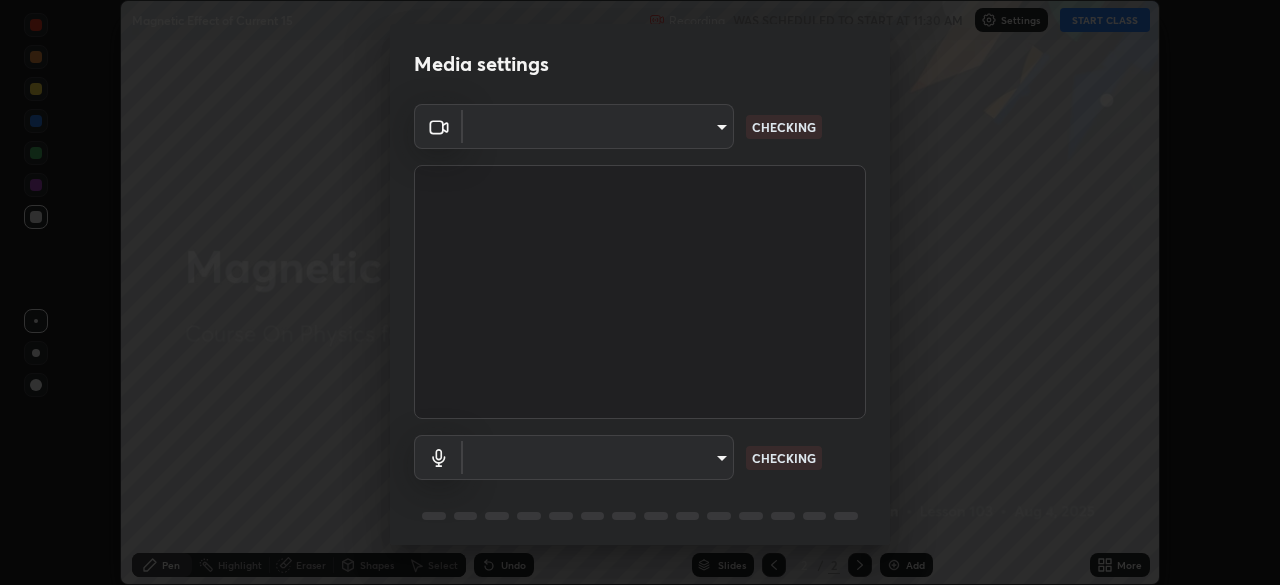 scroll, scrollTop: 0, scrollLeft: 0, axis: both 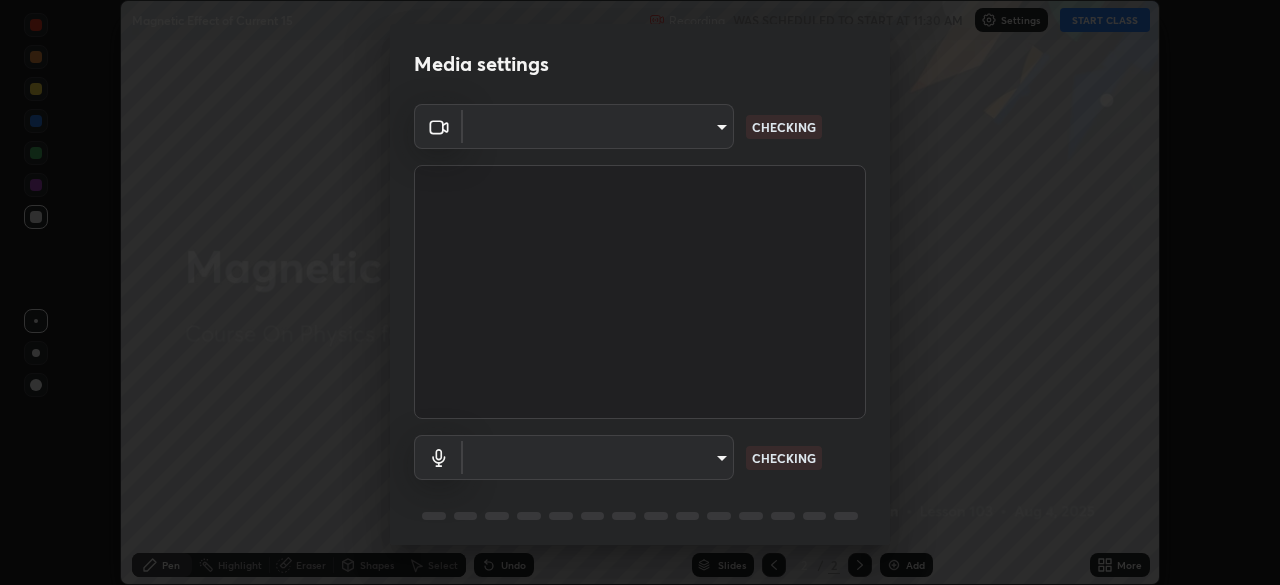 type on "7db3104c3122a209b332b64619111aa91615a24fb0de166504fa5909fce8eb30" 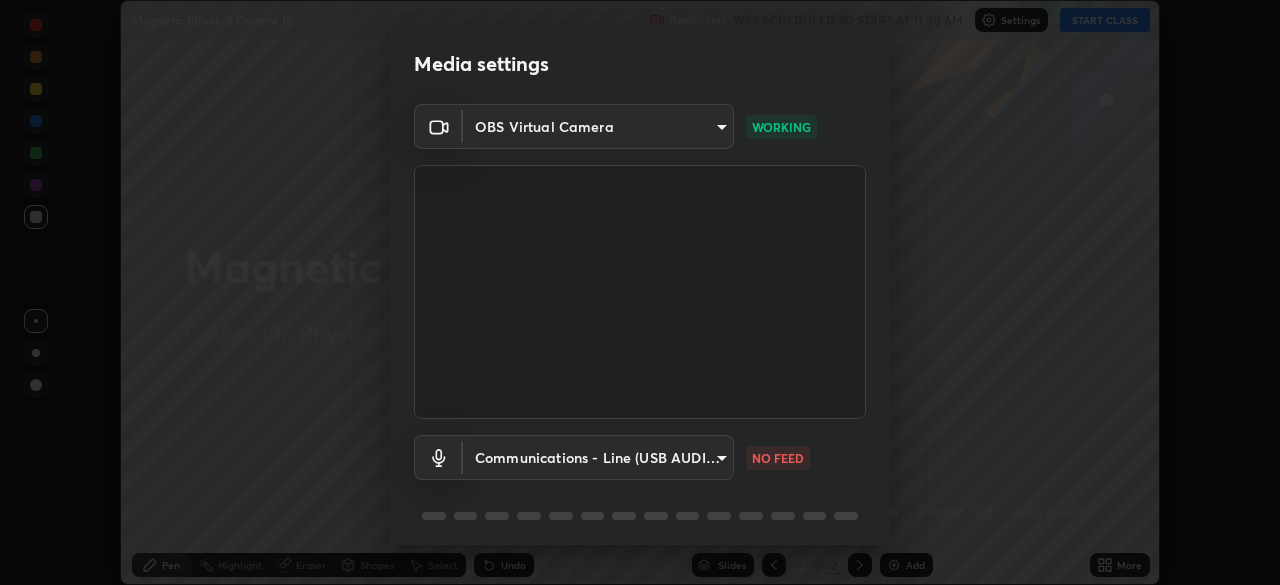 click on "Erase all Magnetic Effect of Current 15 Recording WAS SCHEDULED TO START AT  11:30 AM Settings START CLASS Setting up your live class Magnetic Effect of Current 15 • L103 of Course On Physics for NEET Excel 1 2026 [FIRST] [LAST] Pen Highlight Eraser Shapes Select Undo Slides 2 / 2 Add More No doubts shared Encourage your learners to ask a doubt for better clarity Report an issue Reason for reporting Buffering Chat not working Audio - Video sync issue Educator video quality low ​ Attach an image Report Media settings OBS Virtual Camera 7db3104c3122a209b332b64619111aa91615a24fb0de166504fa5909fce8eb30 WORKING Communications - Line (USB AUDIO  CODEC) communications NO FEED 1 / 5 Next" at bounding box center (640, 292) 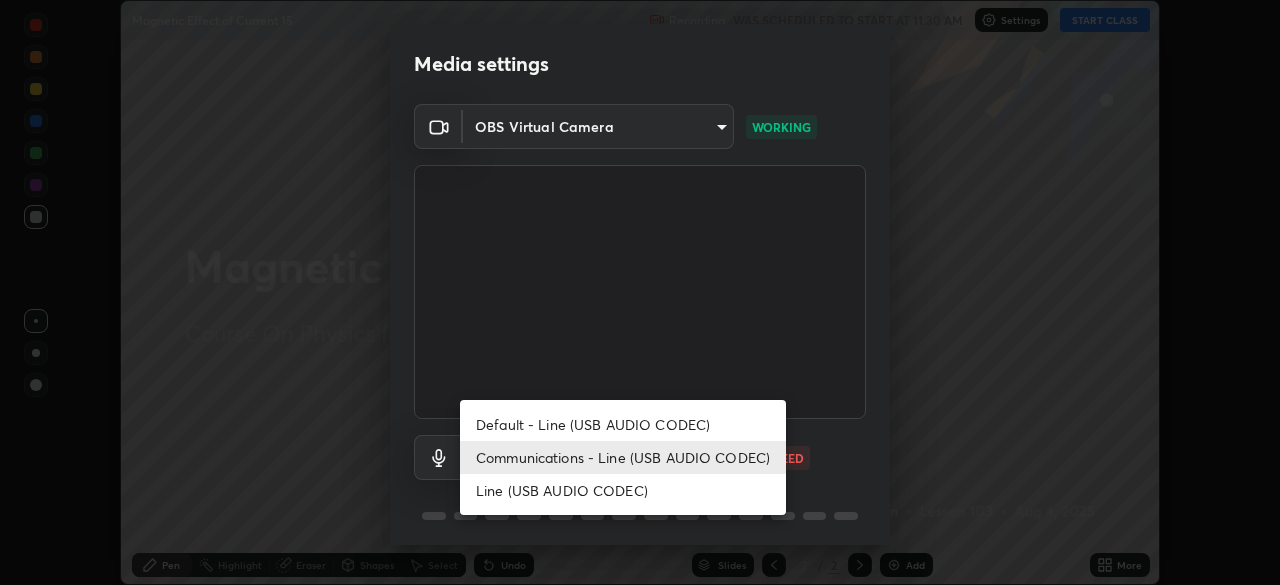 click on "Default - Line (USB AUDIO  CODEC)" at bounding box center [623, 424] 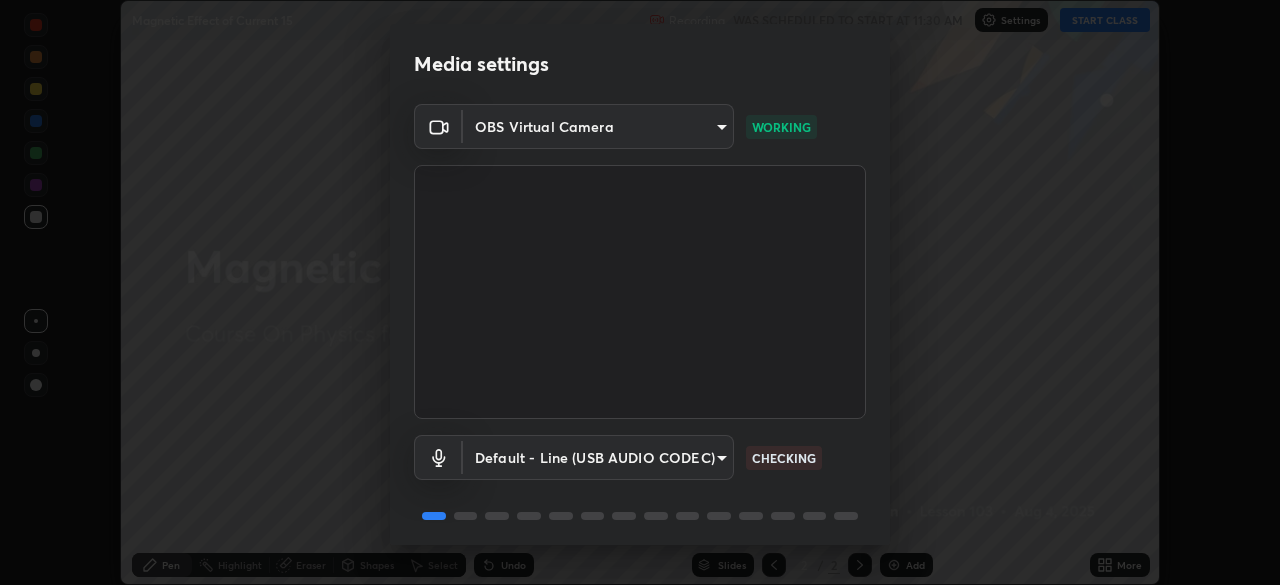scroll, scrollTop: 71, scrollLeft: 0, axis: vertical 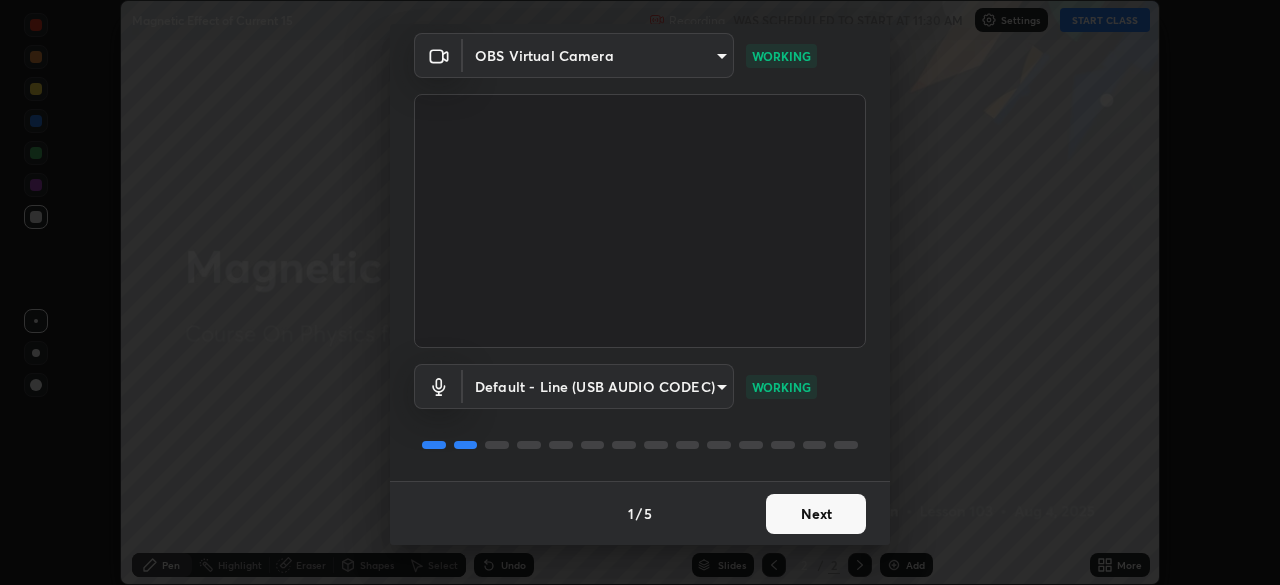 click on "Next" at bounding box center [816, 514] 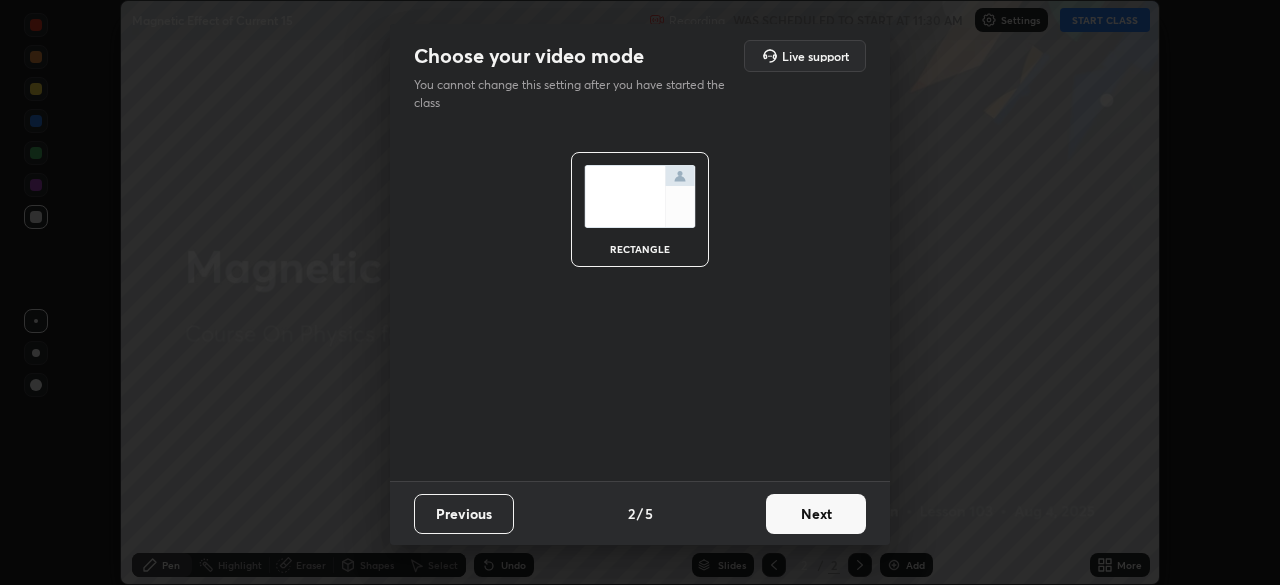 scroll, scrollTop: 0, scrollLeft: 0, axis: both 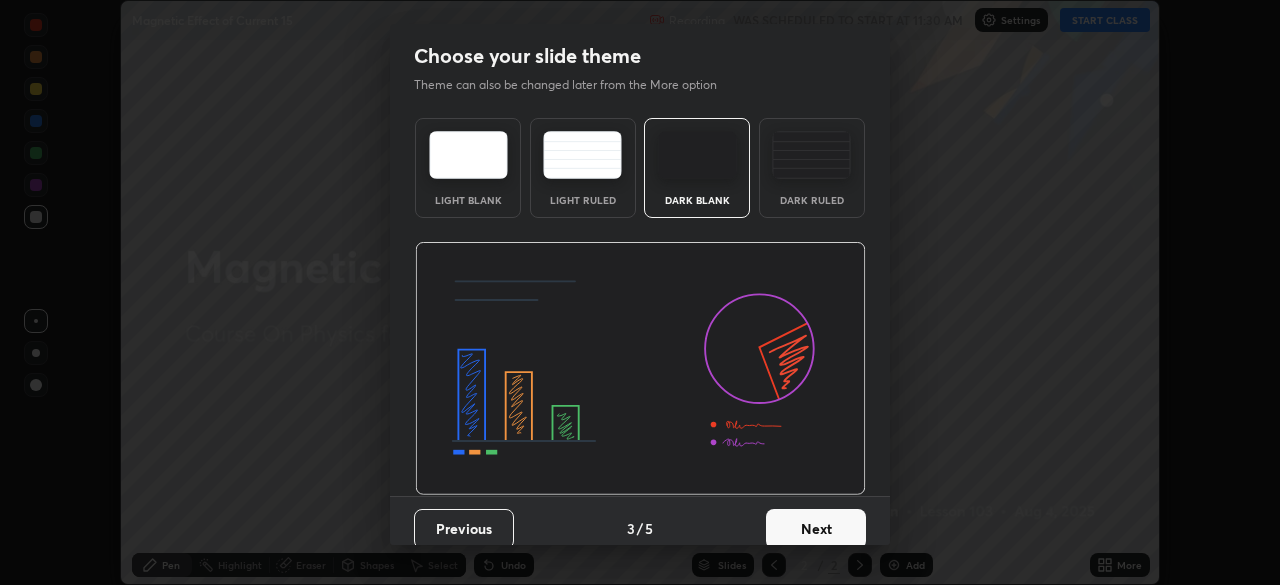 click at bounding box center [811, 155] 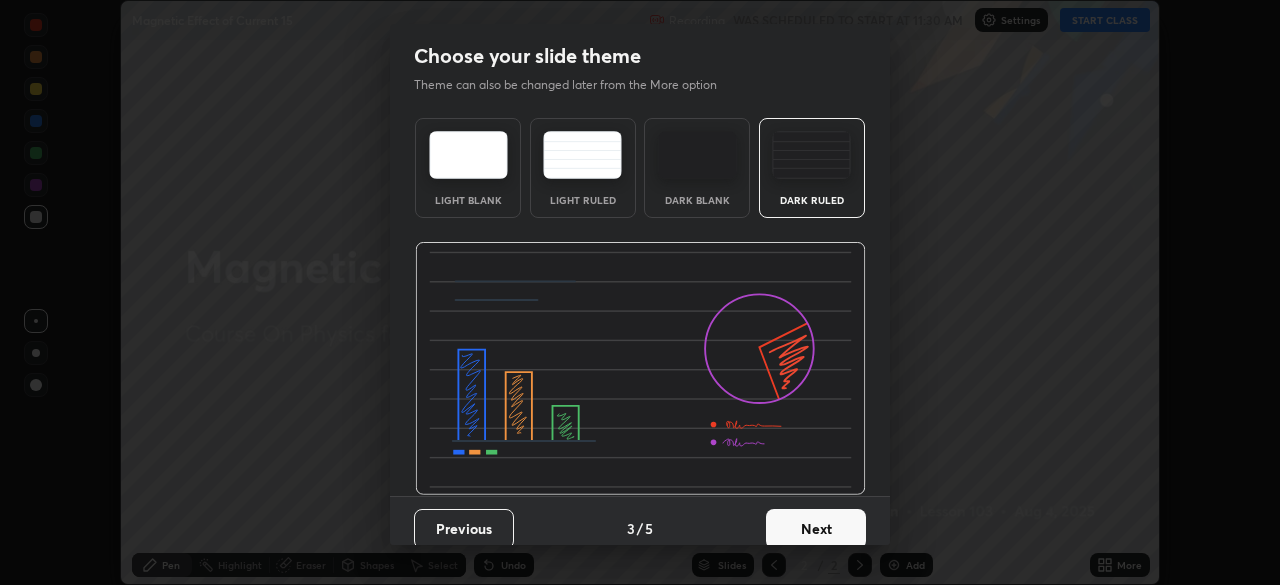 click on "Next" at bounding box center (816, 529) 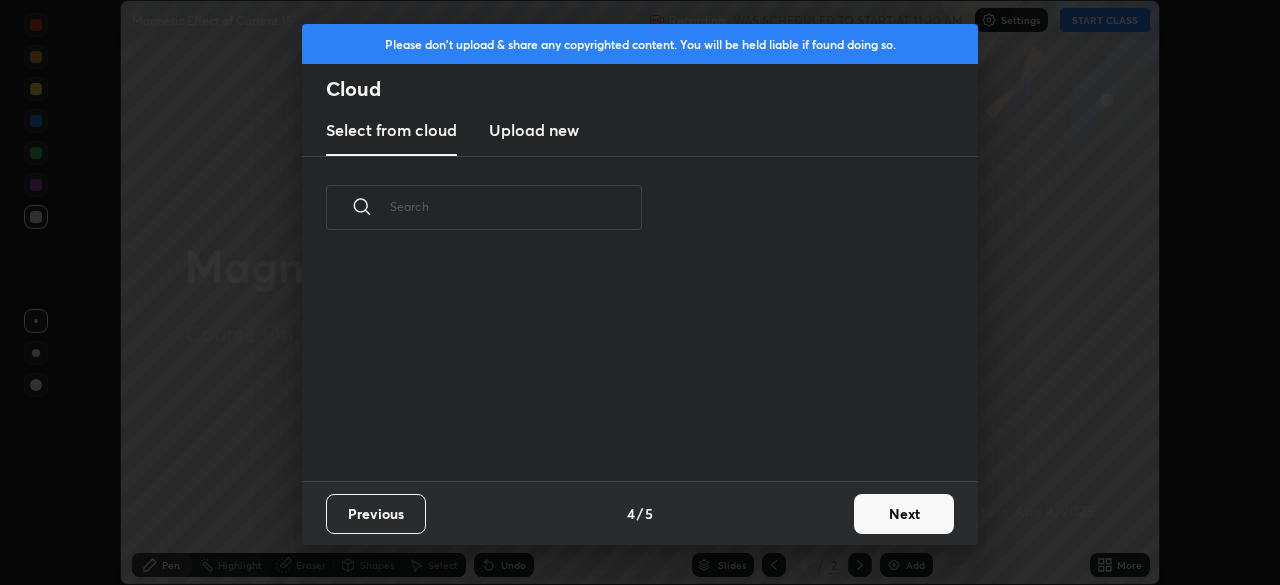 scroll, scrollTop: 222, scrollLeft: 642, axis: both 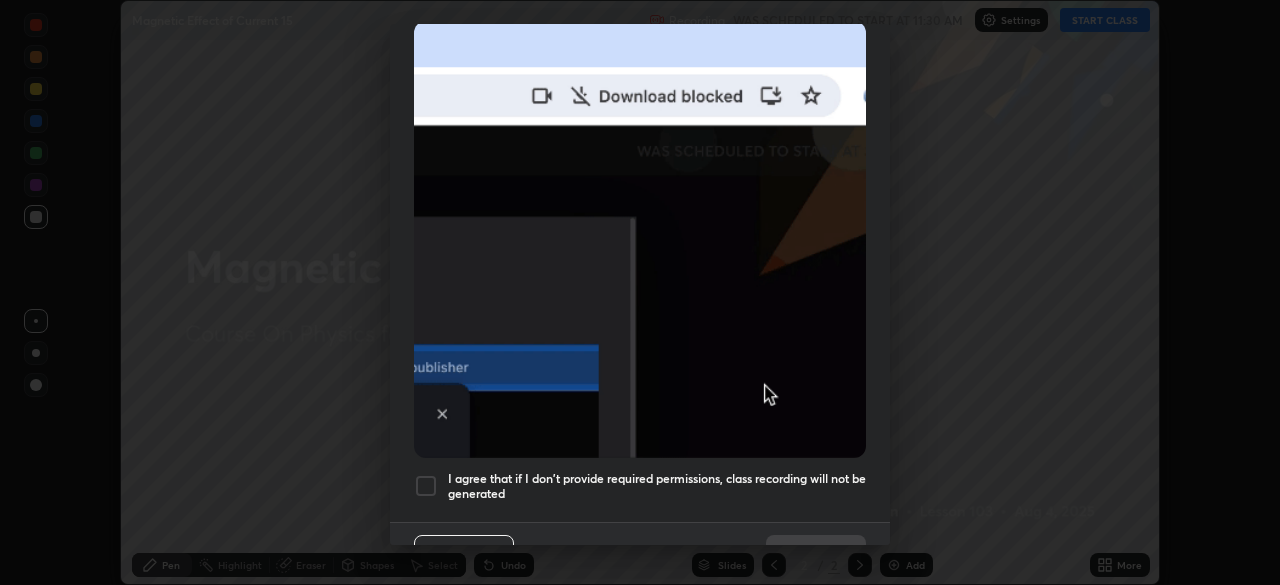 click on "I agree that if I don't provide required permissions, class recording will not be generated" at bounding box center (657, 486) 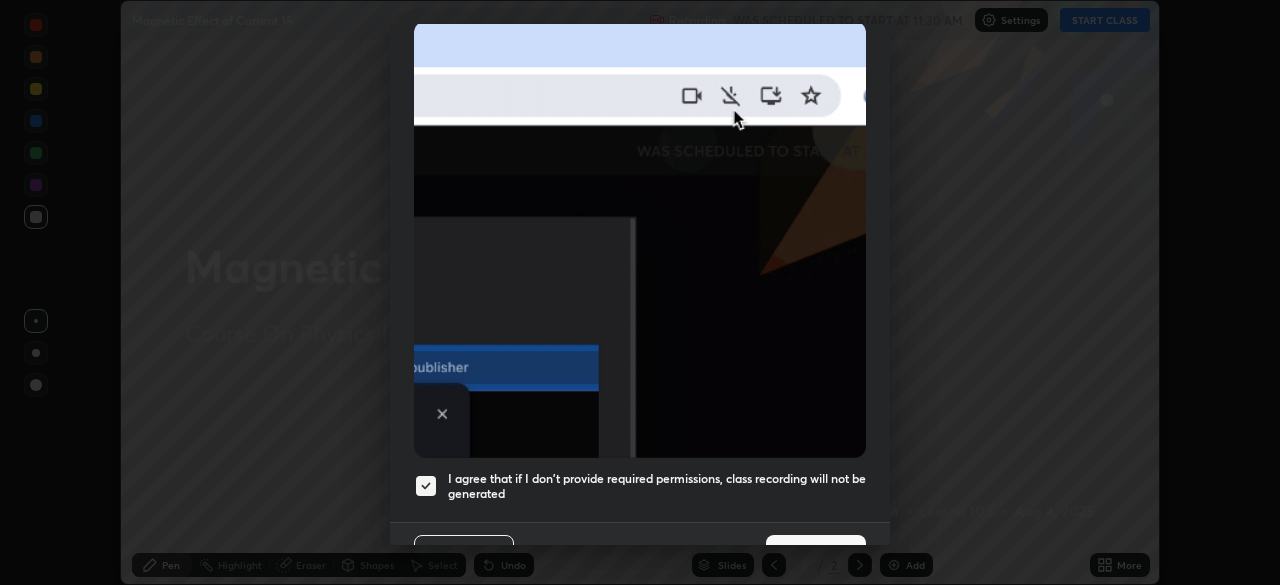 click on "Done" at bounding box center (816, 555) 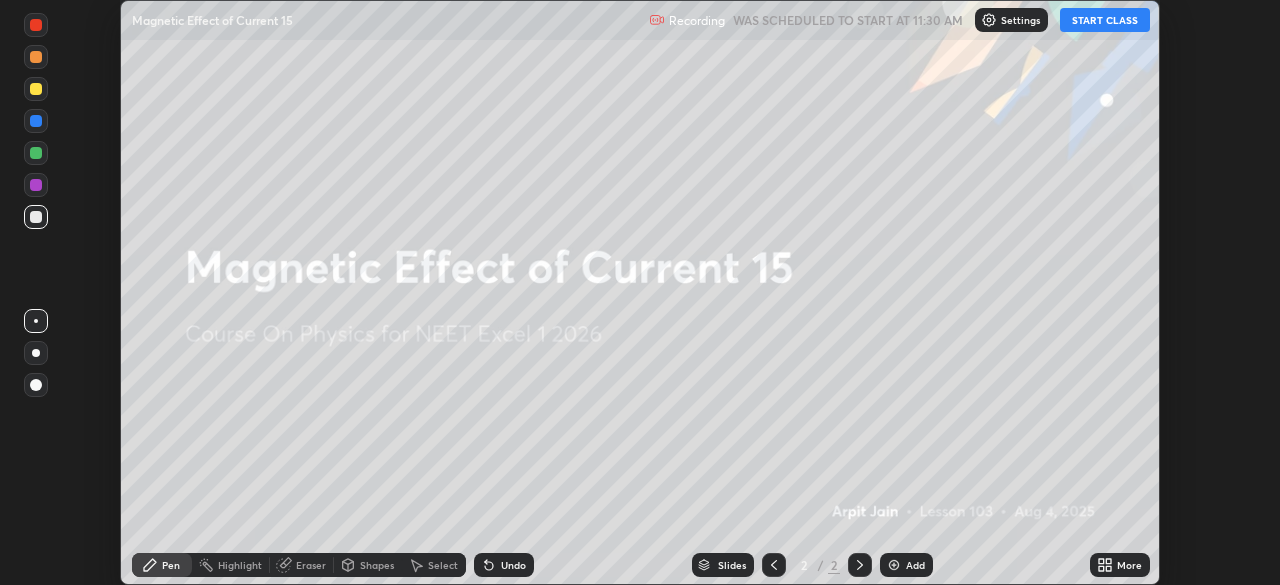 click on "START CLASS" at bounding box center (1105, 20) 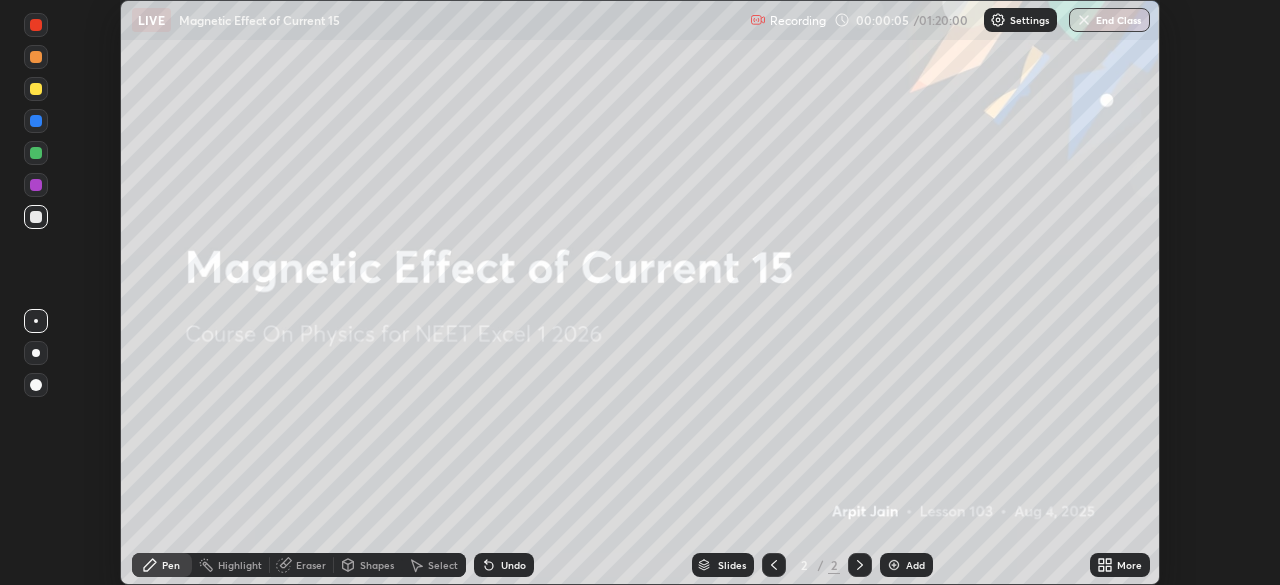click on "Add" at bounding box center (906, 565) 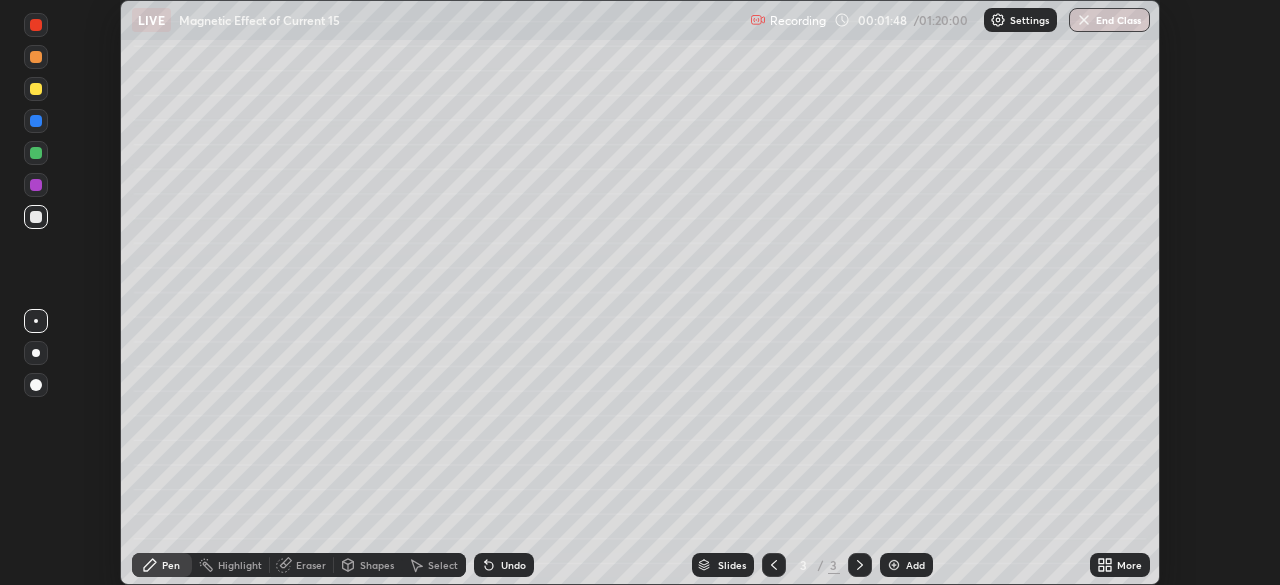 click at bounding box center (36, 89) 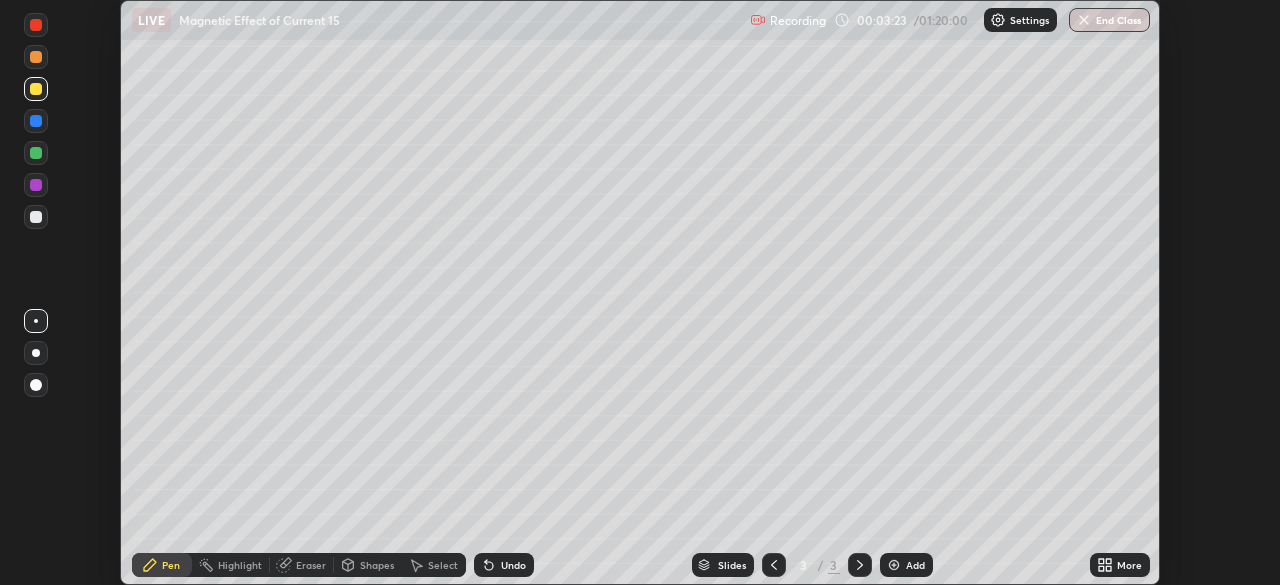 click on "Add" at bounding box center [915, 565] 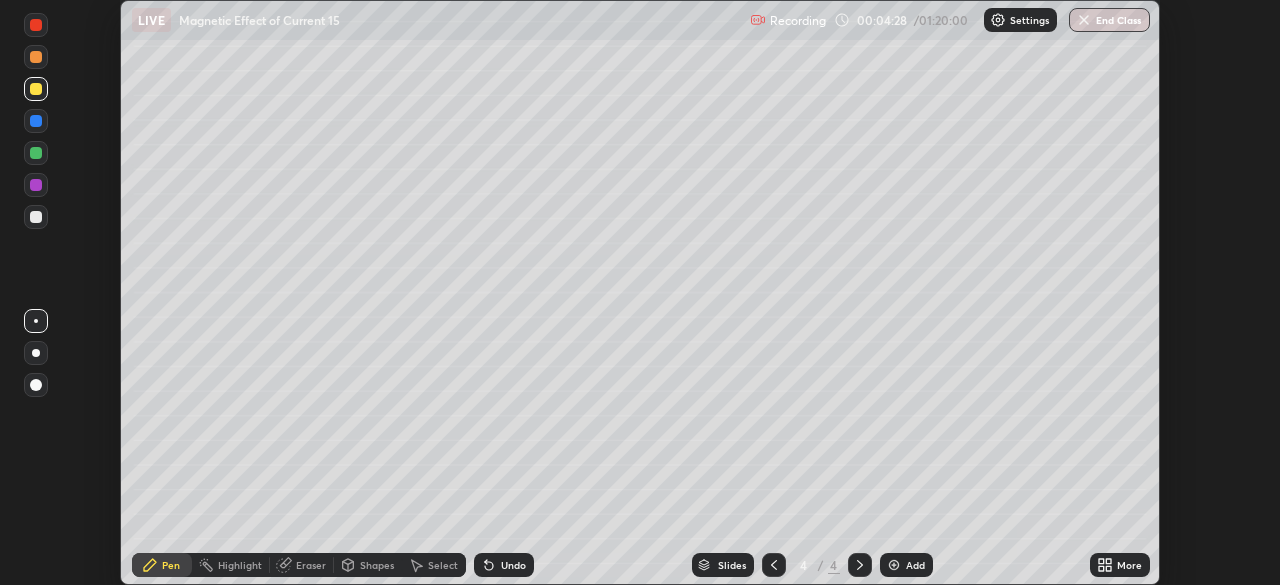 click at bounding box center [36, 153] 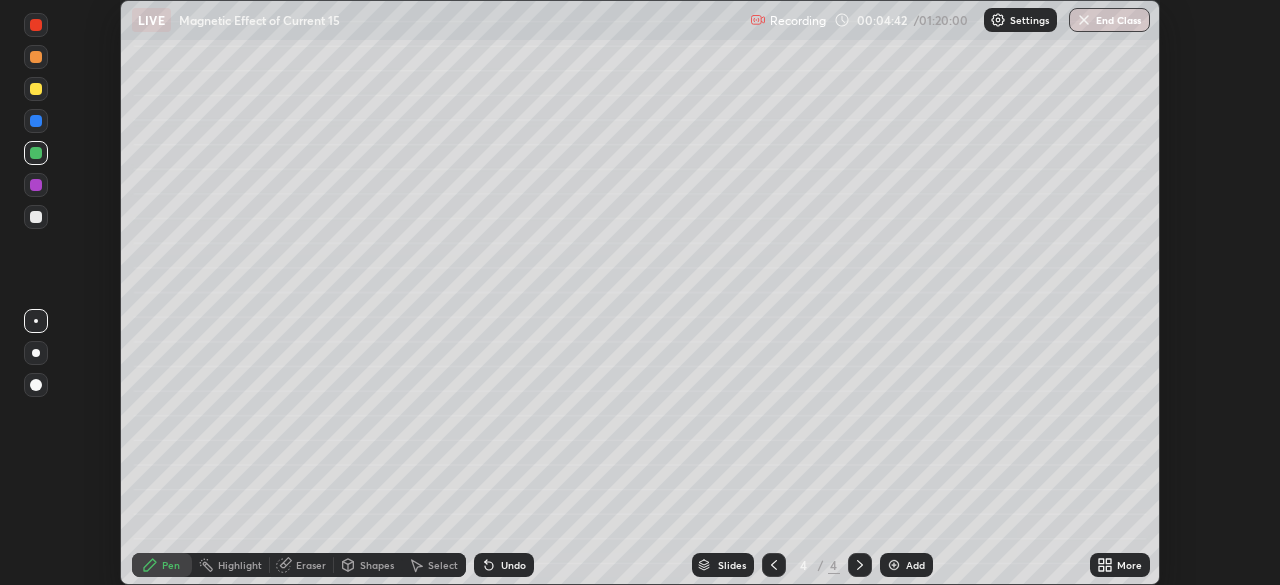 click at bounding box center [36, 217] 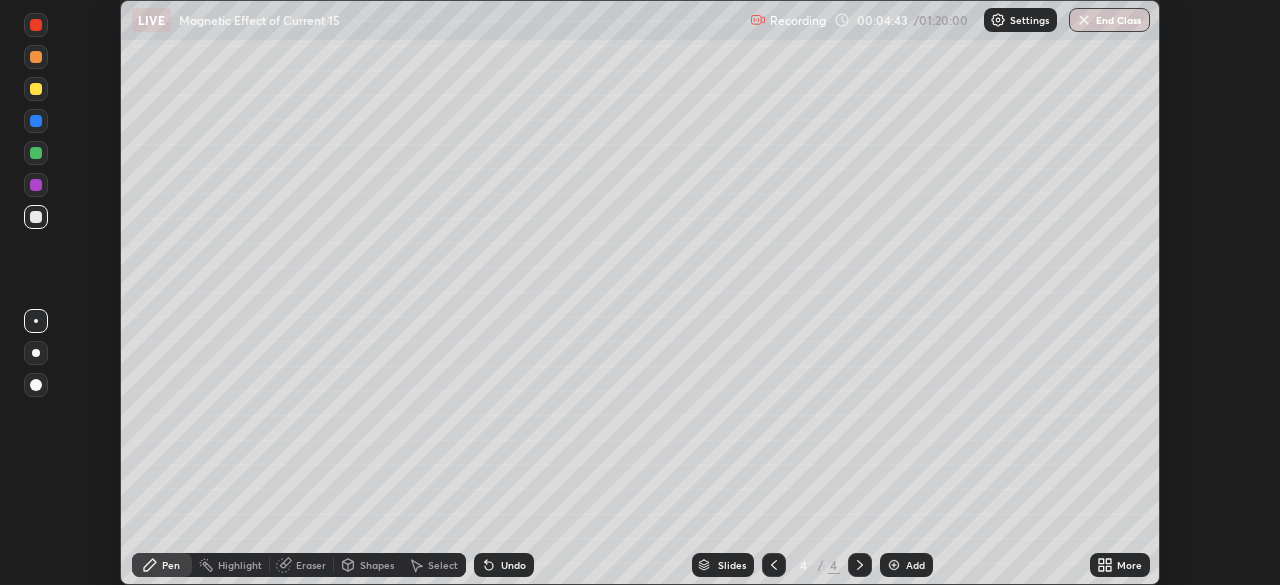 click at bounding box center (36, 217) 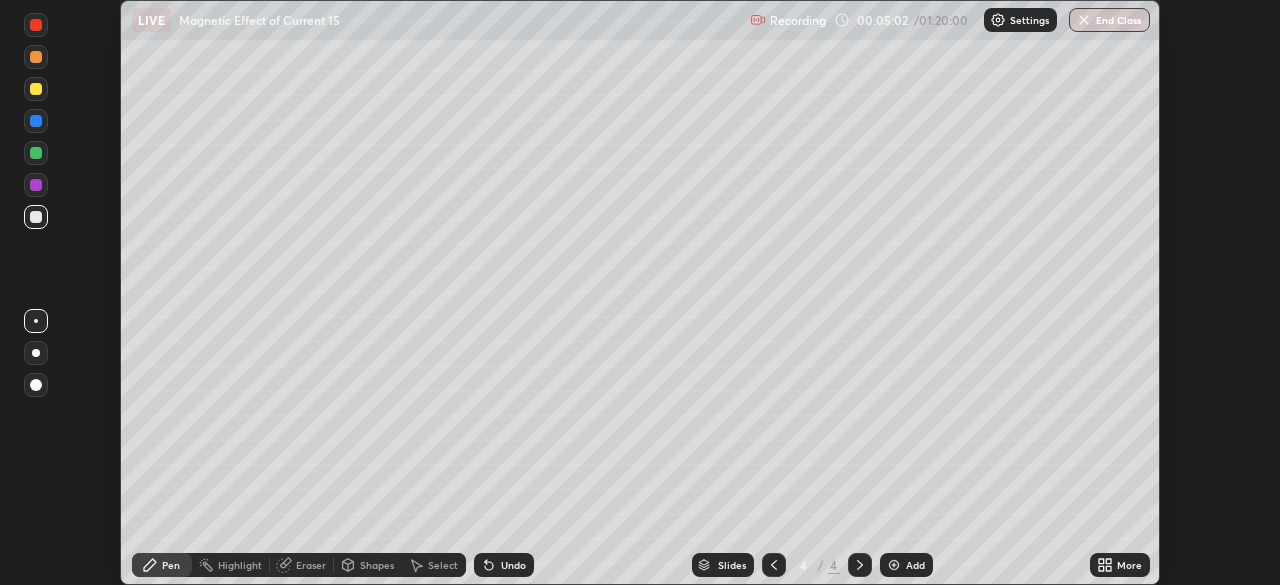 click at bounding box center [36, 89] 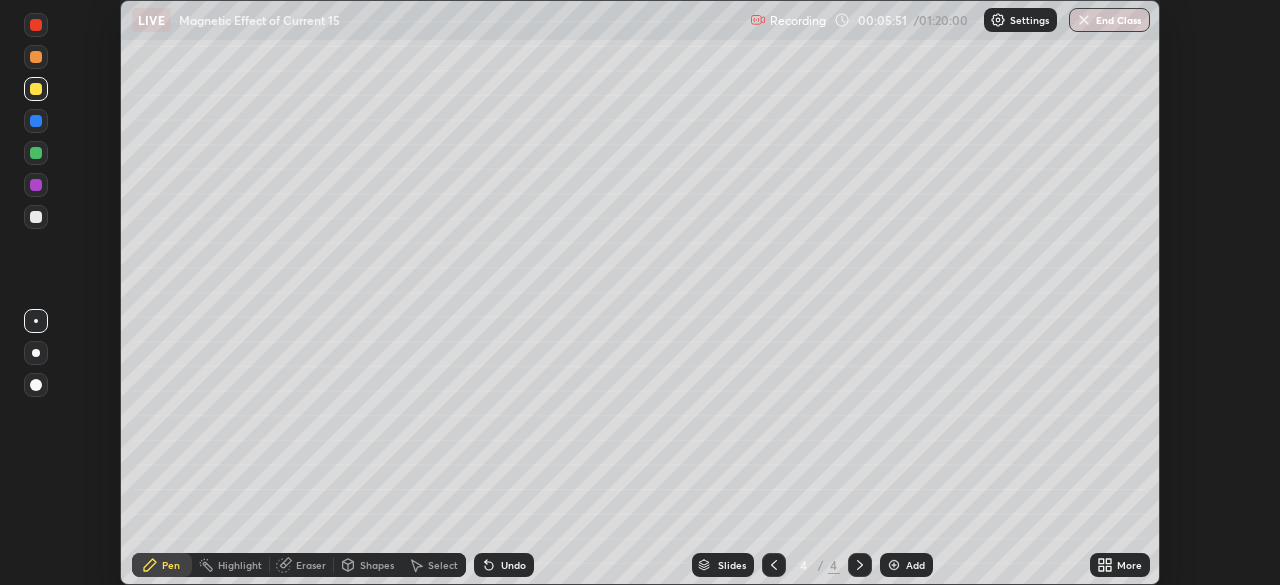 click at bounding box center [36, 121] 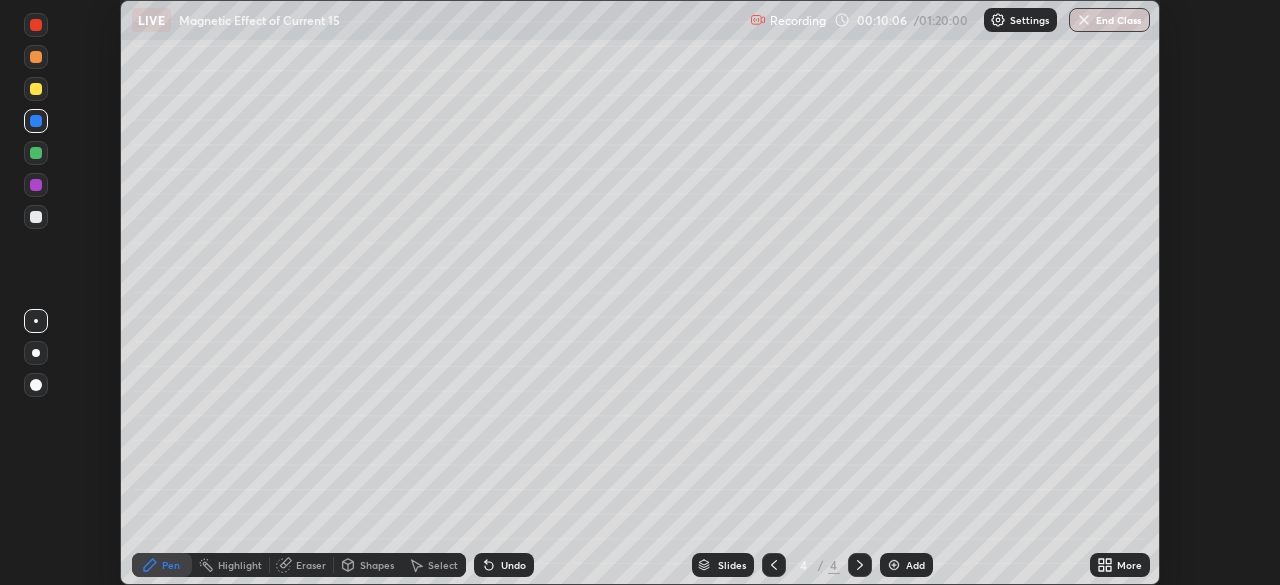 click at bounding box center (894, 565) 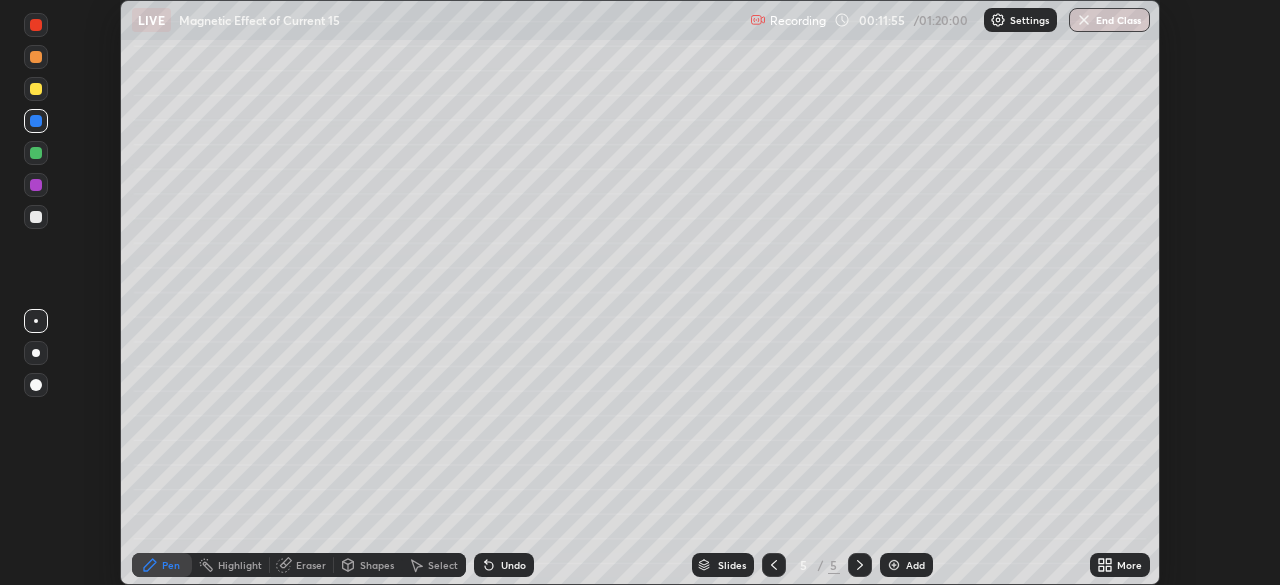click at bounding box center [36, 217] 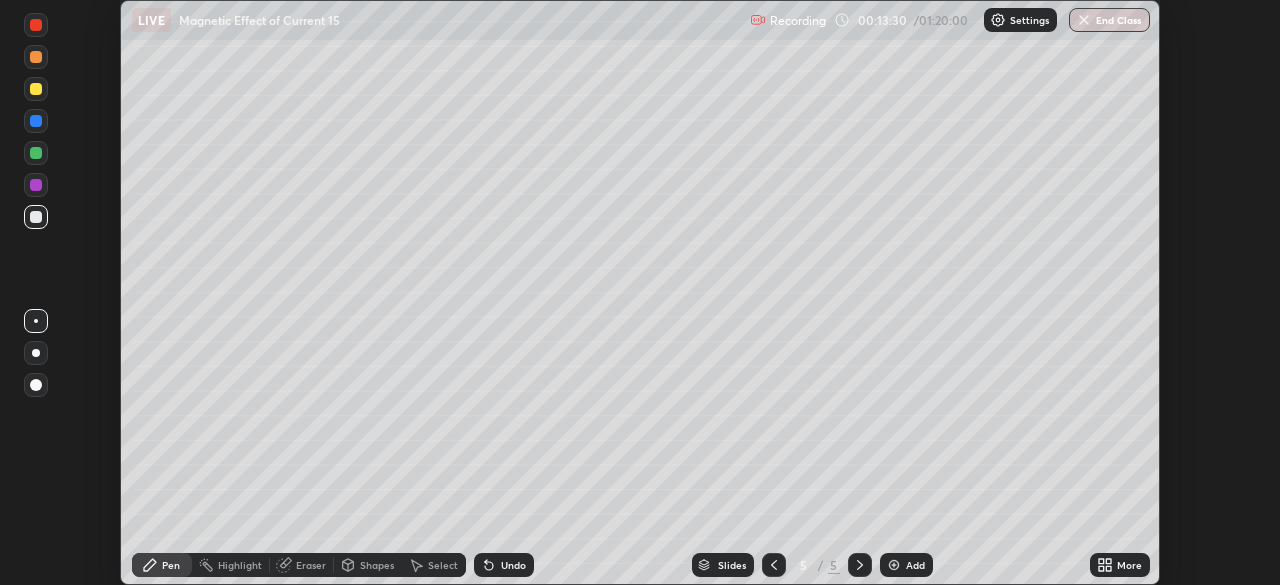 click at bounding box center [36, 217] 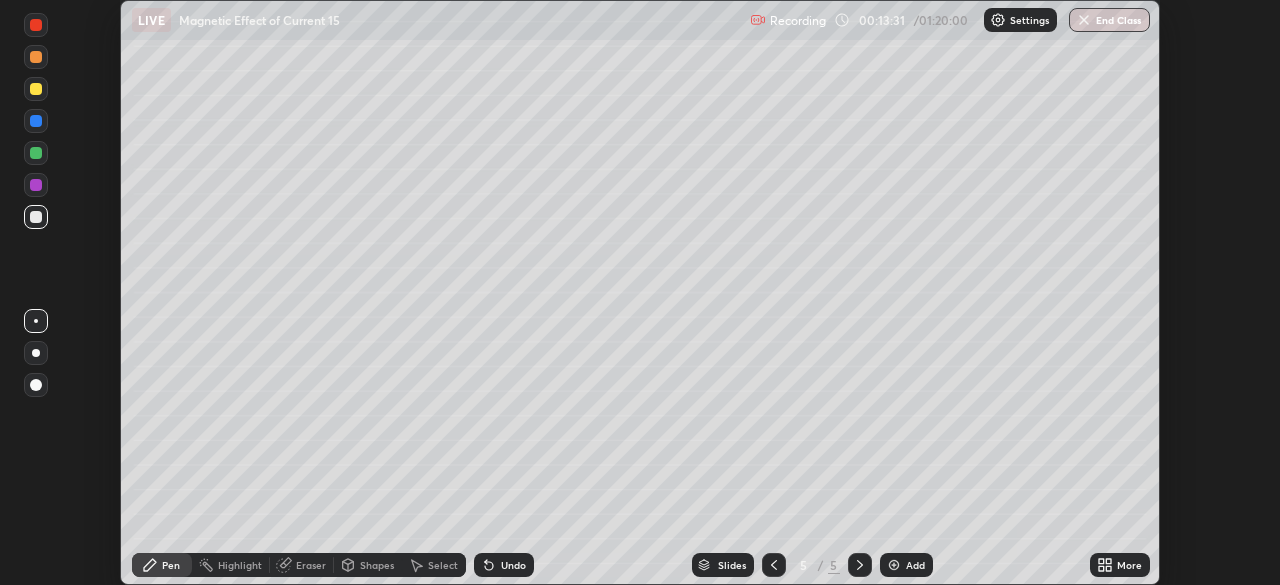 click at bounding box center (36, 353) 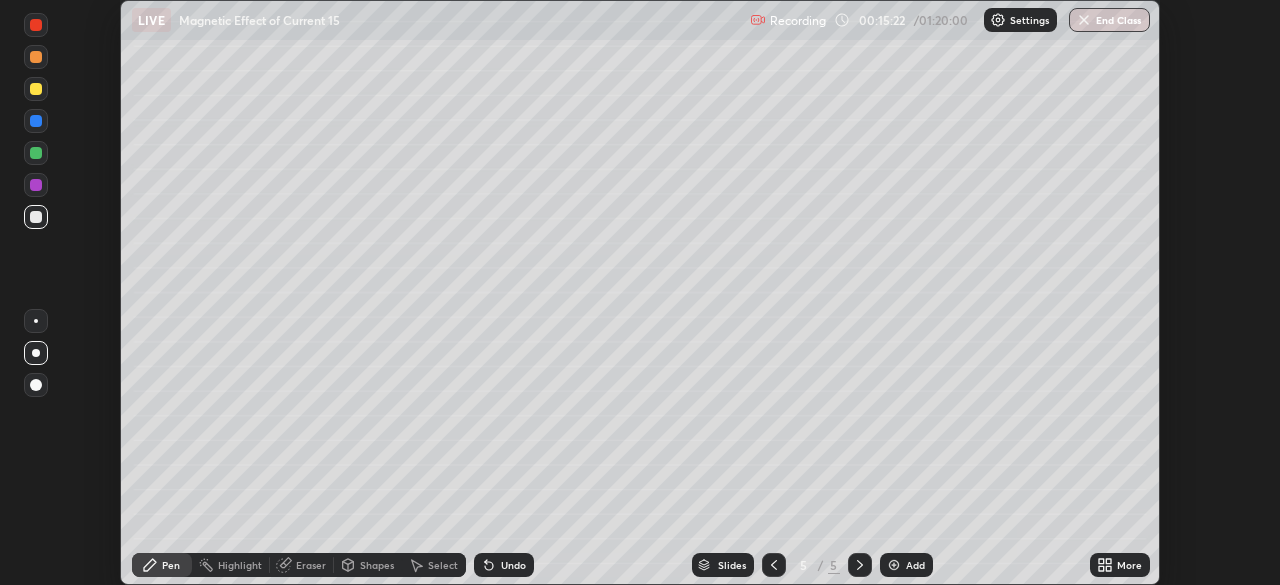 click on "Add" at bounding box center [906, 565] 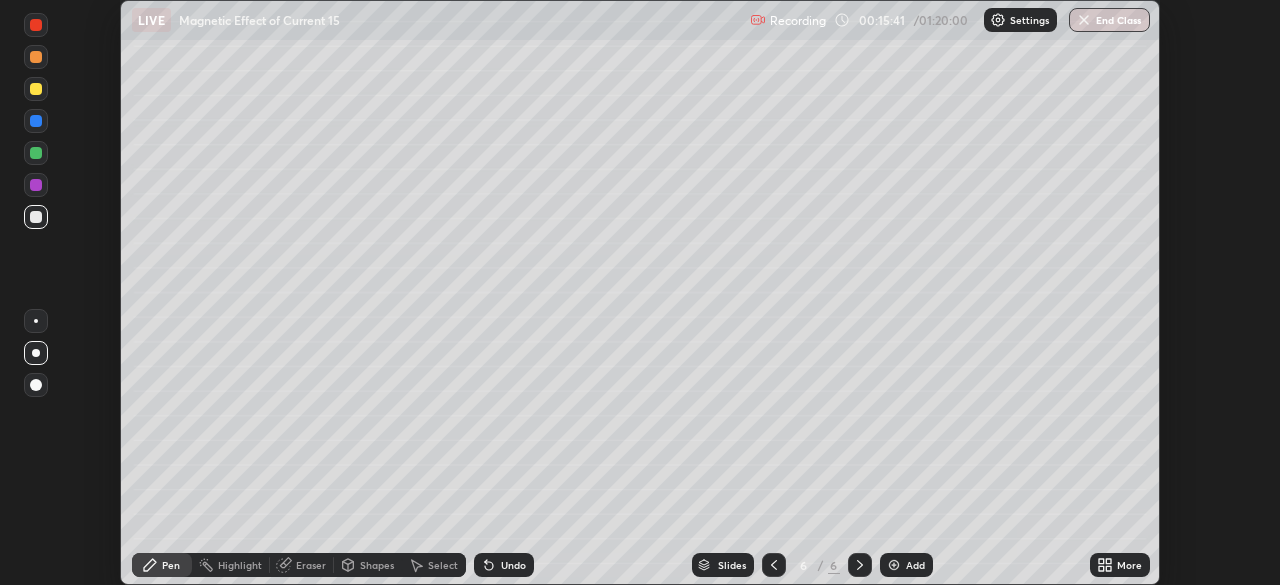 click at bounding box center [36, 89] 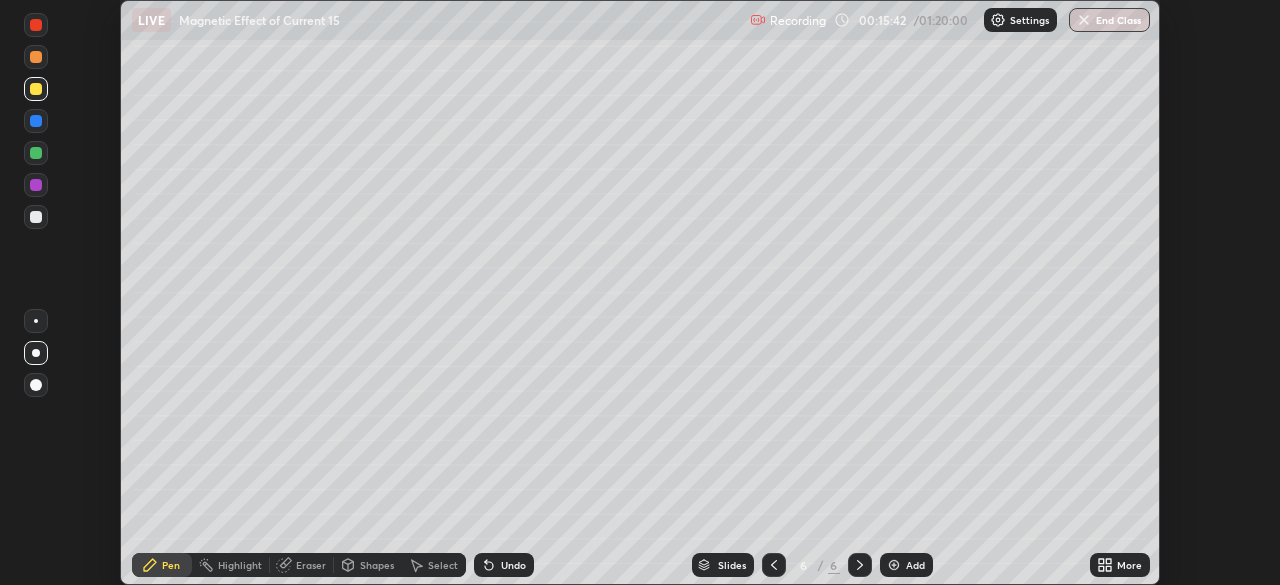 click on "Eraser" at bounding box center (311, 565) 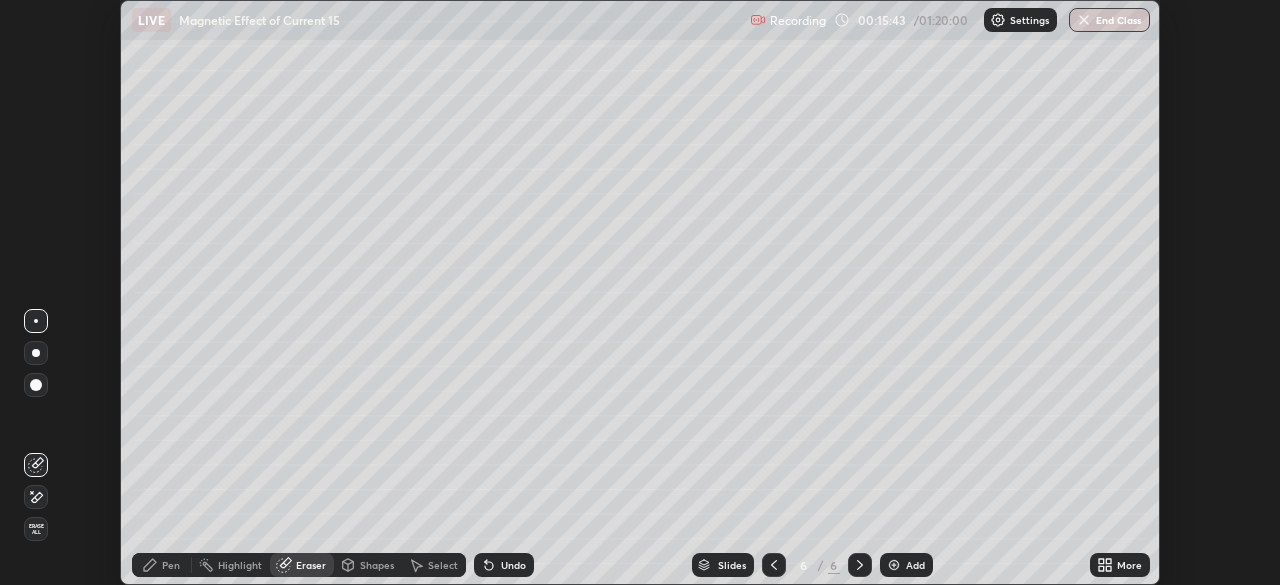 click on "Shapes" at bounding box center (377, 565) 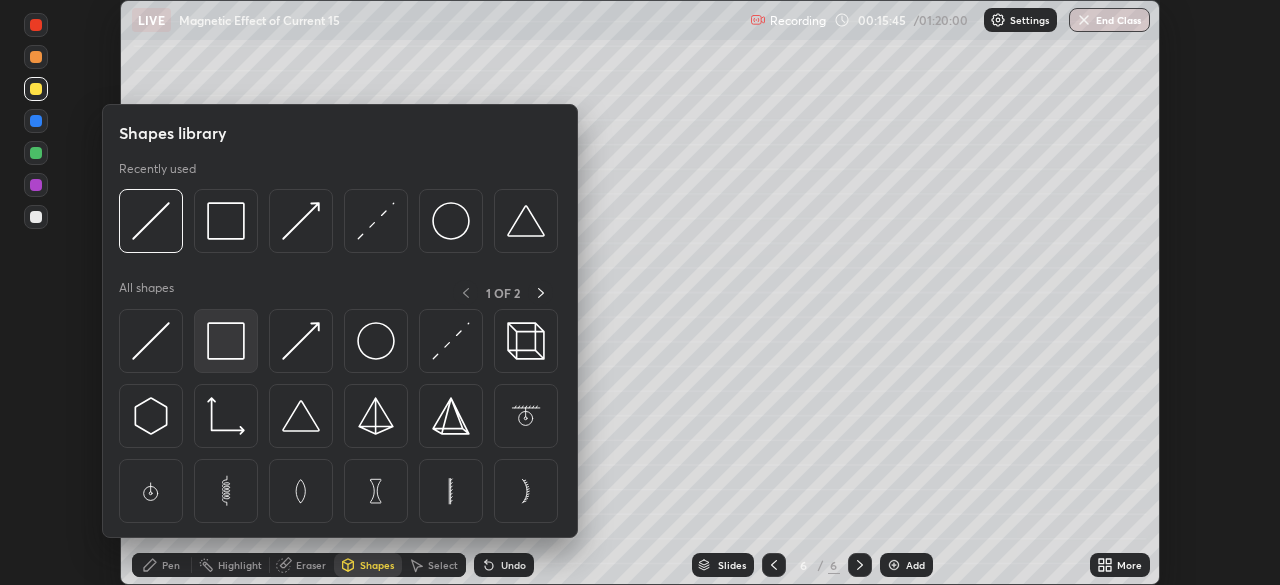 click at bounding box center [226, 341] 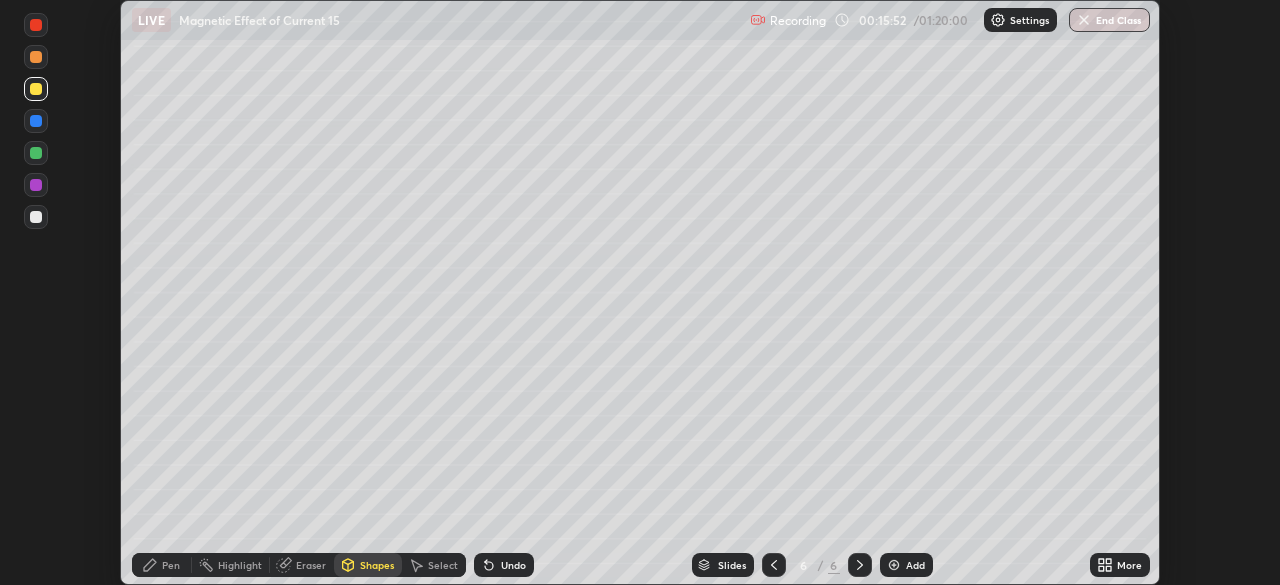 click 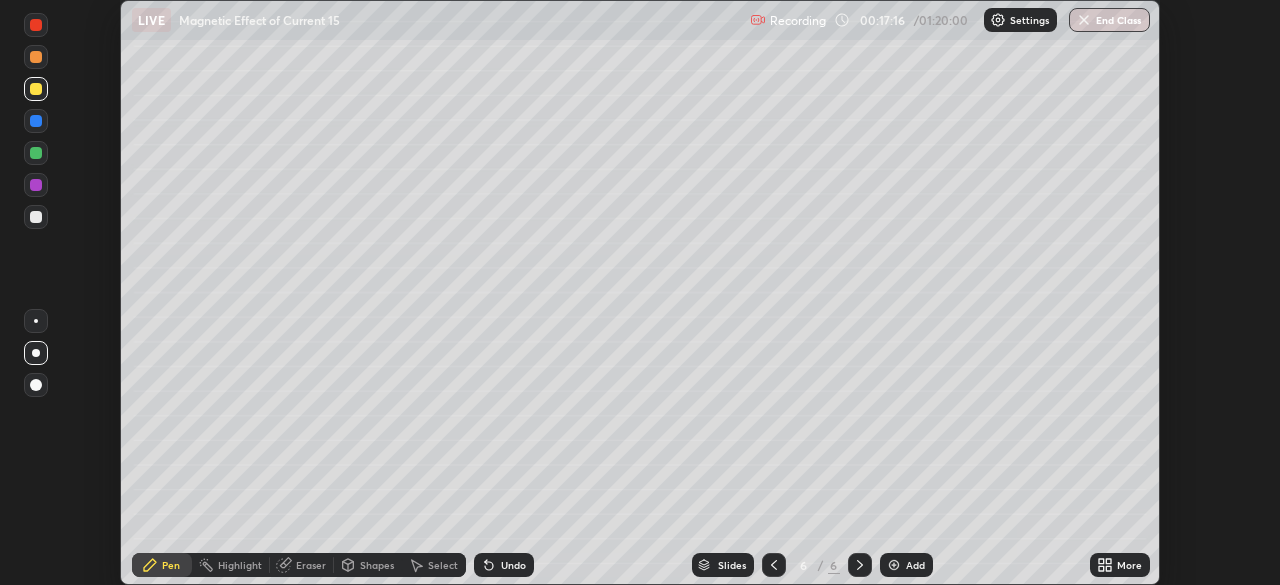 click at bounding box center [36, 153] 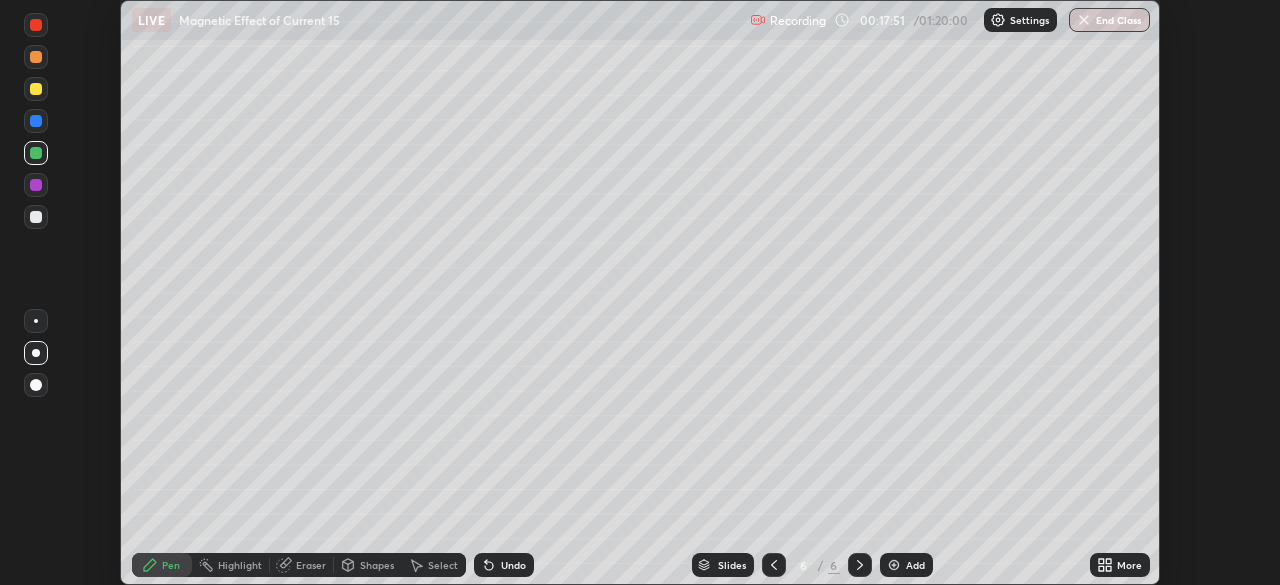 click at bounding box center [36, 217] 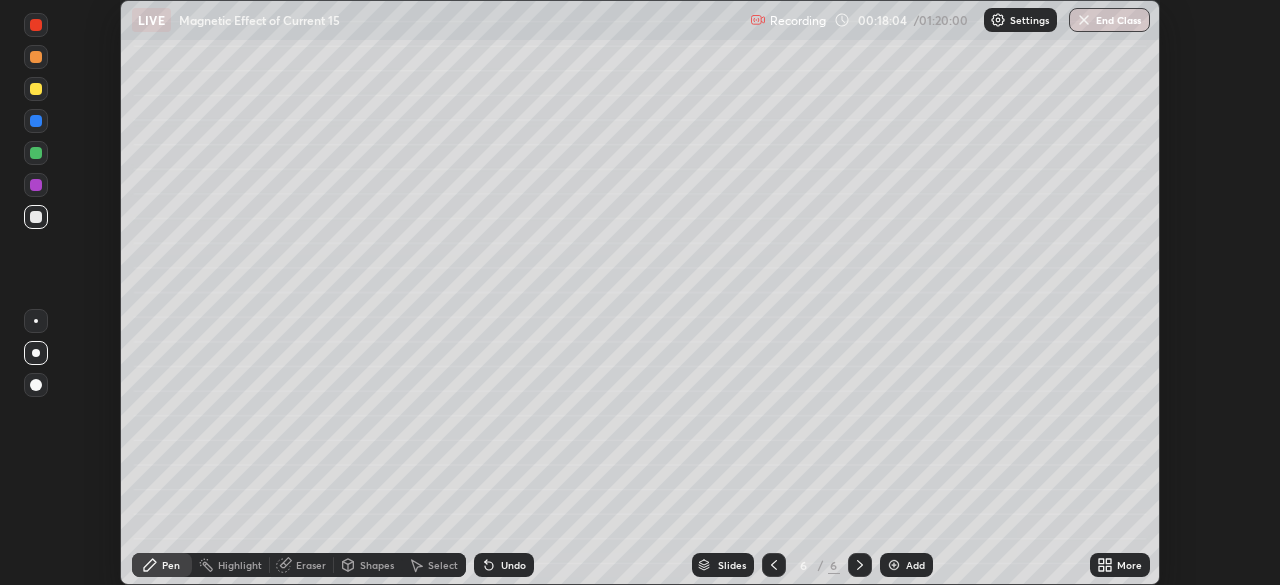 click on "Add" at bounding box center [915, 565] 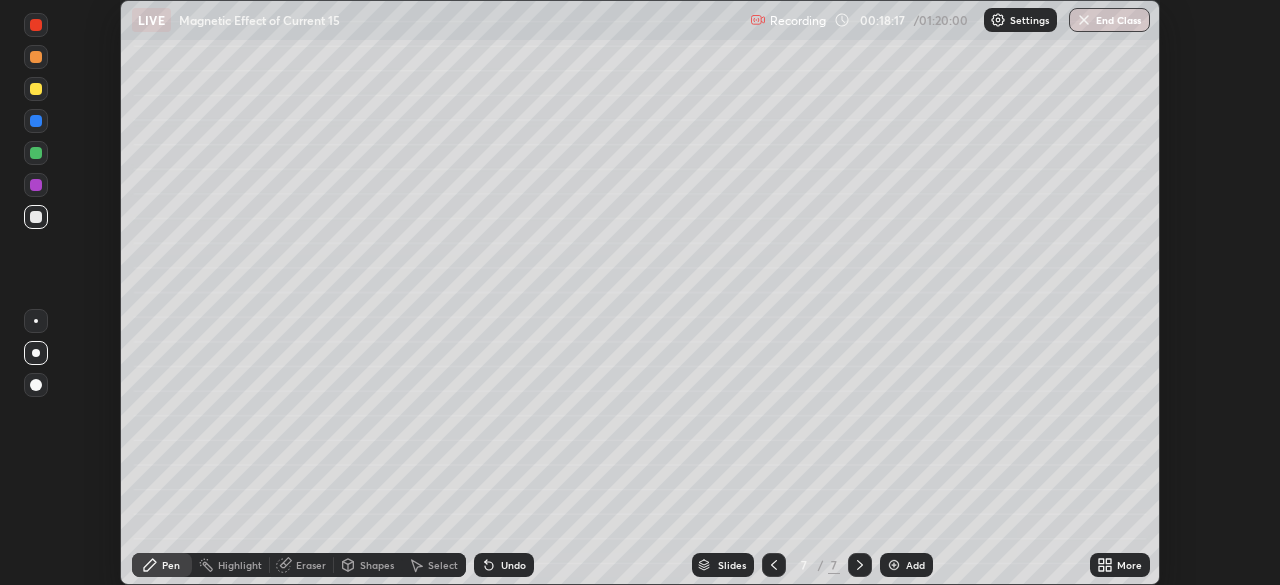 click on "Select" at bounding box center [434, 565] 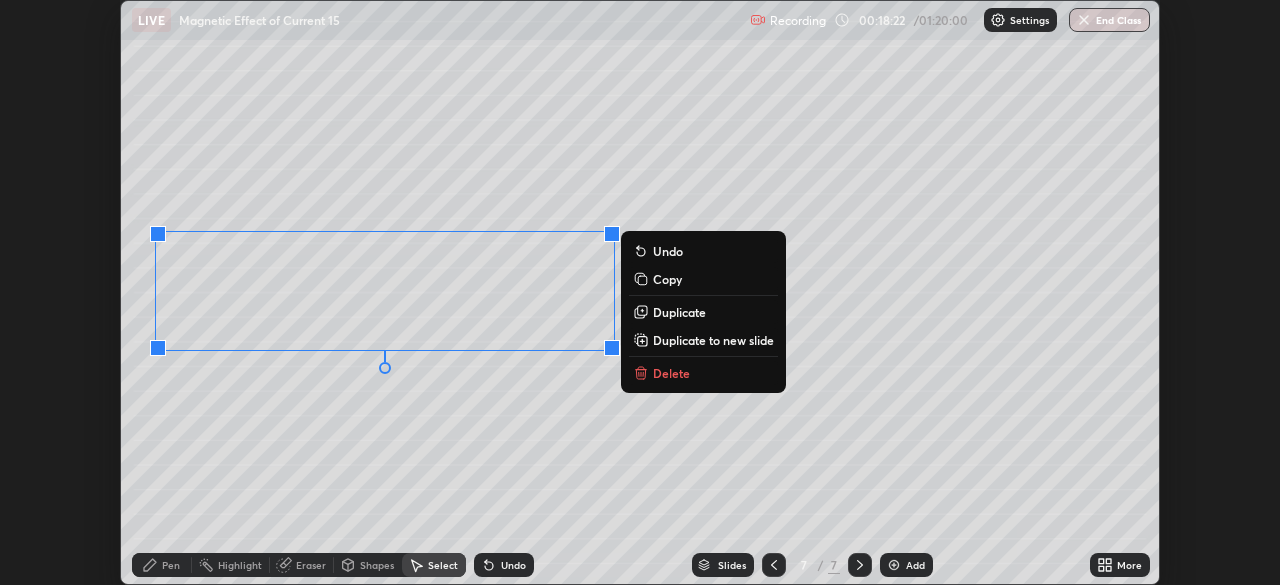 click on "Pen" at bounding box center (162, 565) 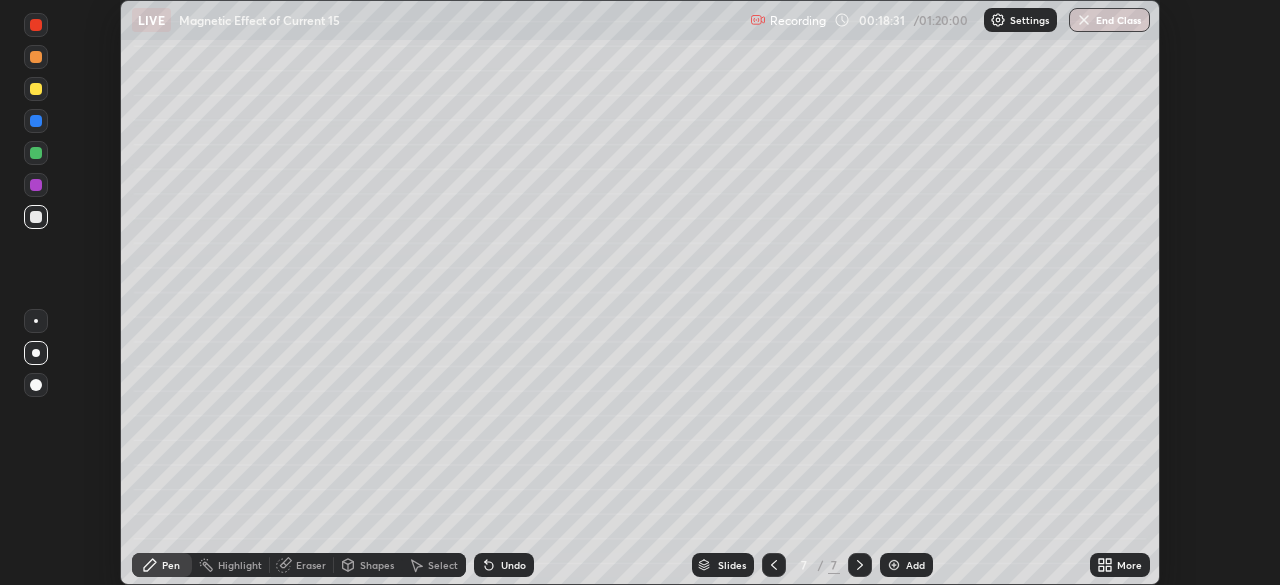 click at bounding box center [36, 121] 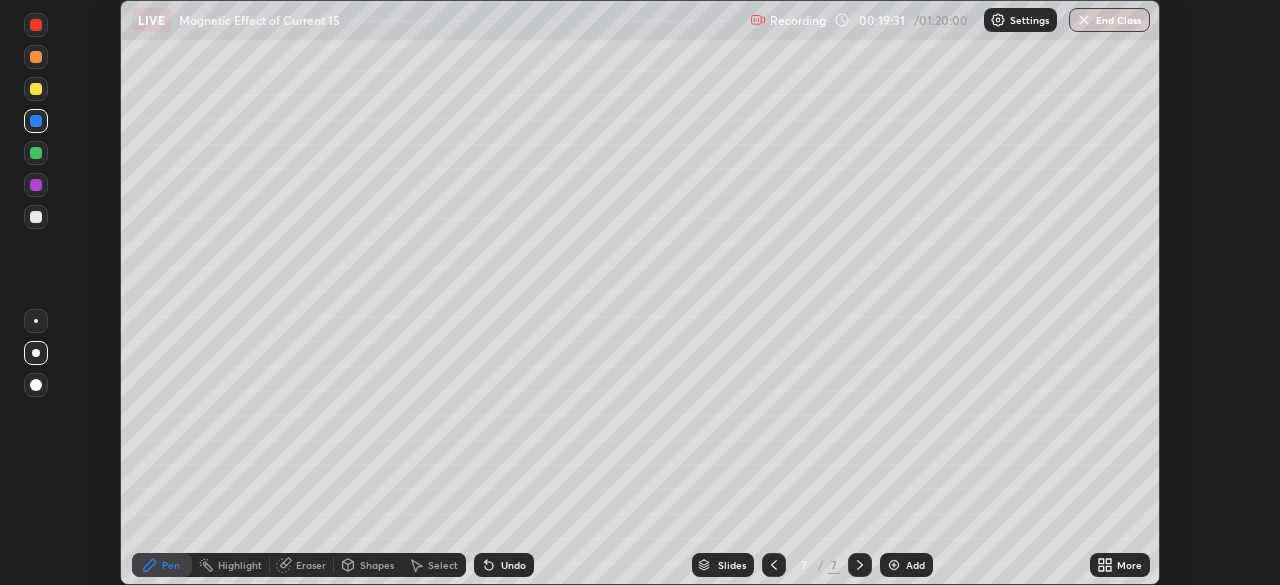 click at bounding box center [36, 217] 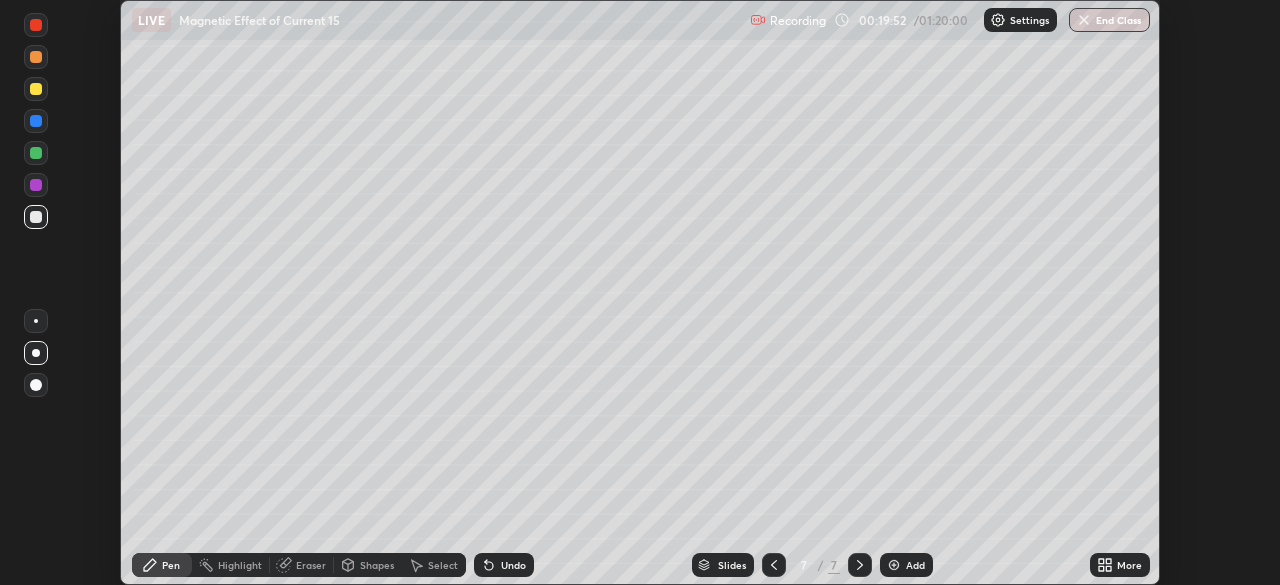 click on "Add" at bounding box center (906, 565) 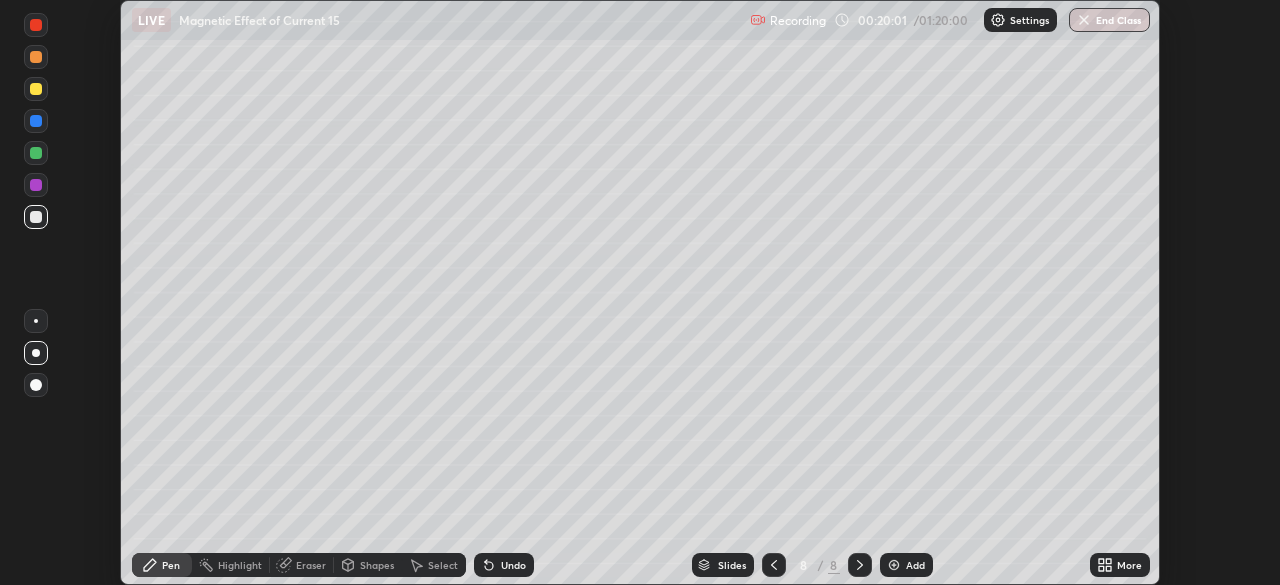 click on "Shapes" at bounding box center (377, 565) 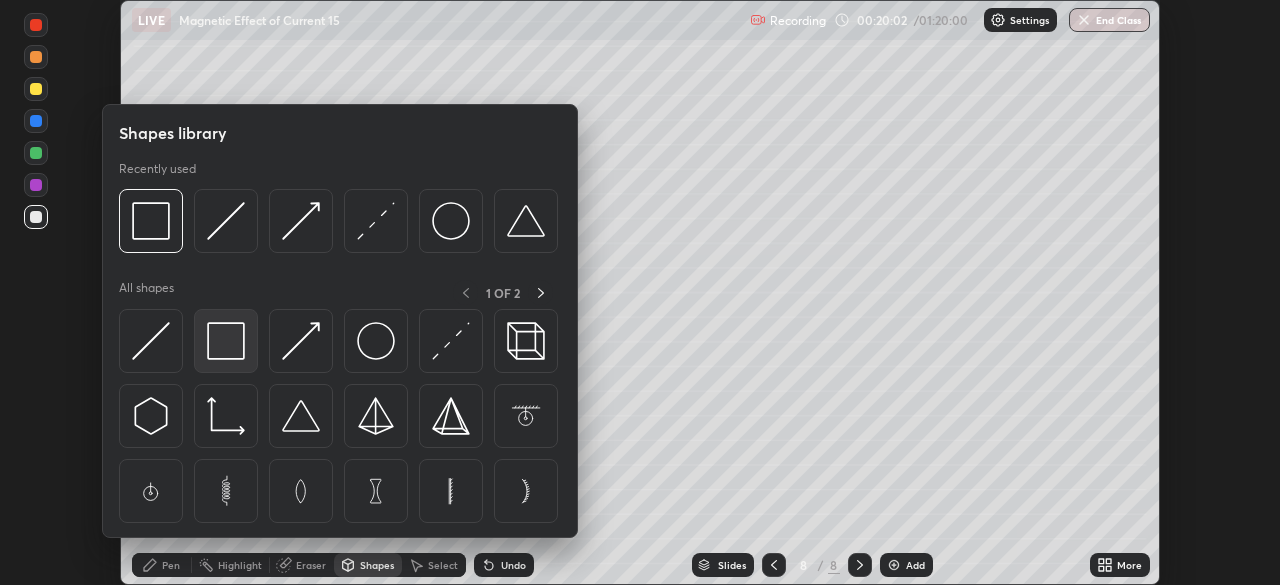 click at bounding box center (226, 341) 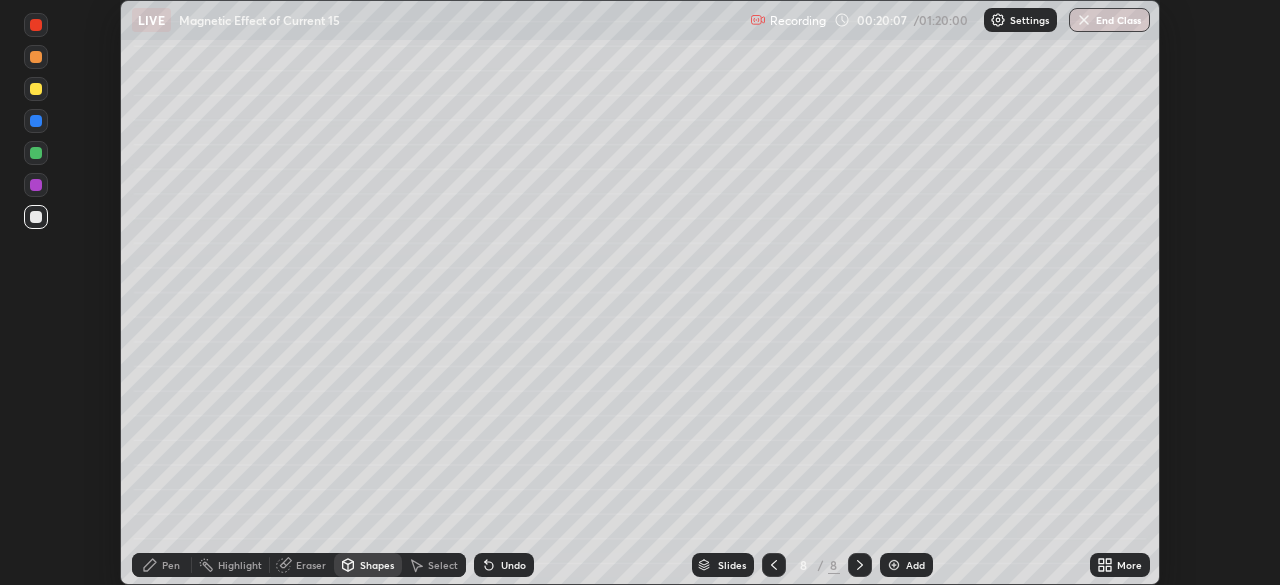 click on "Shapes" at bounding box center [377, 565] 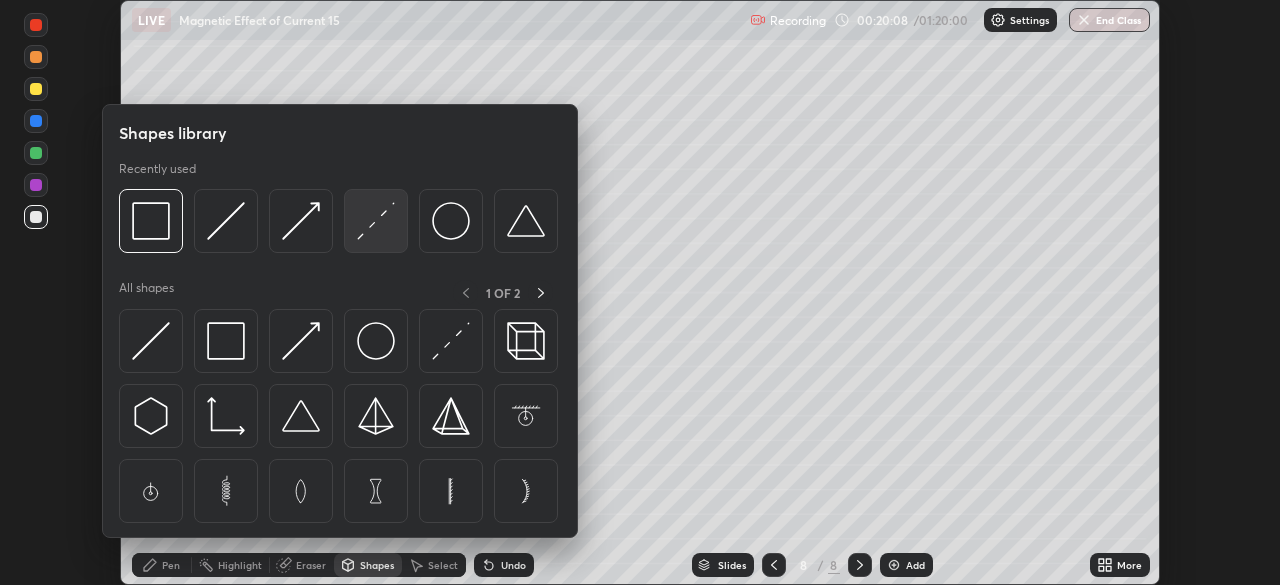 click at bounding box center (376, 221) 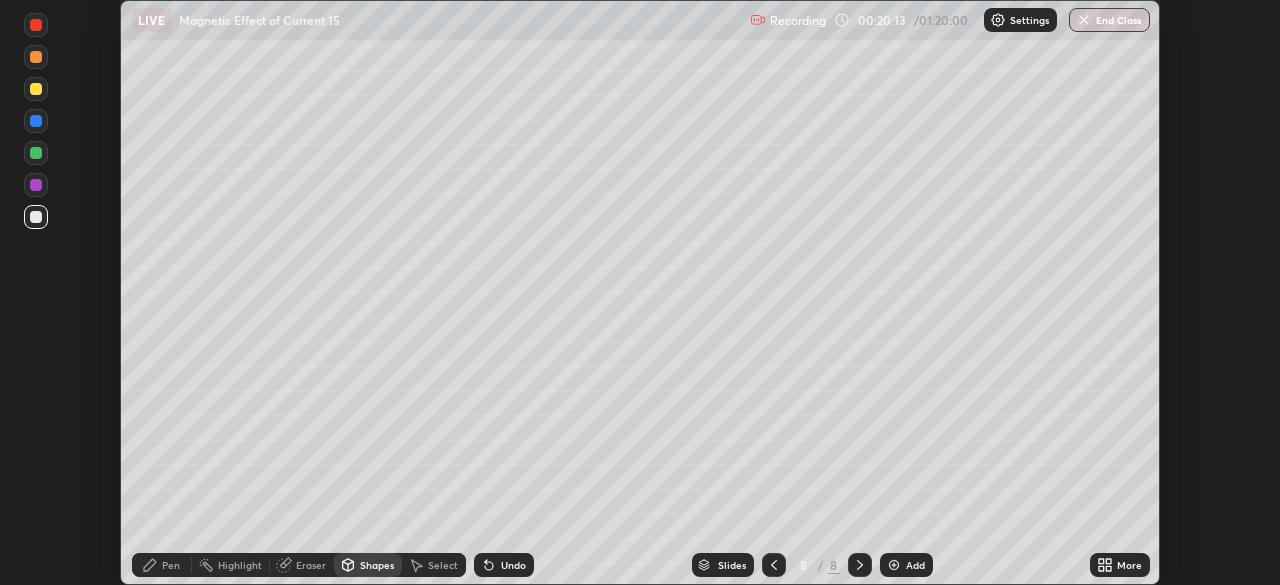 click 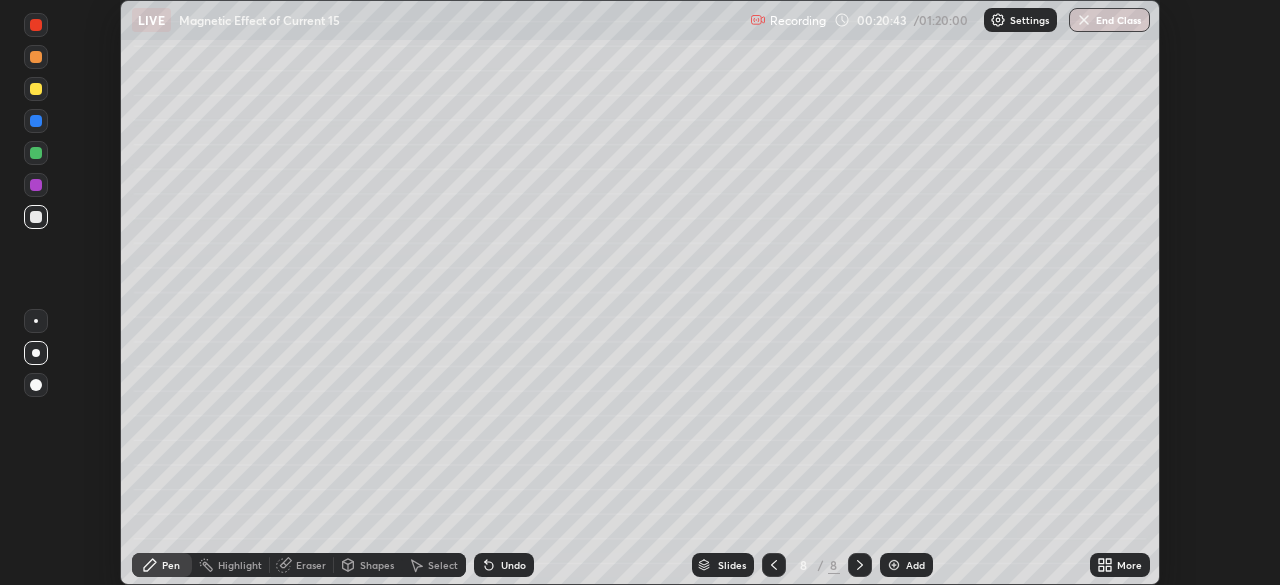 click at bounding box center (36, 121) 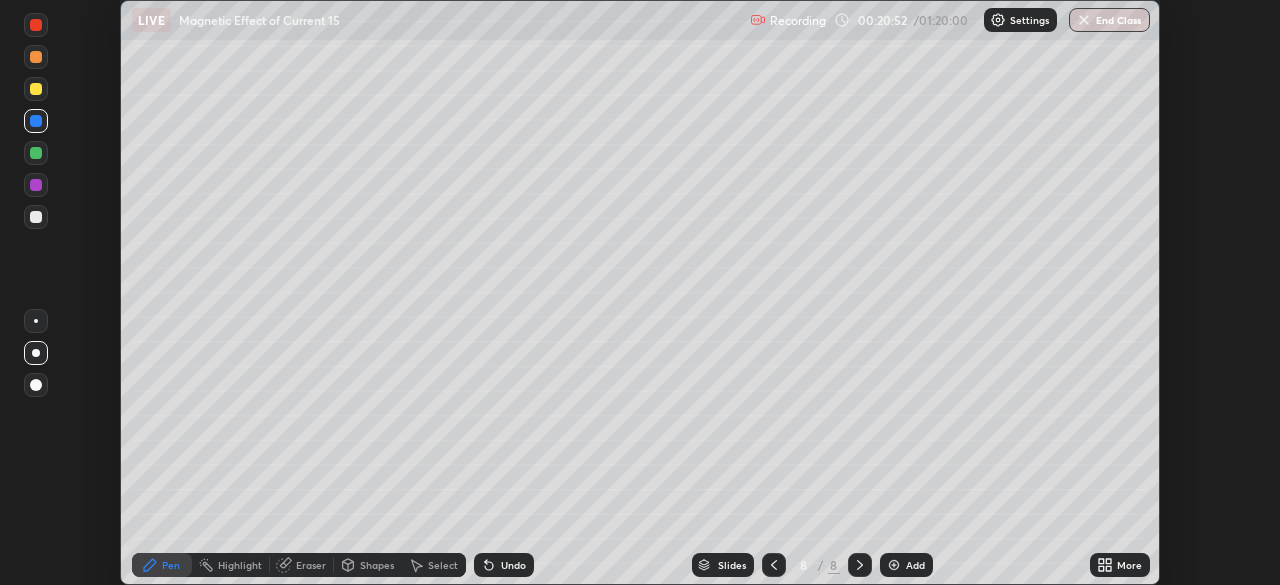 click at bounding box center (36, 217) 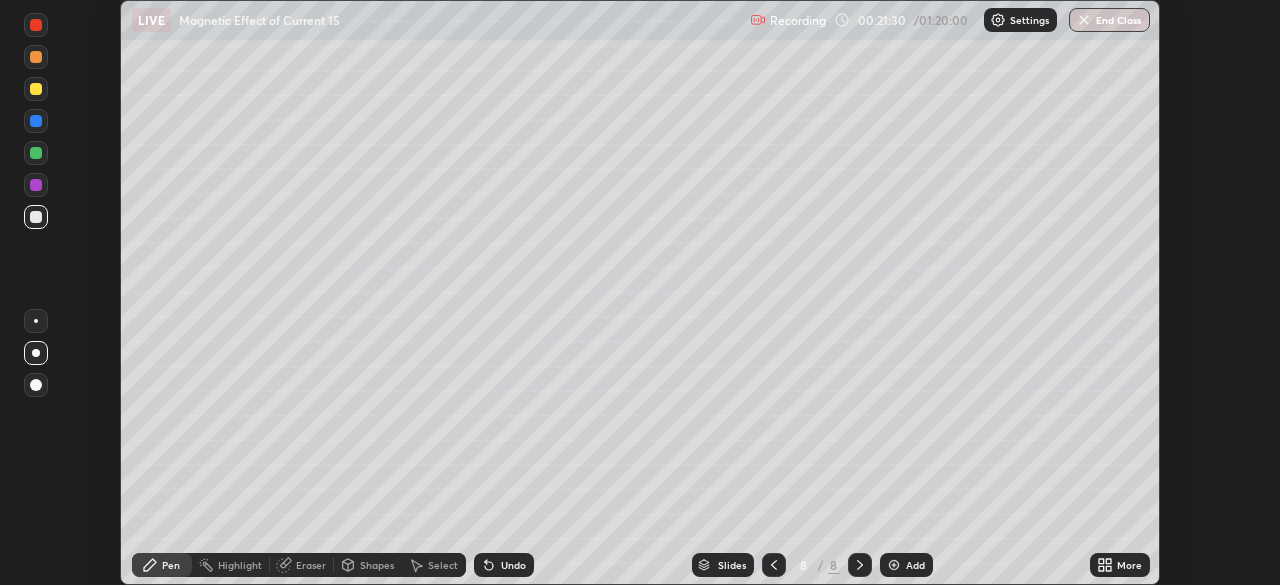 click on "Add" at bounding box center [915, 565] 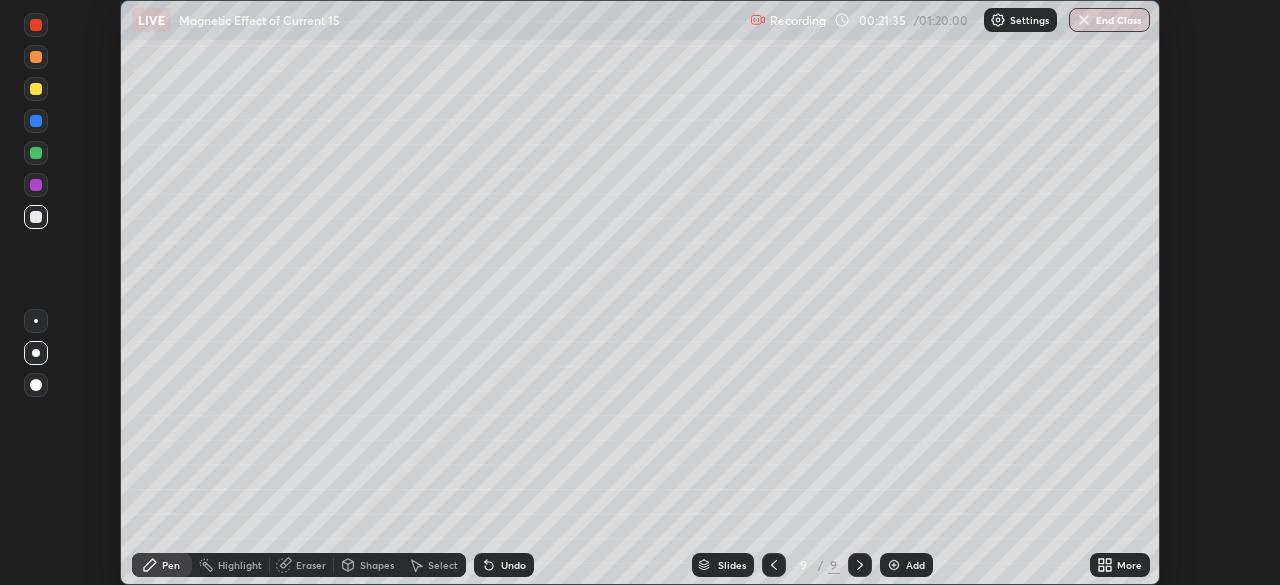 click 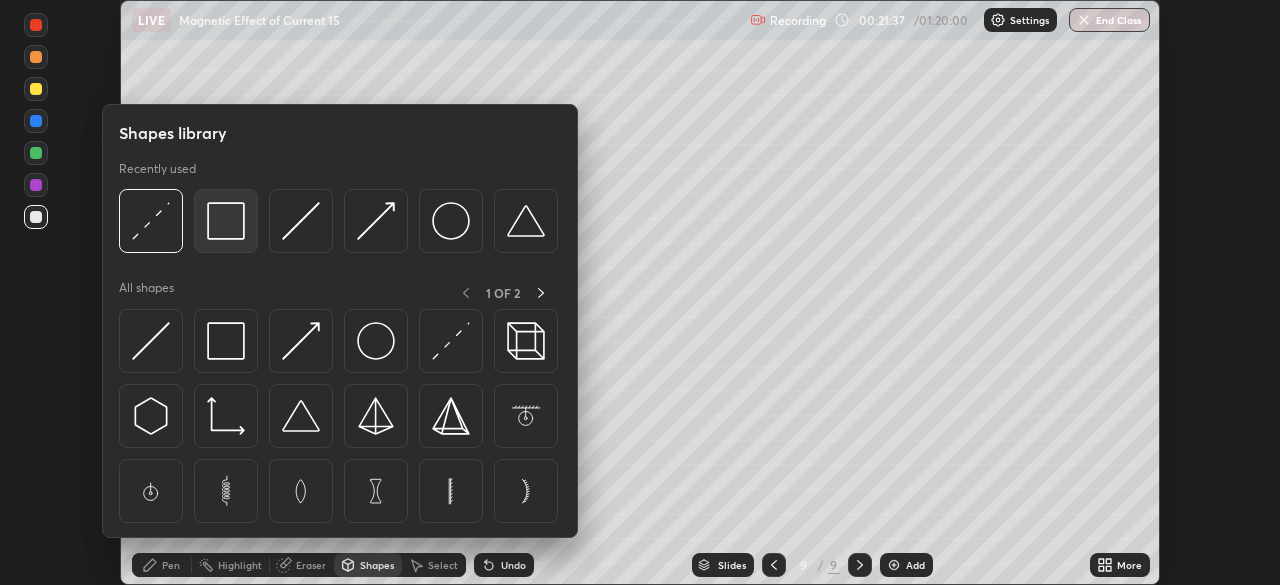 click at bounding box center [226, 221] 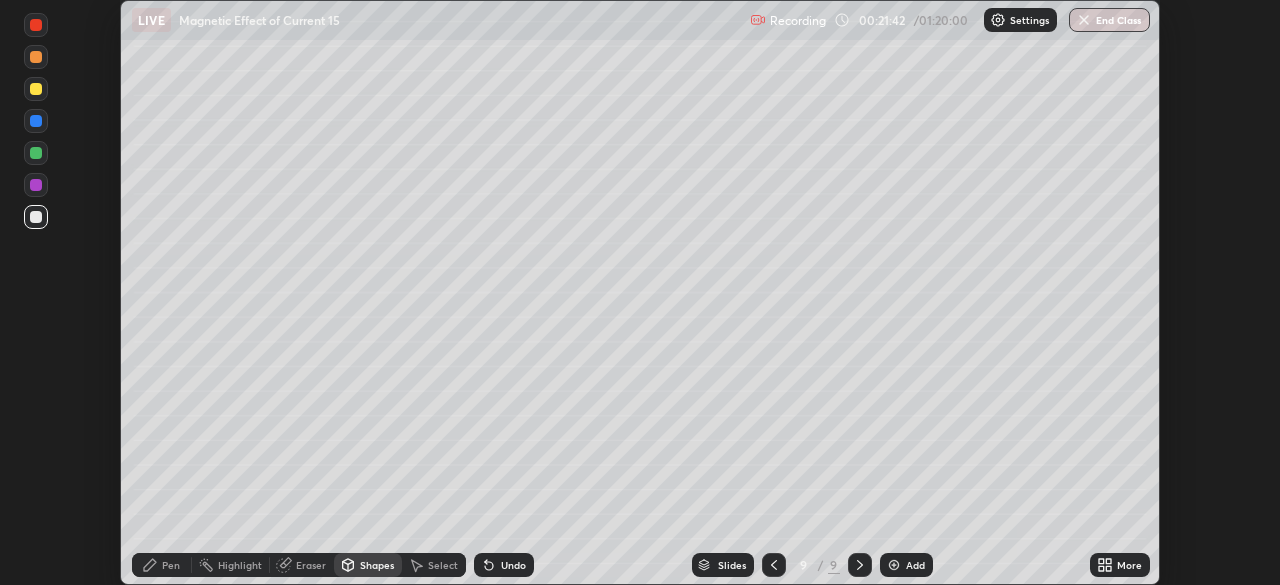 click on "Shapes" at bounding box center (377, 565) 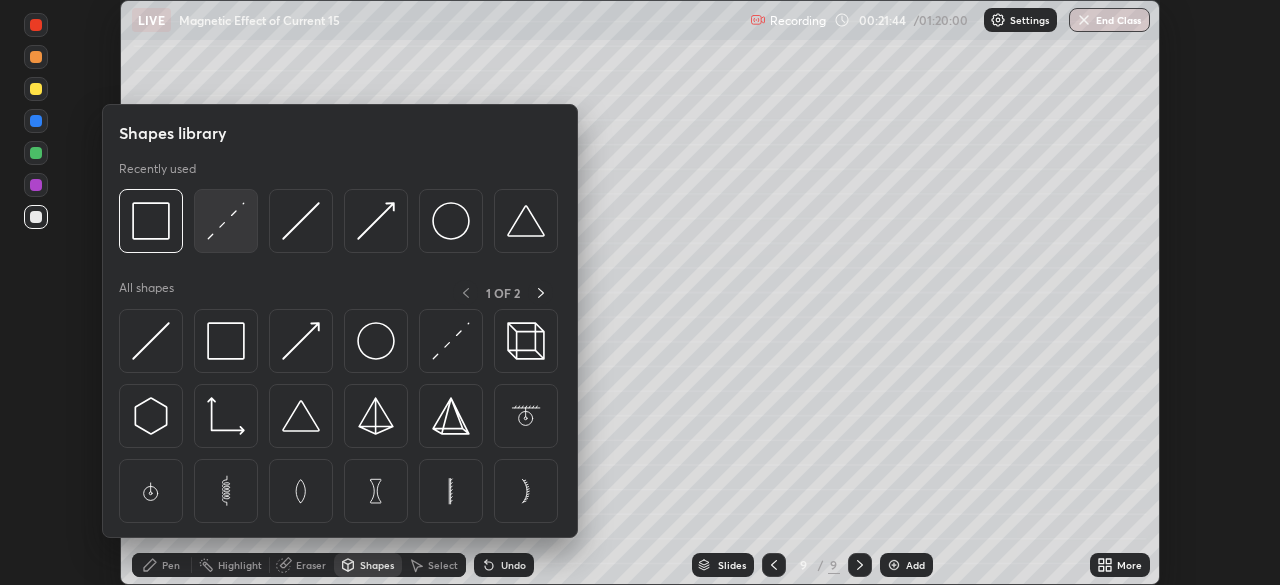 click at bounding box center [226, 221] 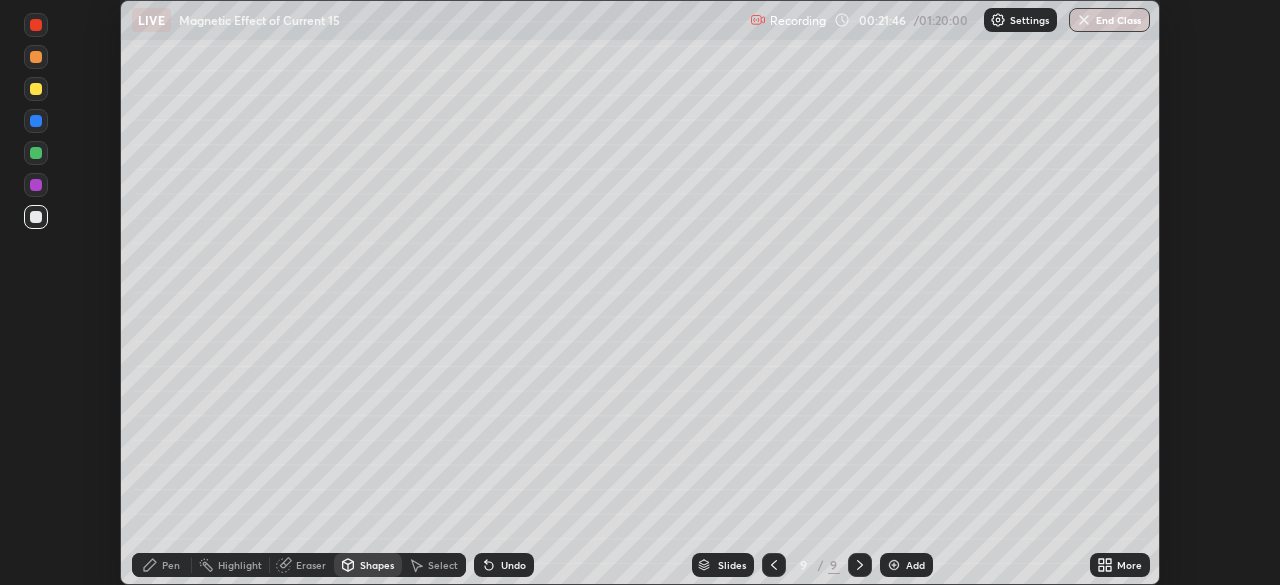 click at bounding box center [36, 153] 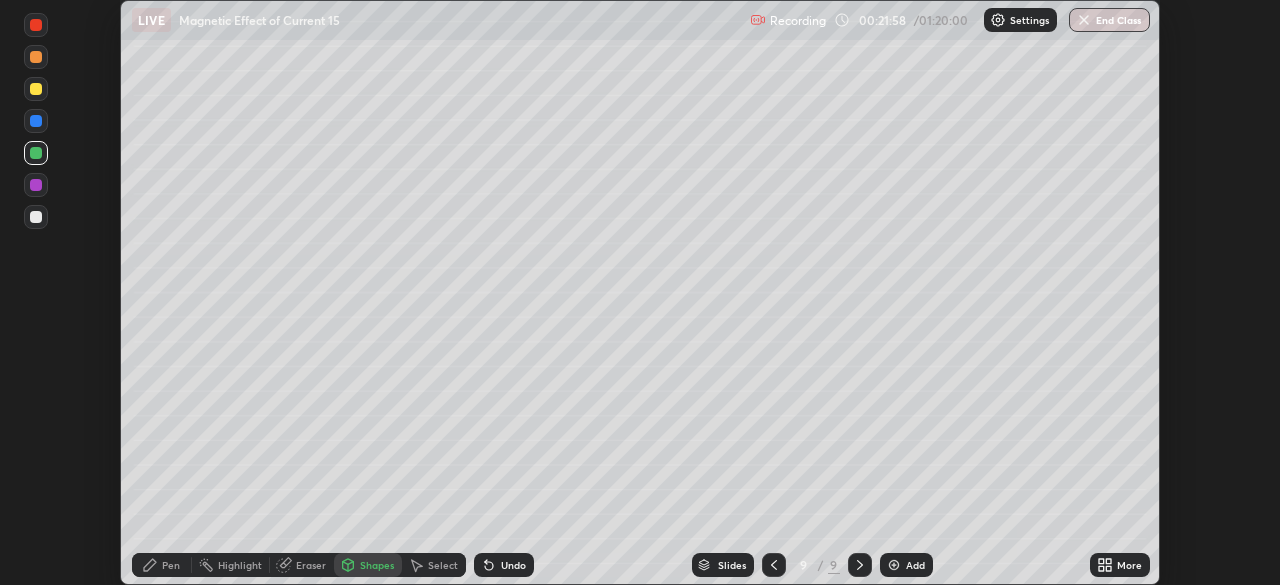 click at bounding box center [36, 121] 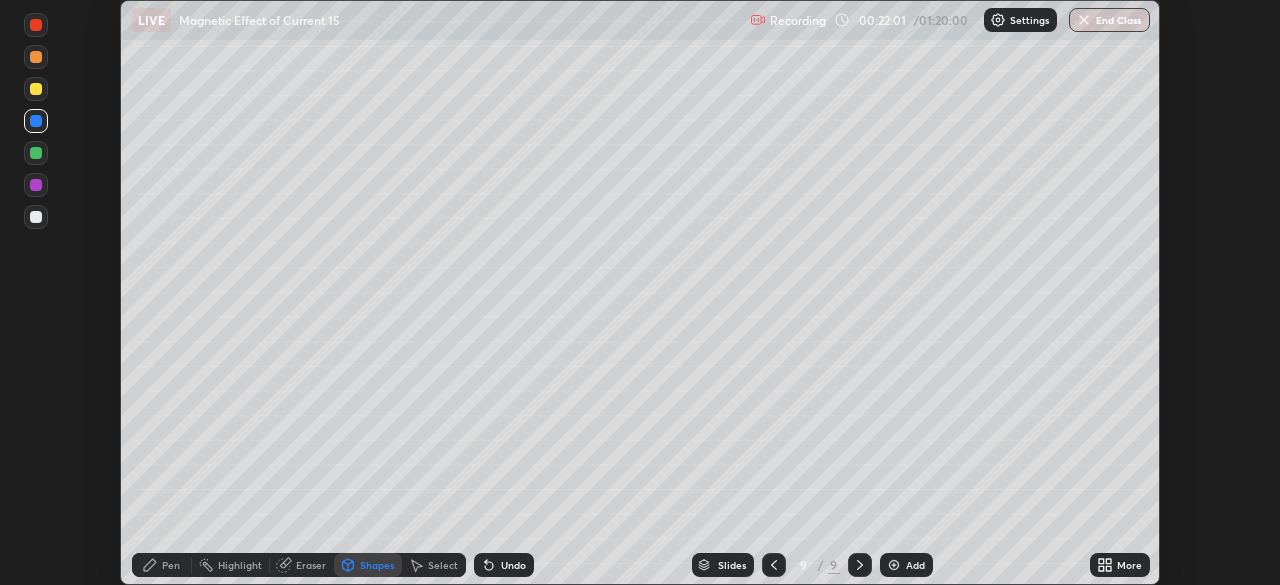 click on "Pen" at bounding box center [162, 565] 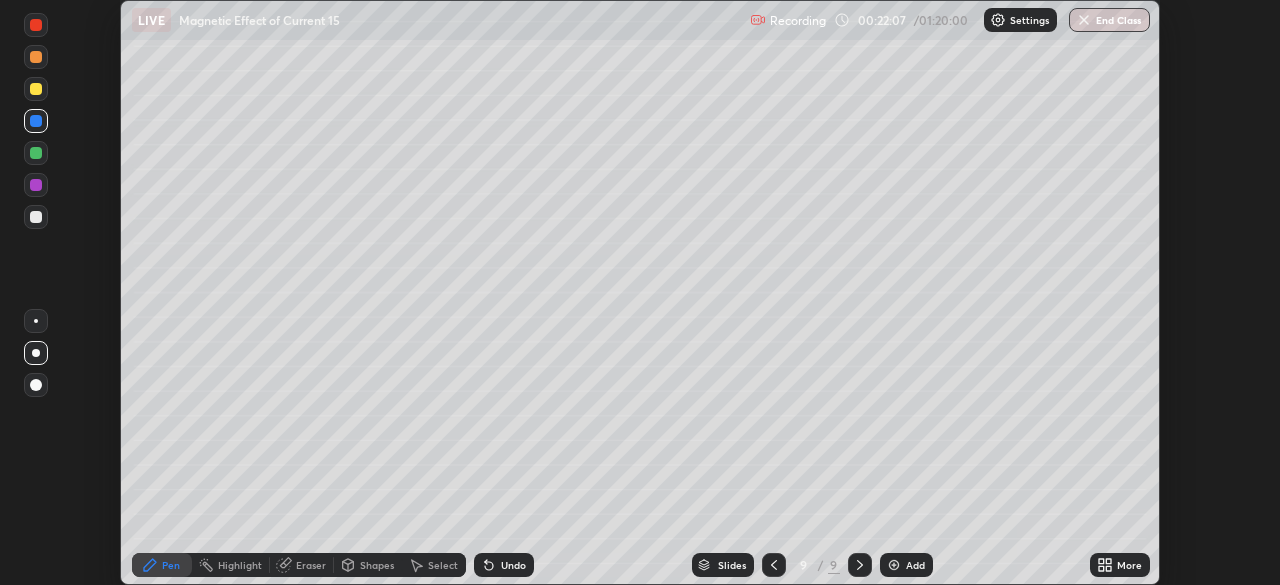 click on "Shapes" at bounding box center [377, 565] 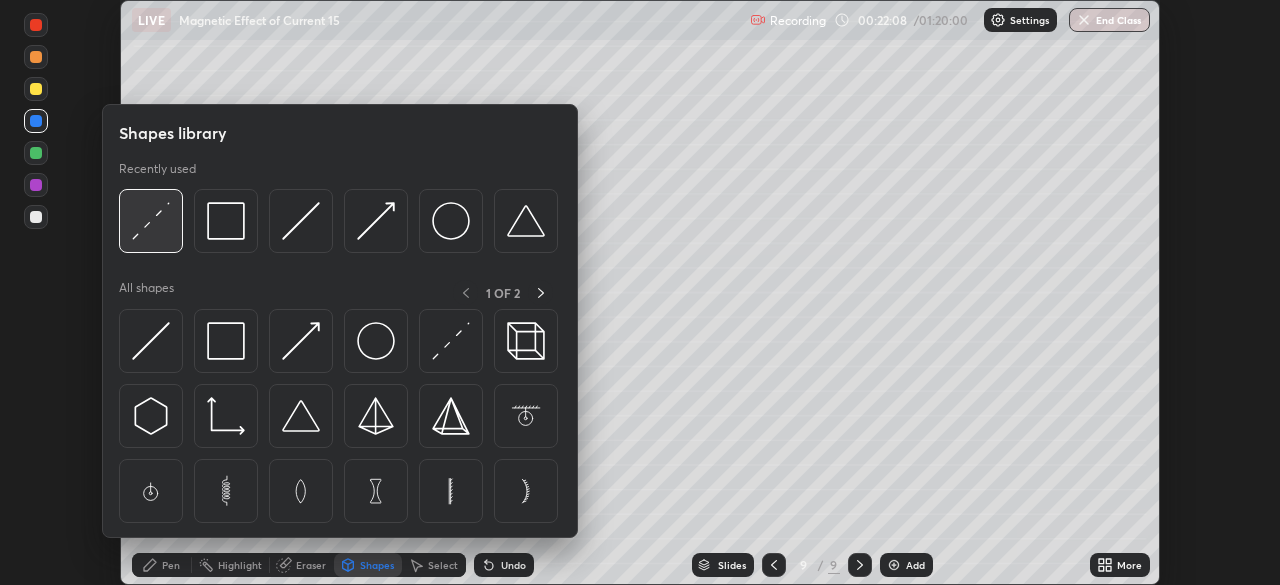 click at bounding box center [151, 221] 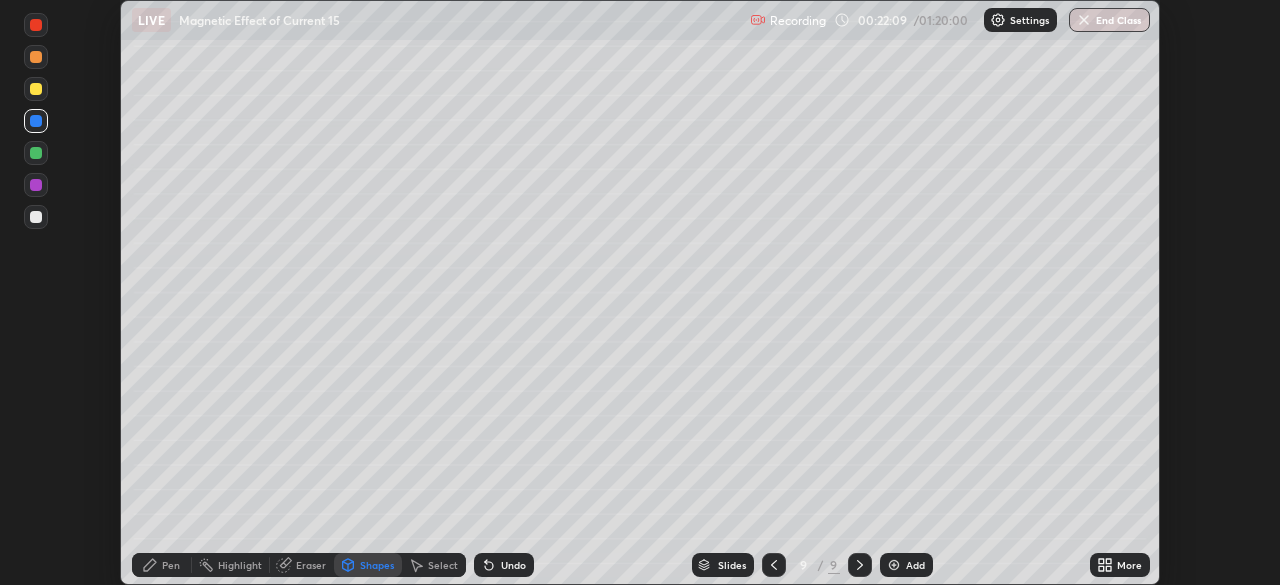 click at bounding box center (36, 89) 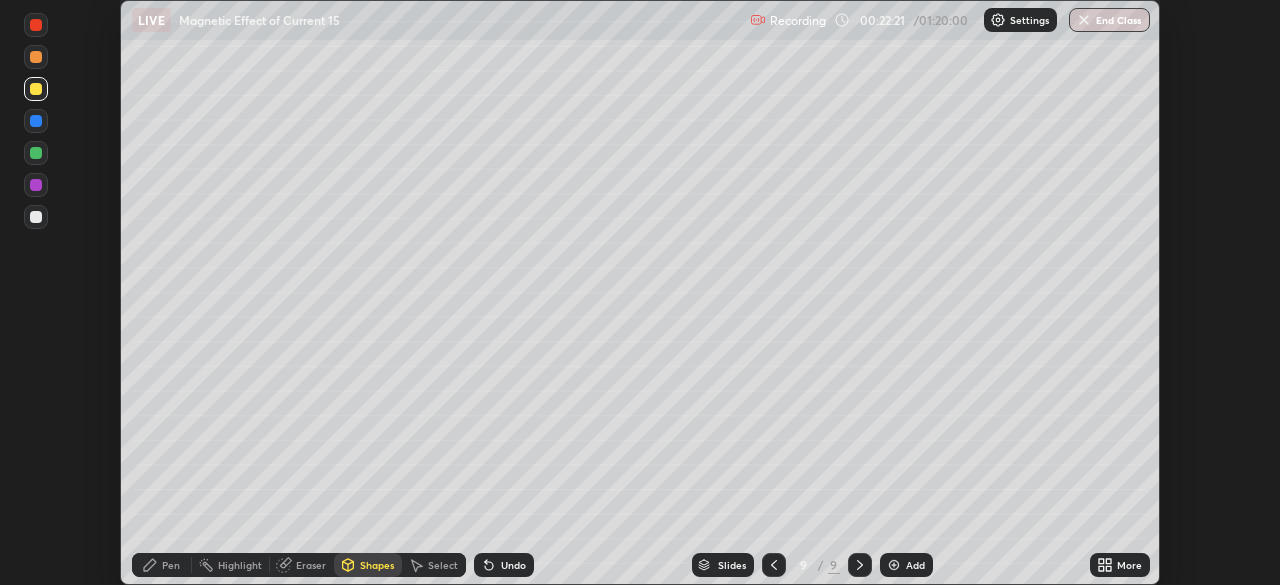 click on "Pen" at bounding box center (162, 565) 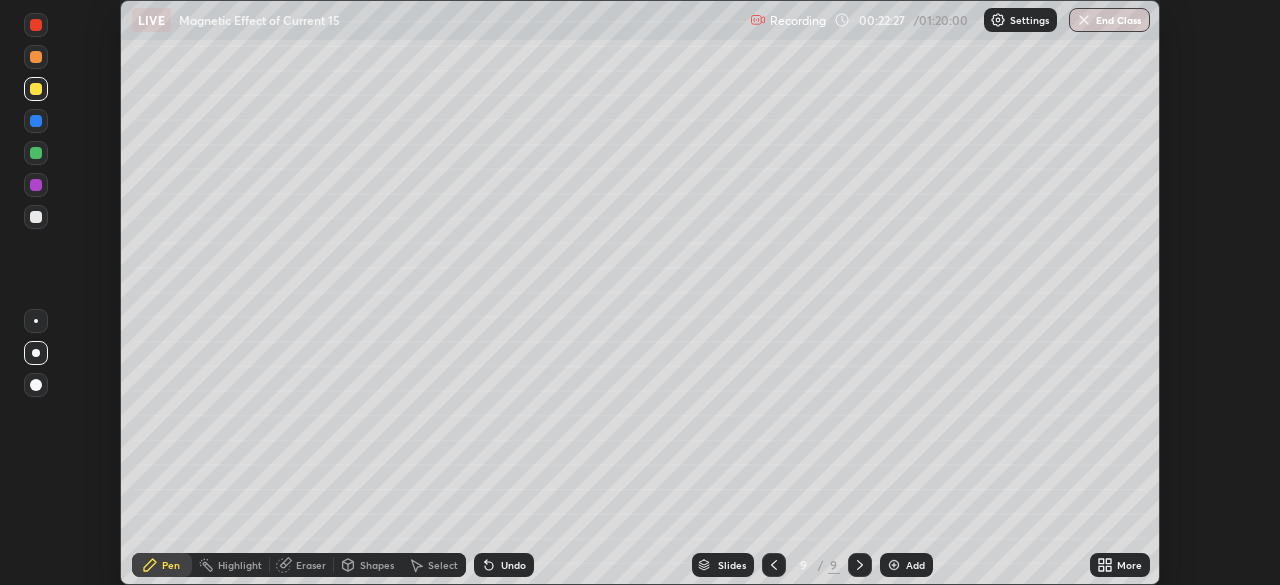 click on "Eraser" at bounding box center [302, 565] 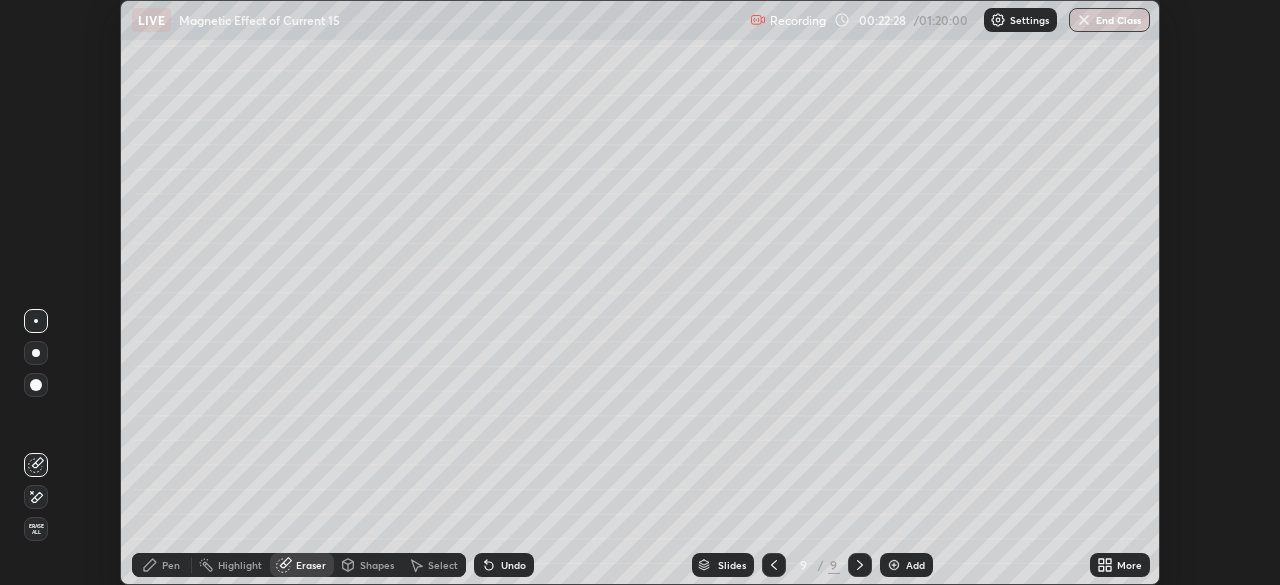 click 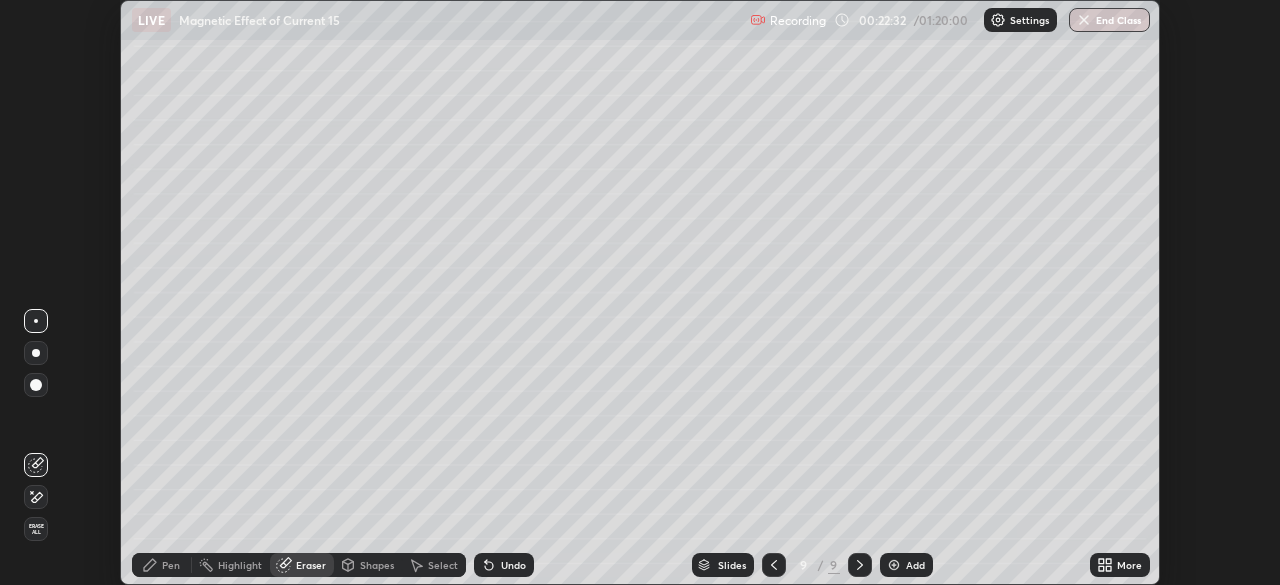 click 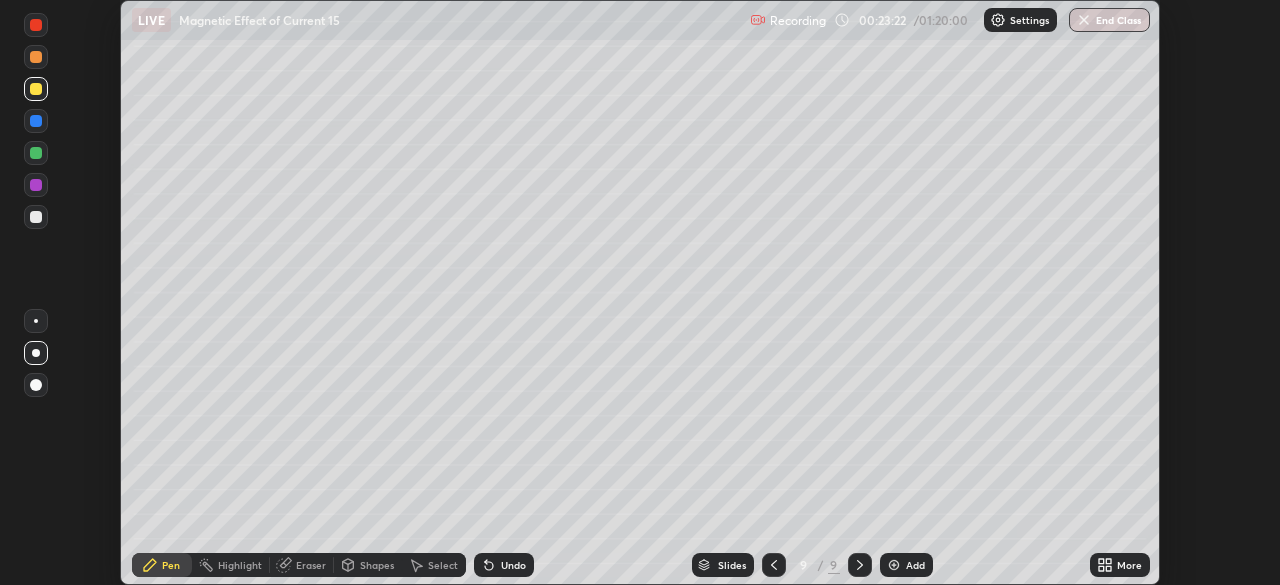 click 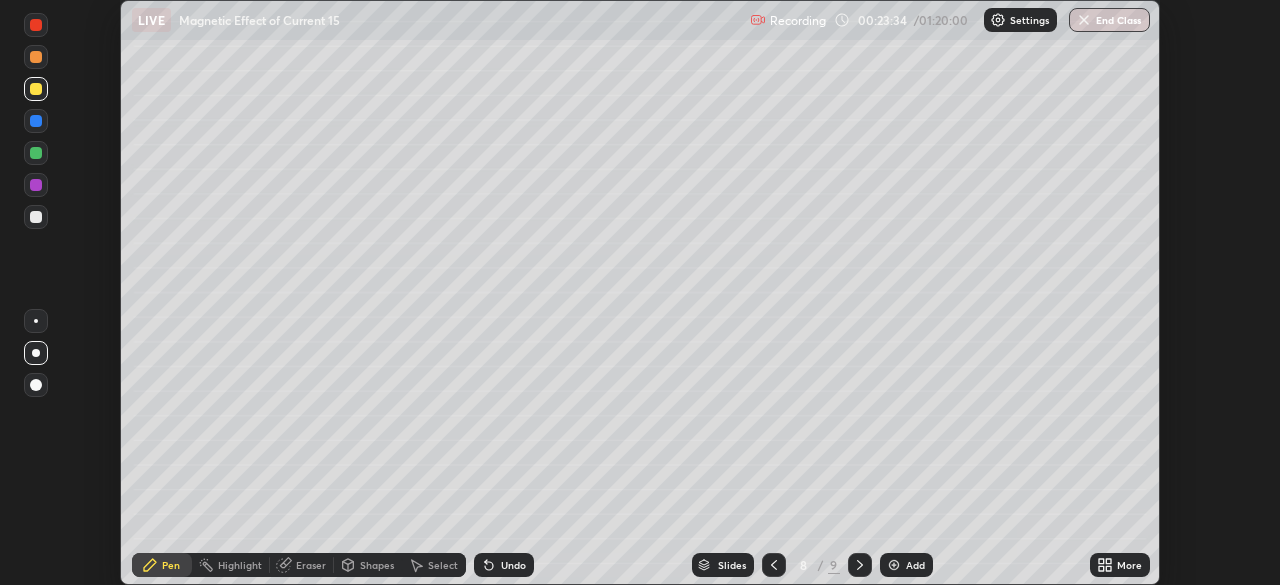 click 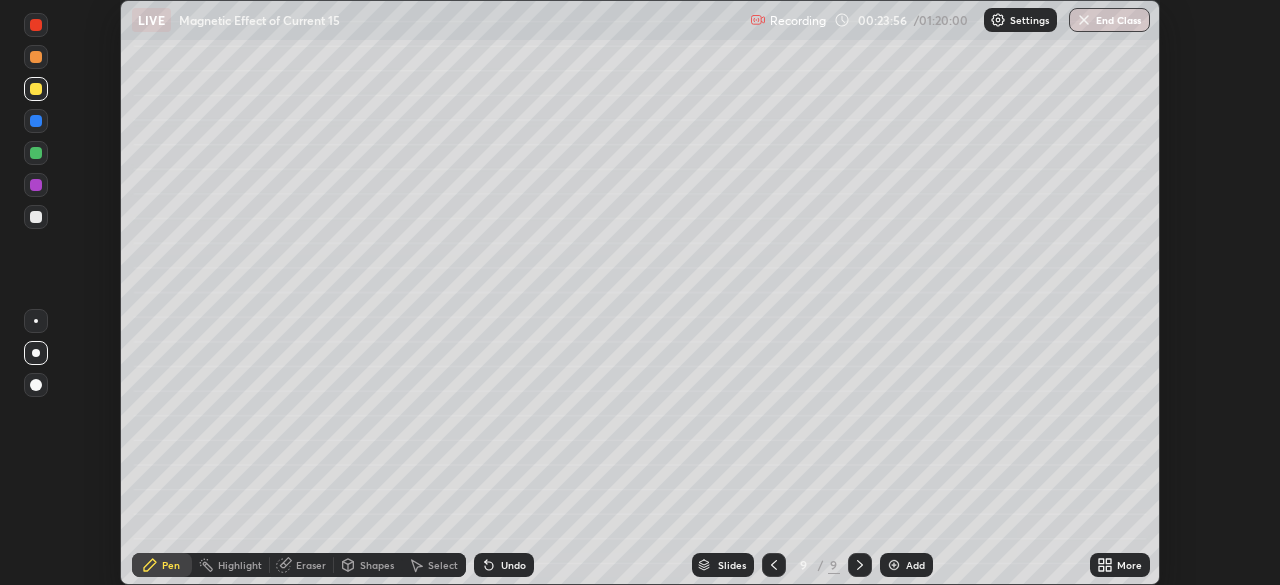 click 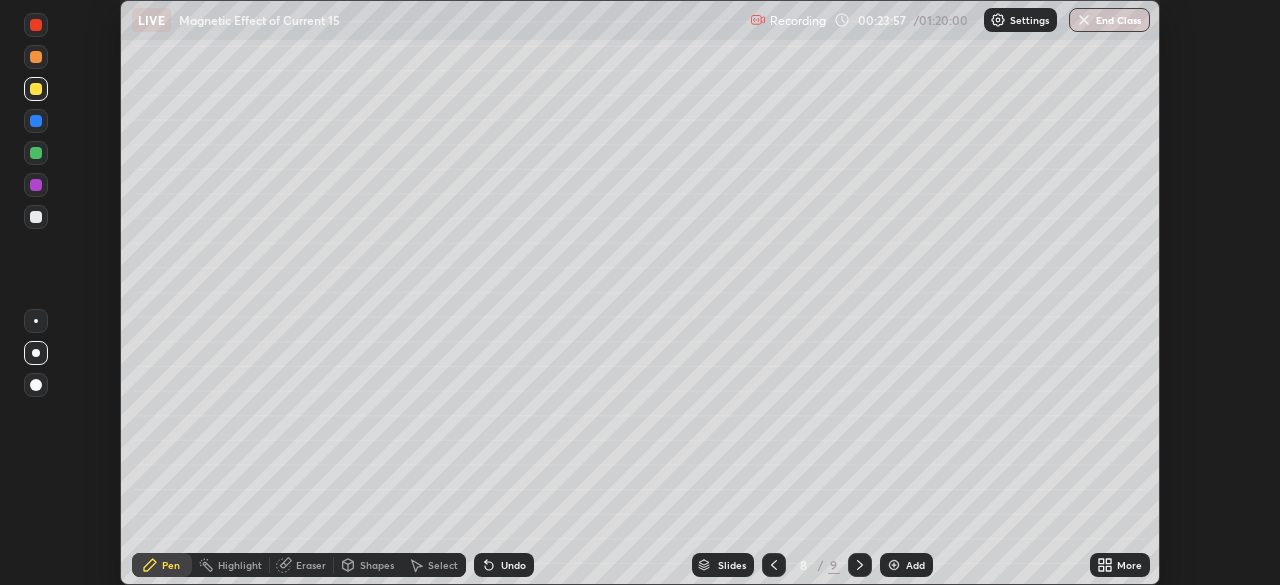click 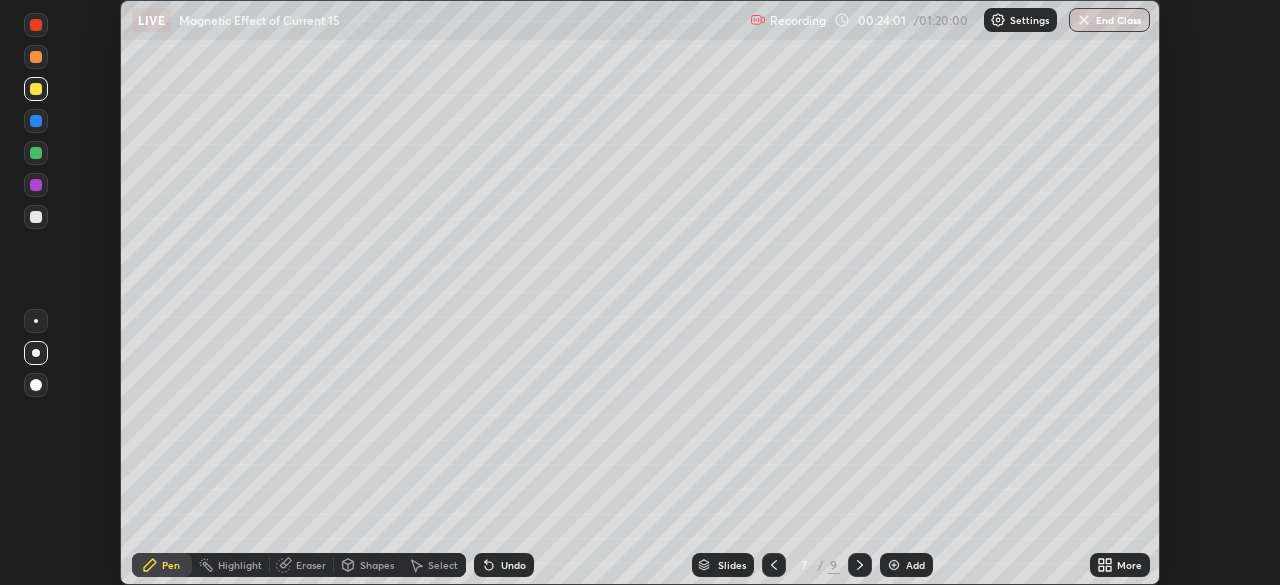 click 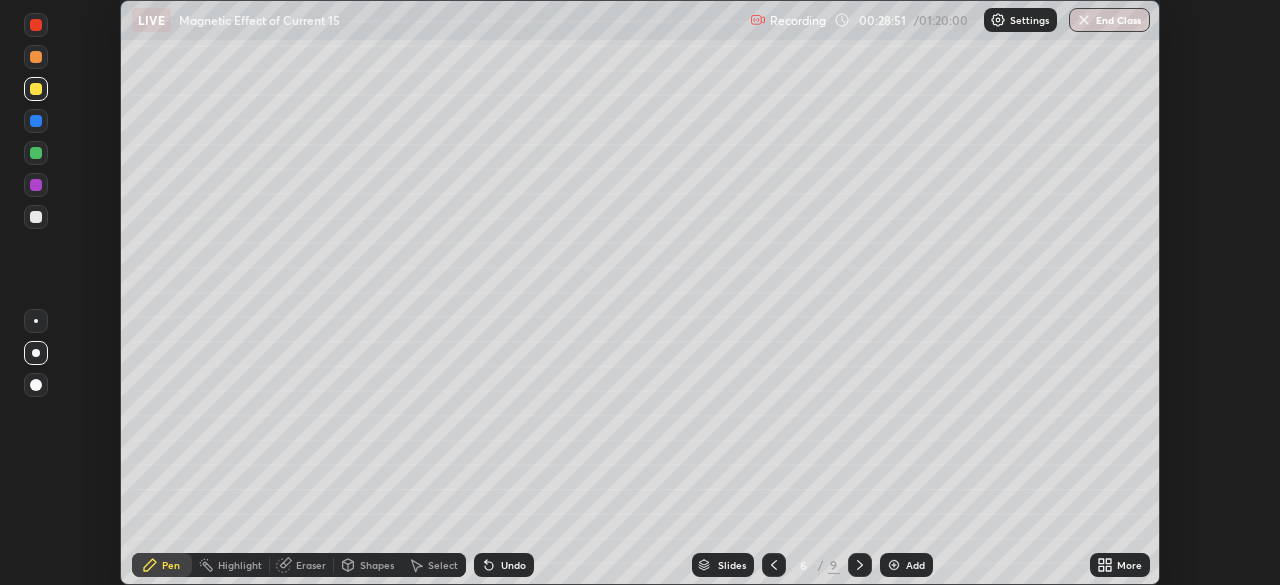 click 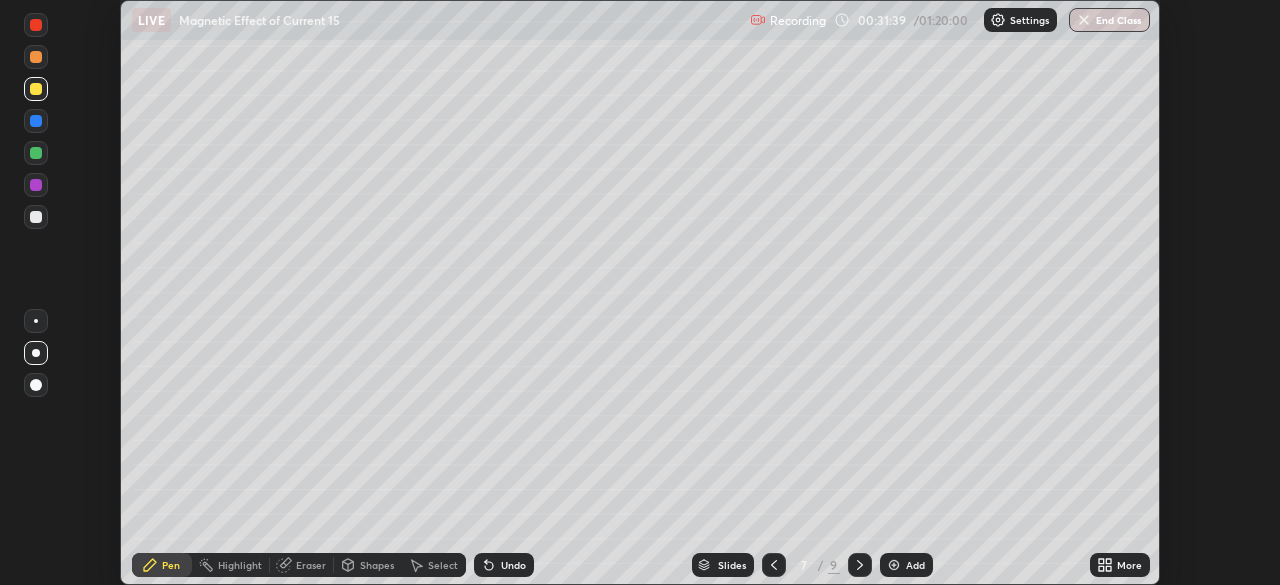 click 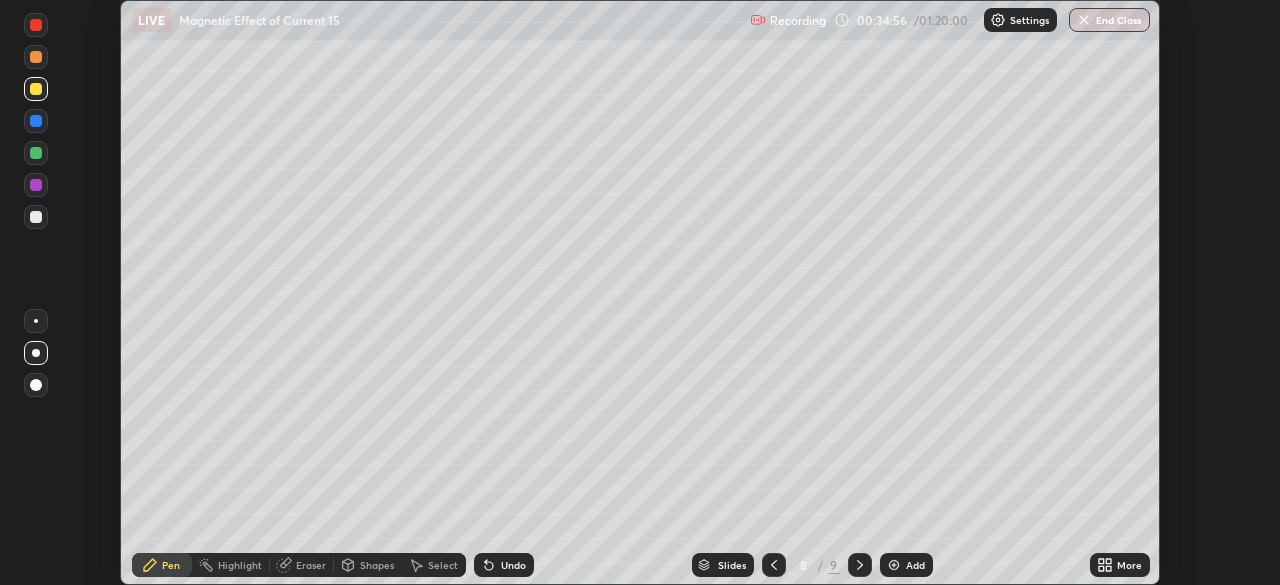 click 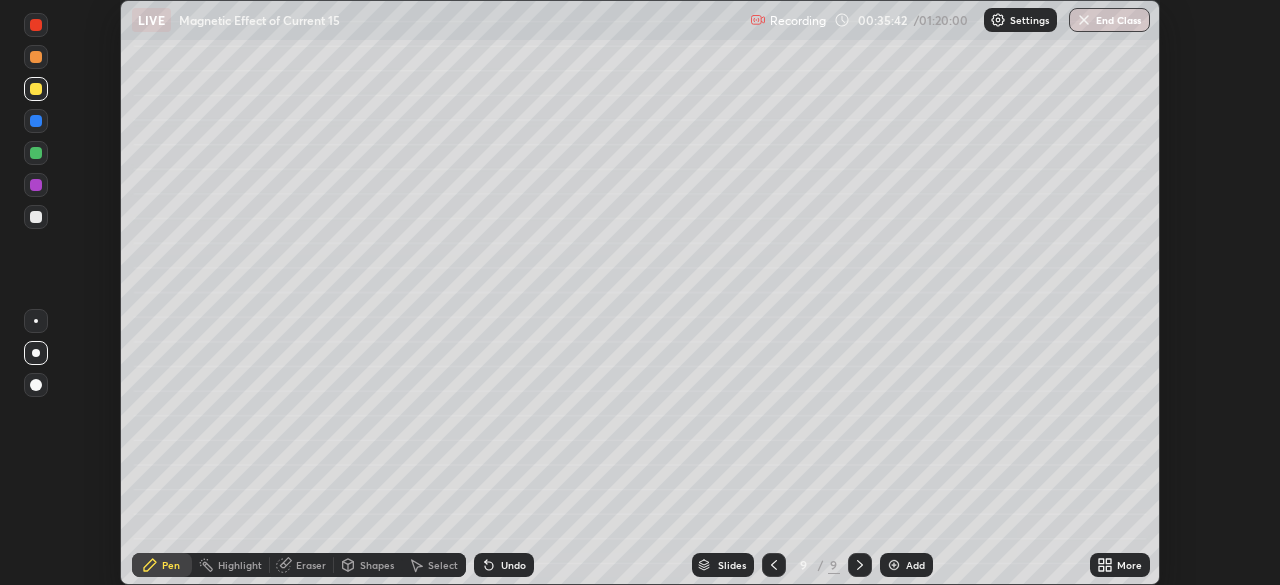 click on "Eraser" at bounding box center (311, 565) 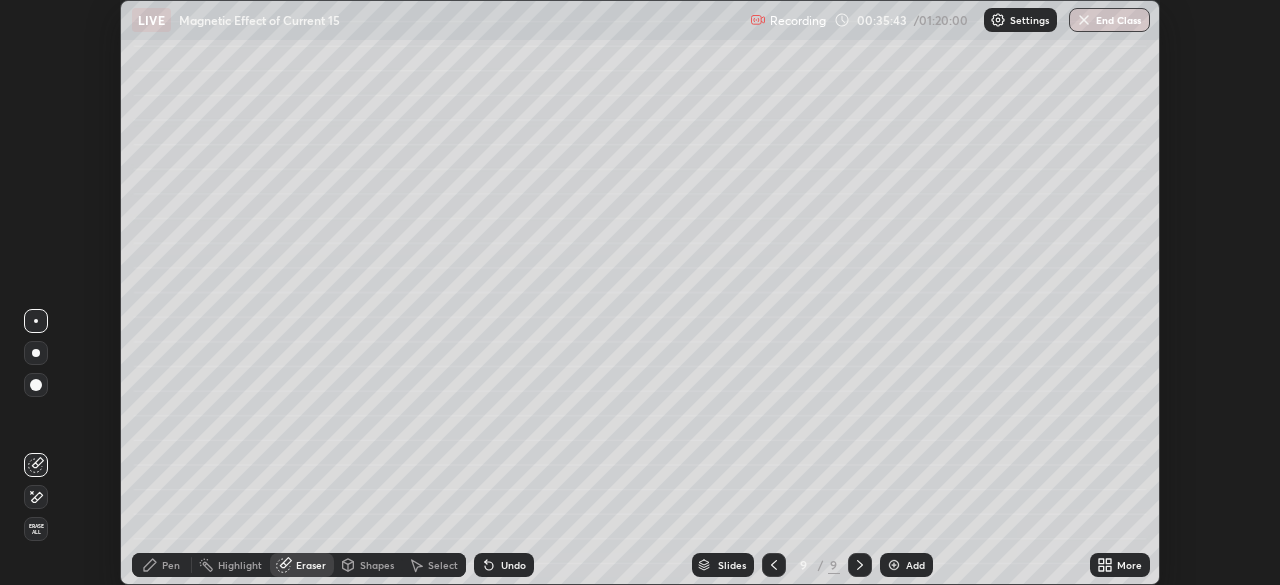 click 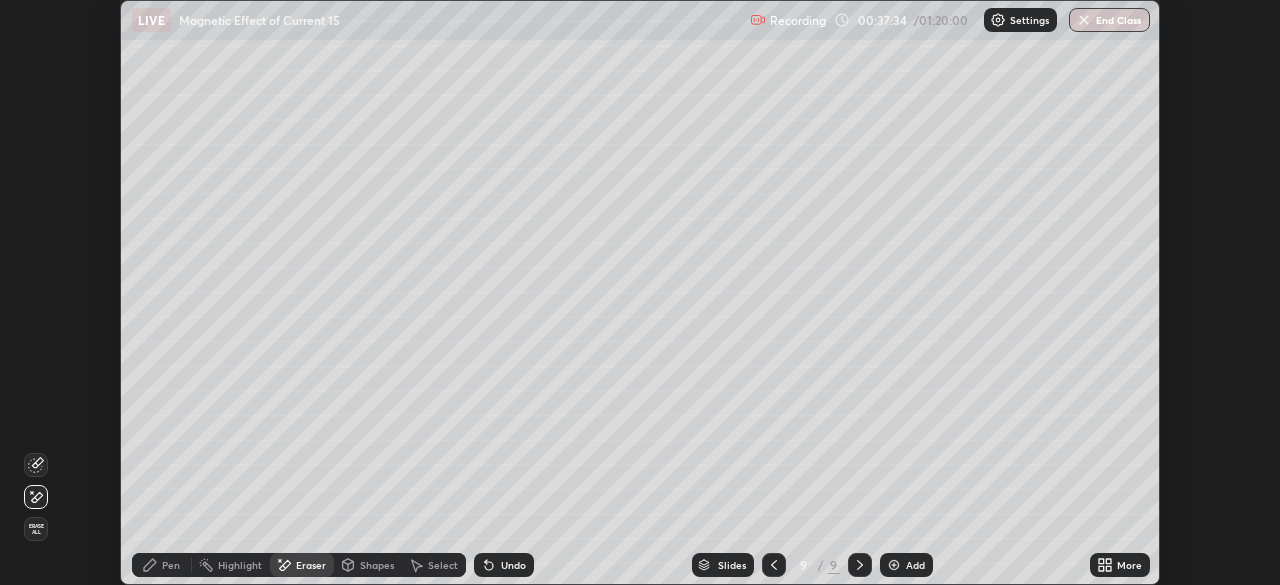 click on "Add" at bounding box center [915, 565] 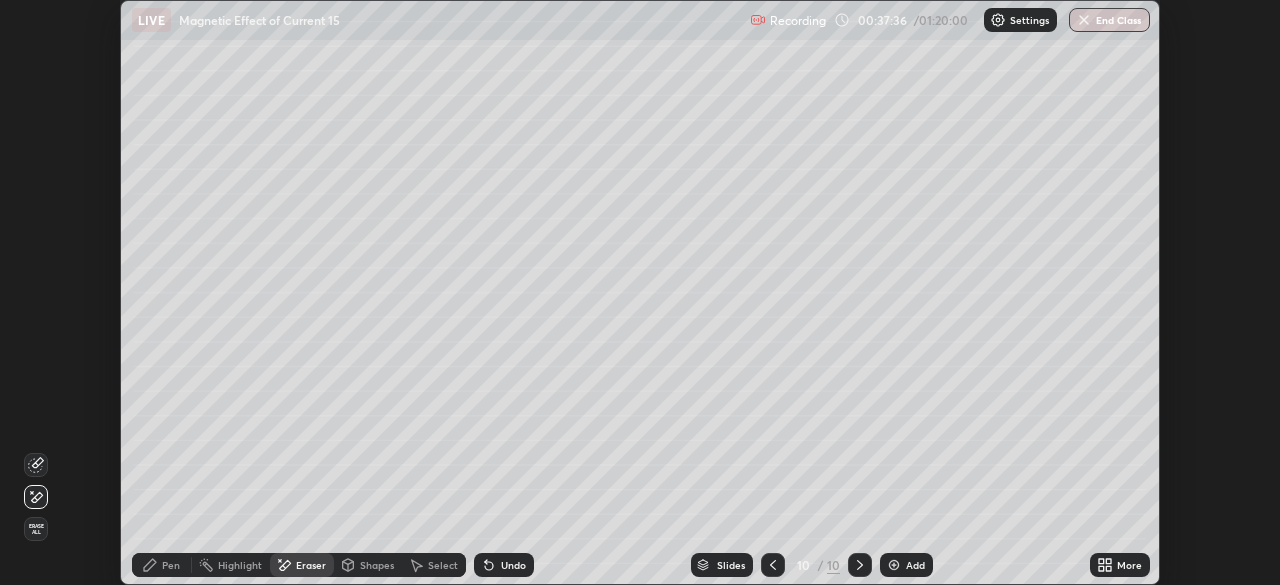 click 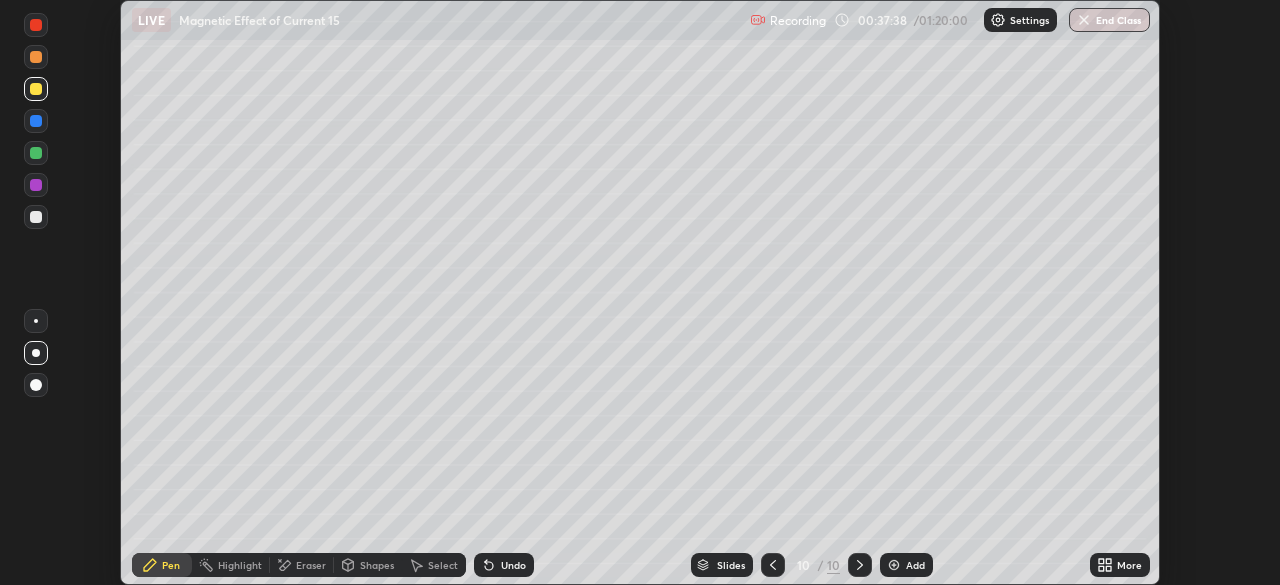 click on "Shapes" at bounding box center (377, 565) 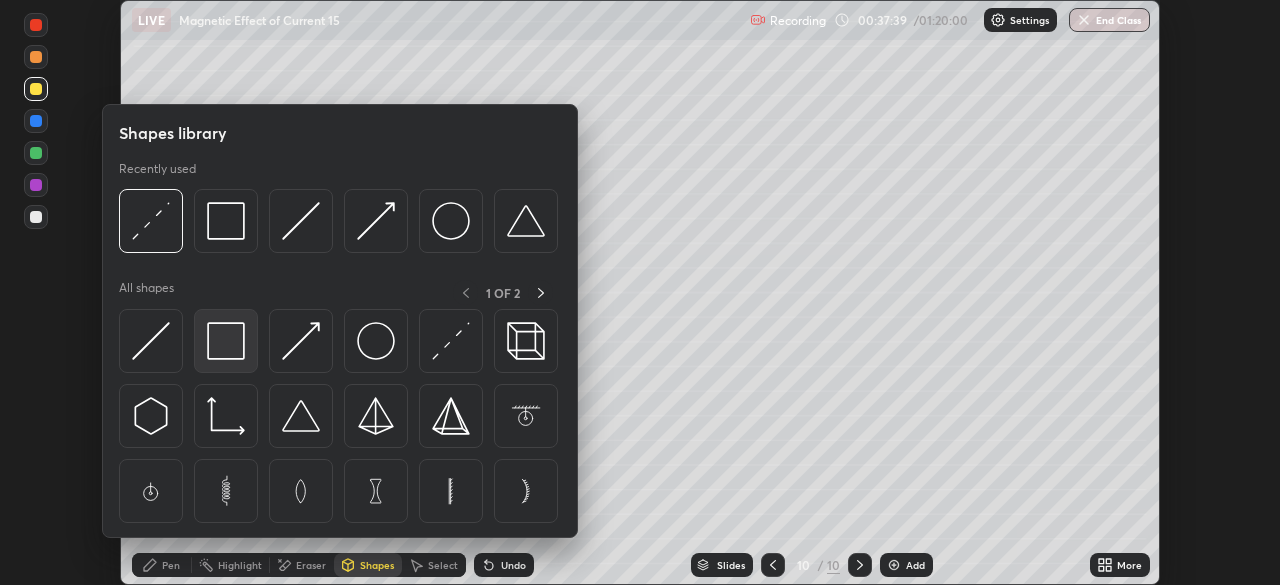 click at bounding box center (226, 341) 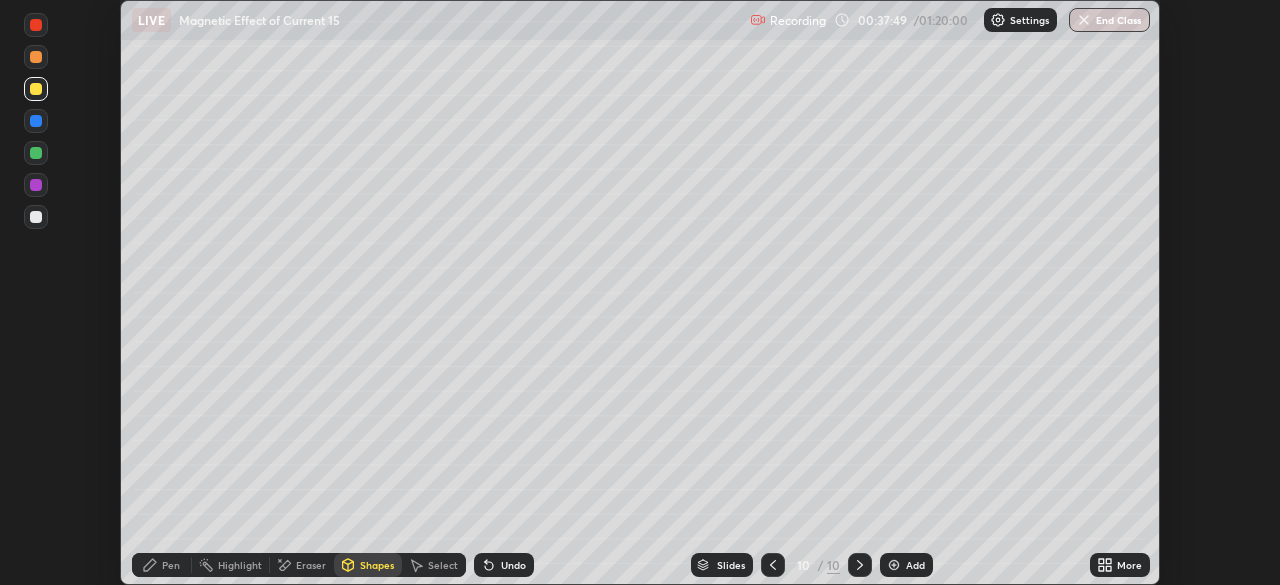 click on "Undo" at bounding box center [504, 565] 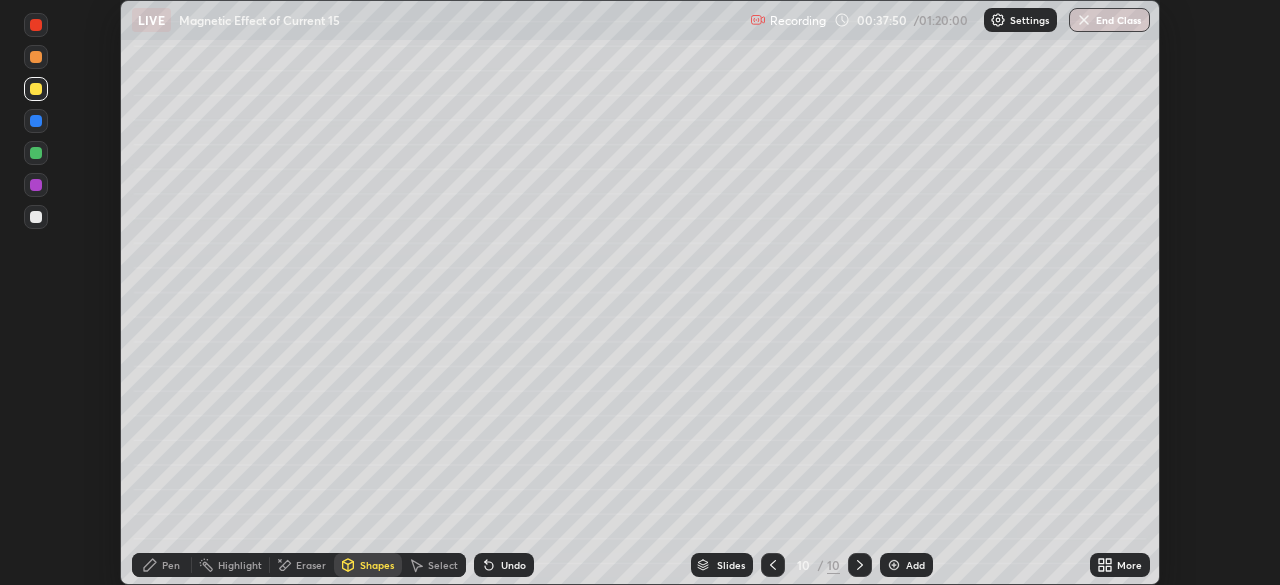 click 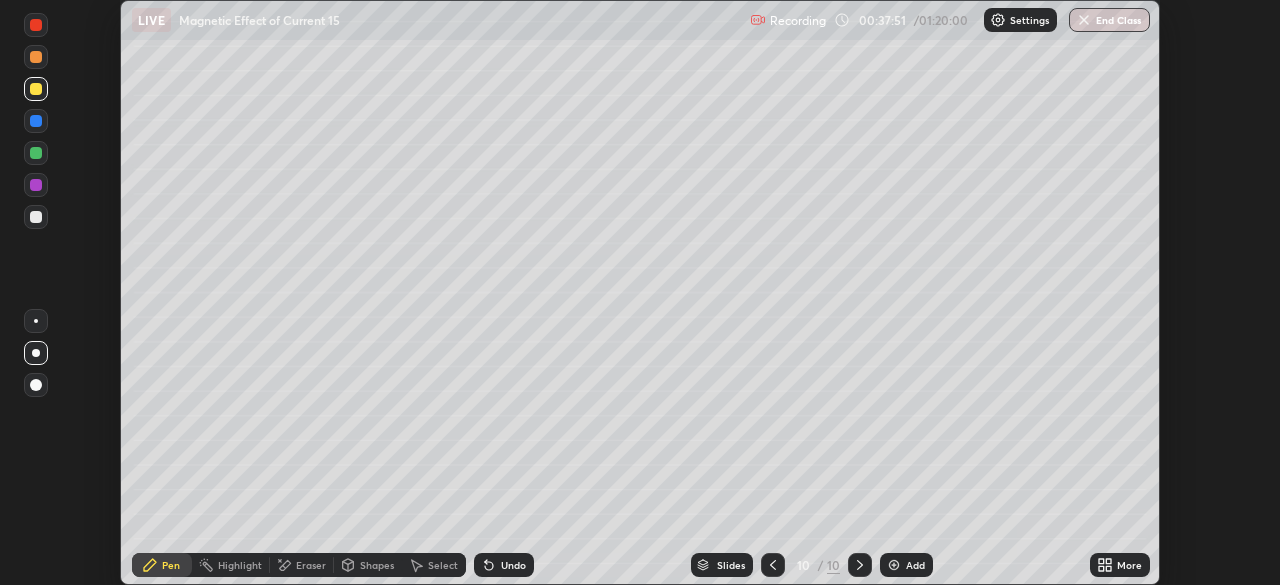 click at bounding box center [36, 217] 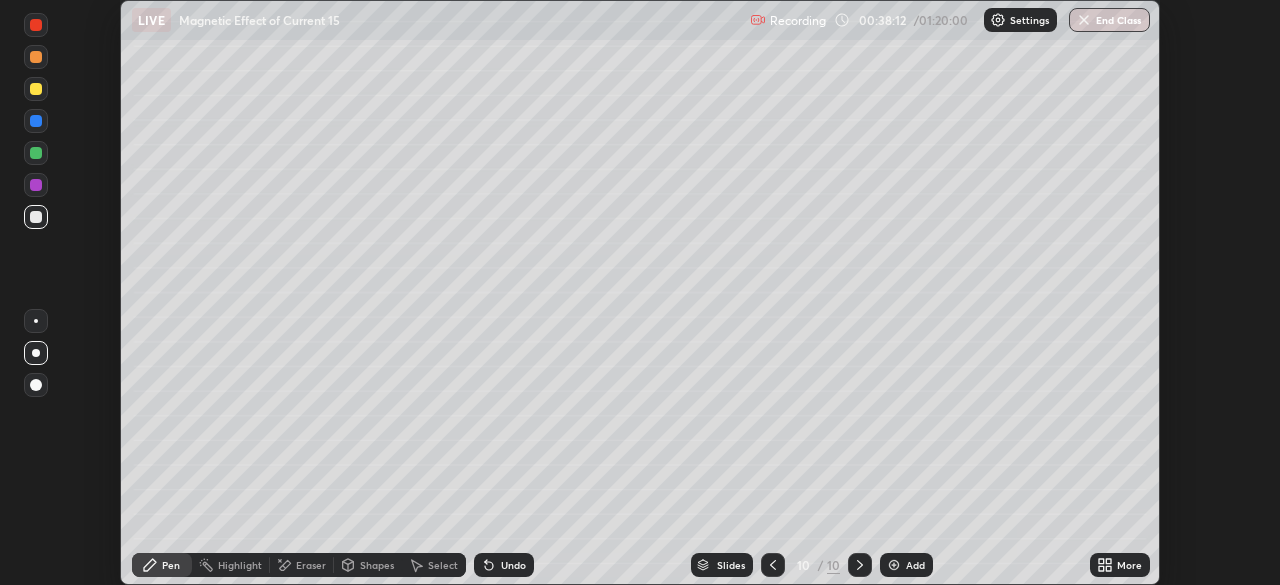 click on "Shapes" at bounding box center [377, 565] 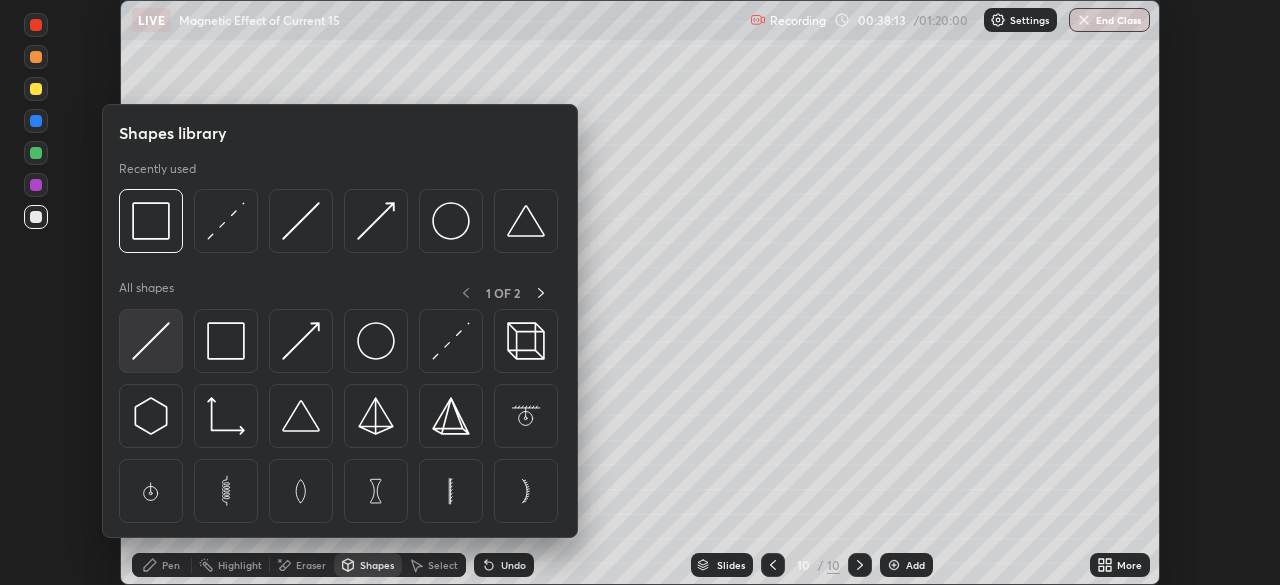 click at bounding box center [151, 341] 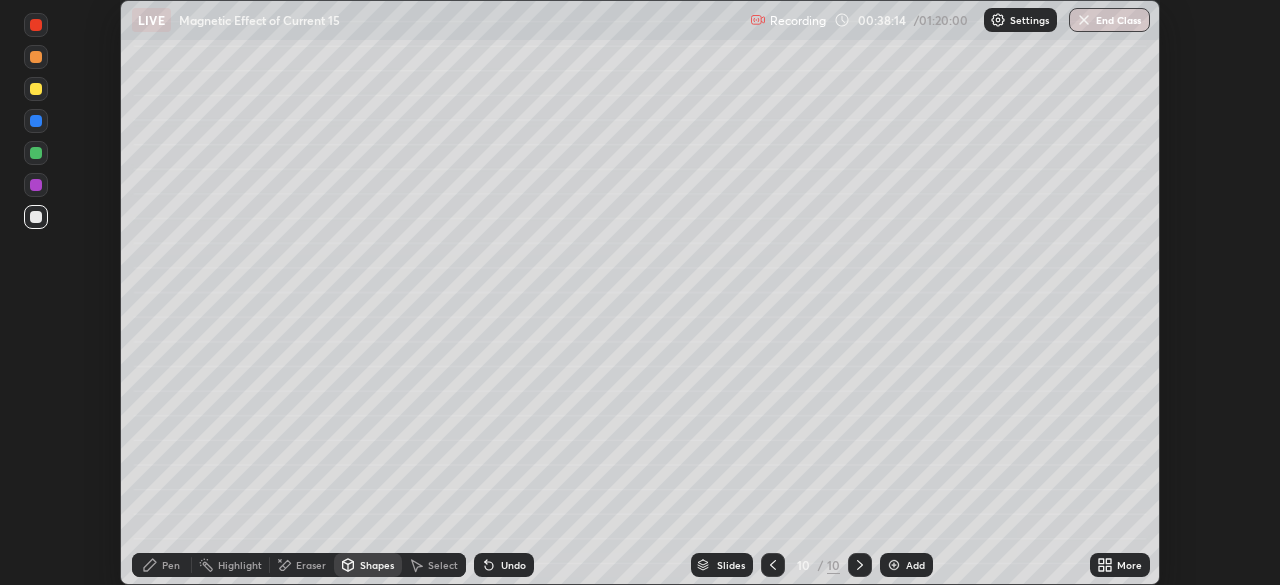 click on "Shapes" at bounding box center (377, 565) 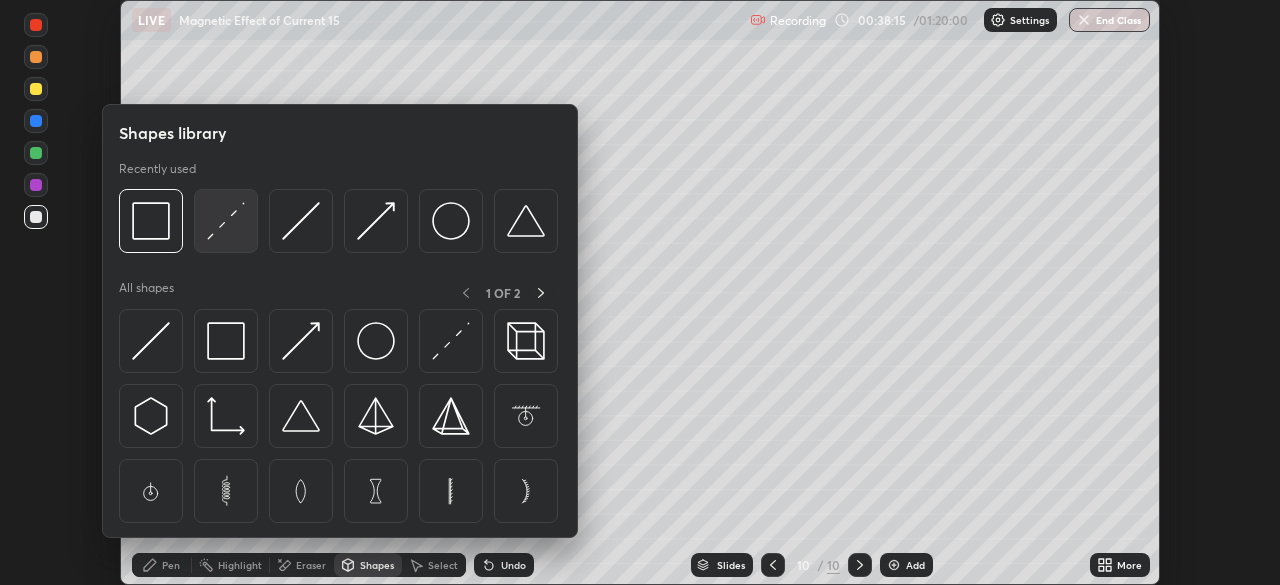 click at bounding box center (226, 221) 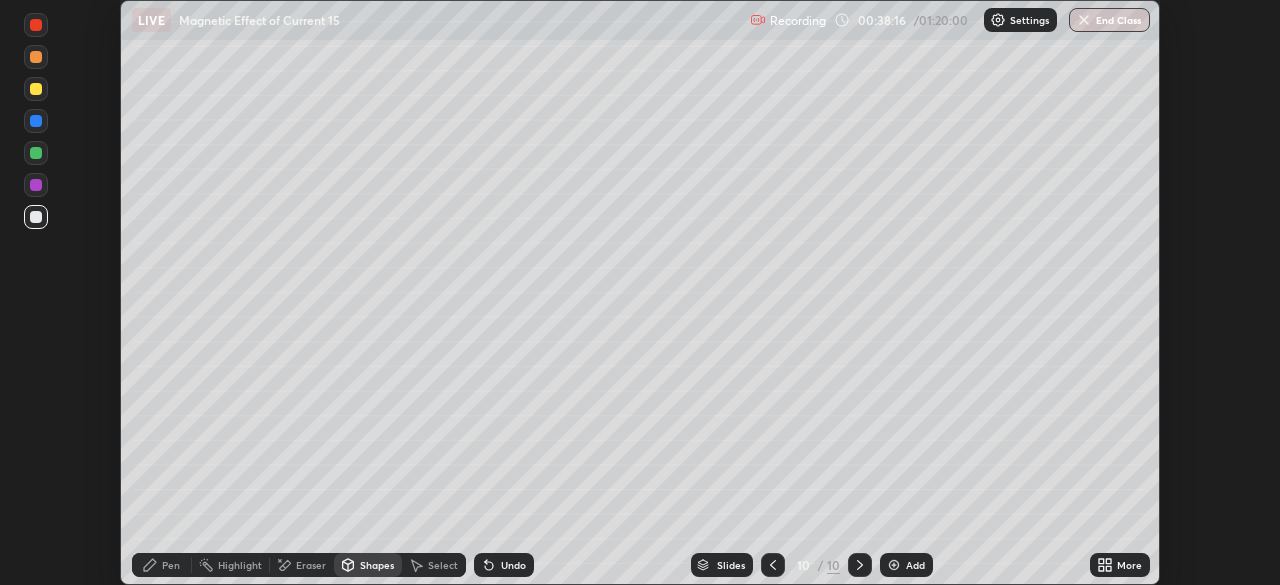 click at bounding box center [36, 153] 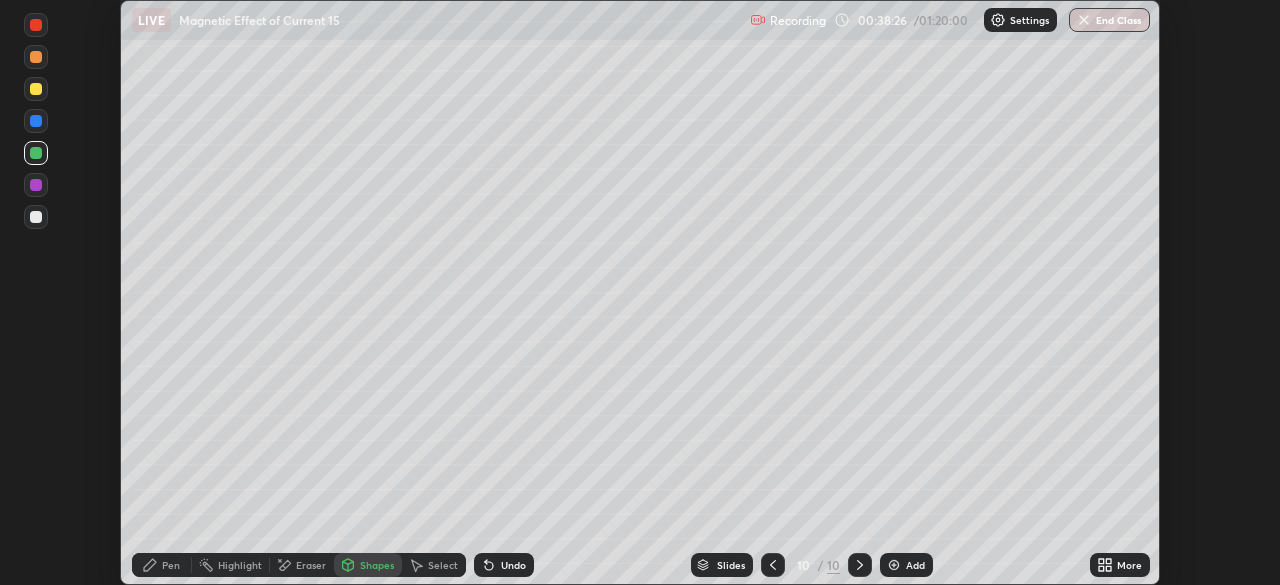 click 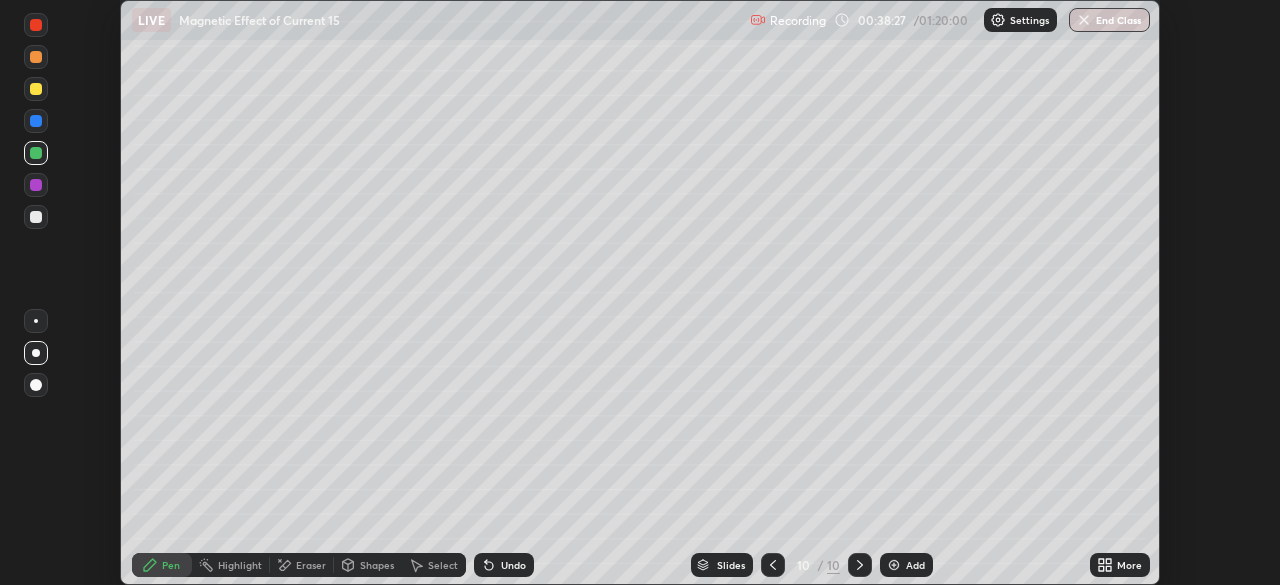 click at bounding box center [36, 217] 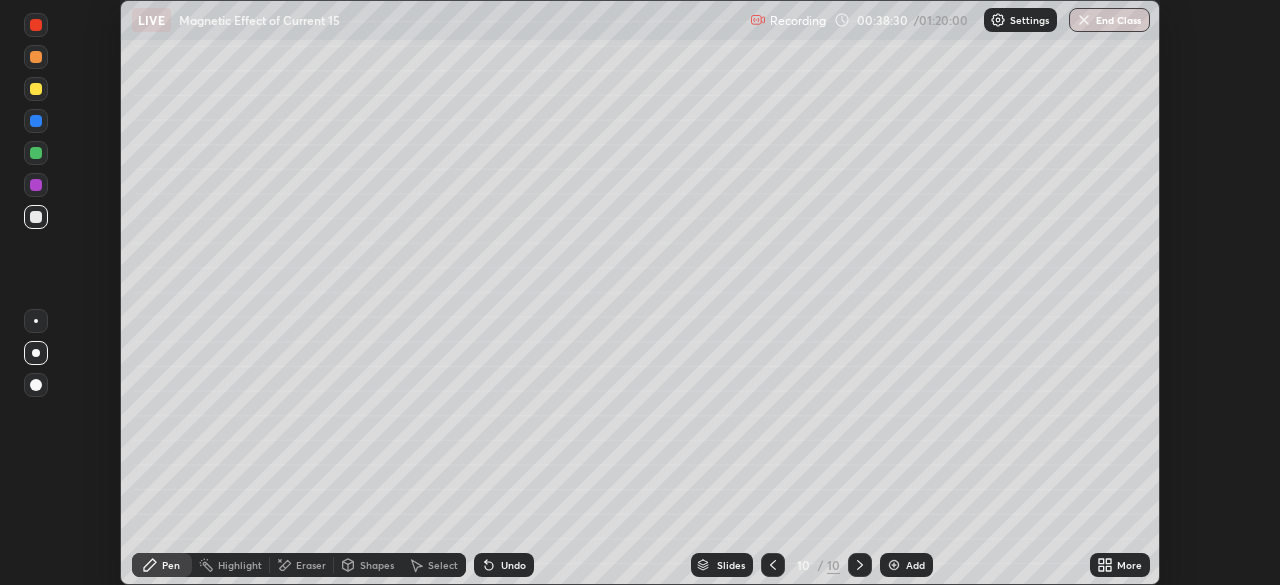 click on "Pen" at bounding box center (162, 565) 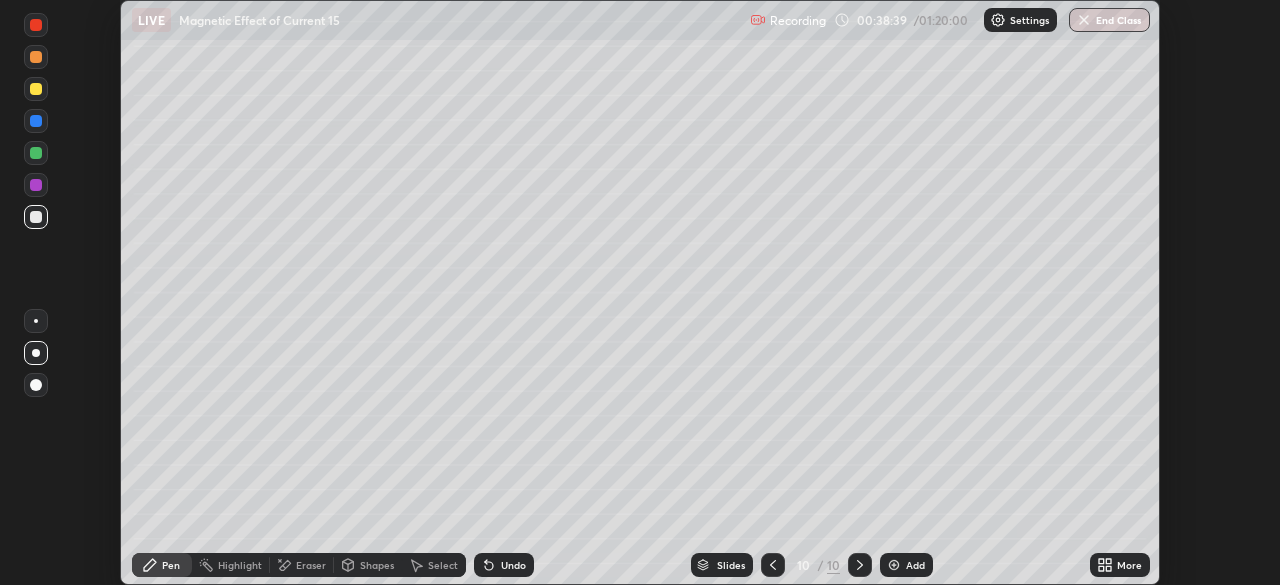 click on "Select" at bounding box center (434, 565) 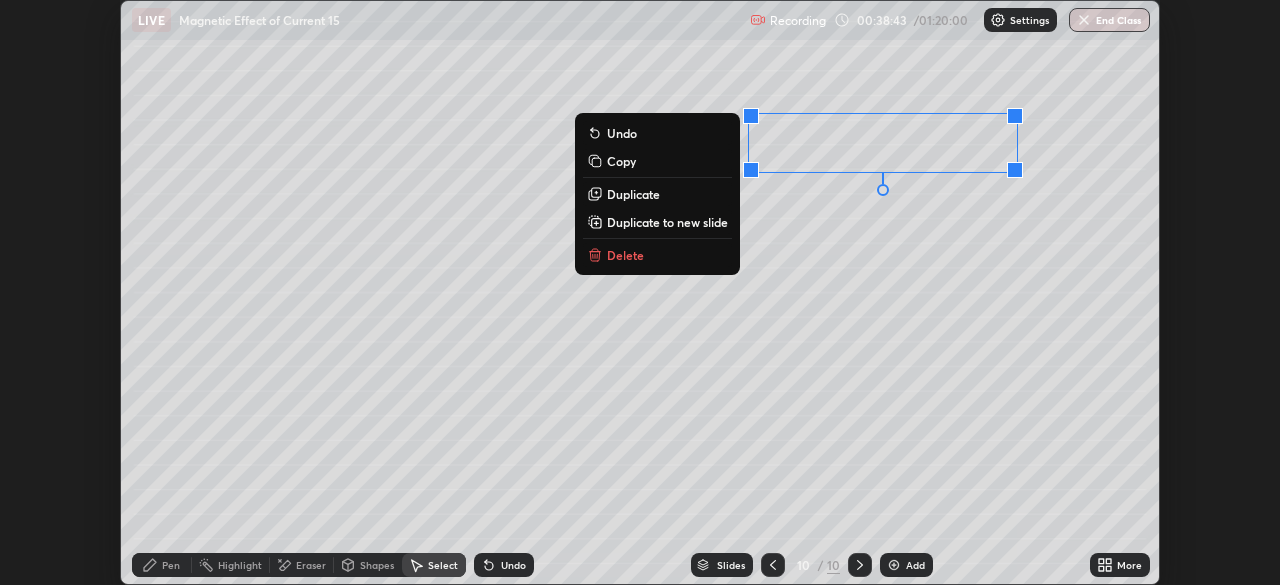 click on "Pen" at bounding box center (171, 565) 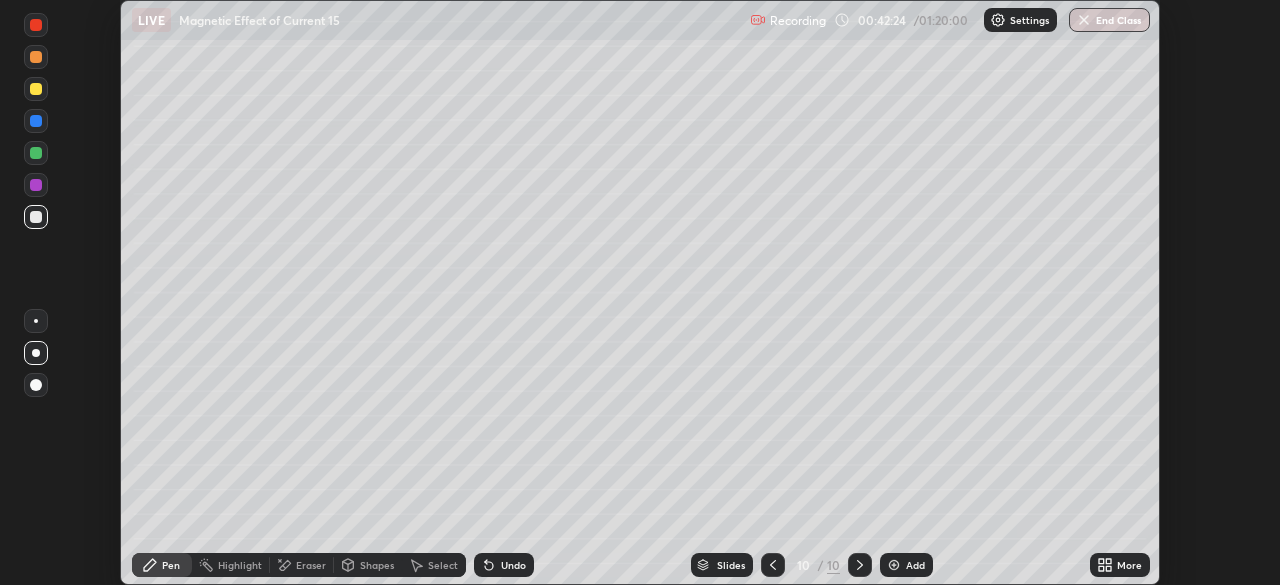 click on "Add" at bounding box center (906, 565) 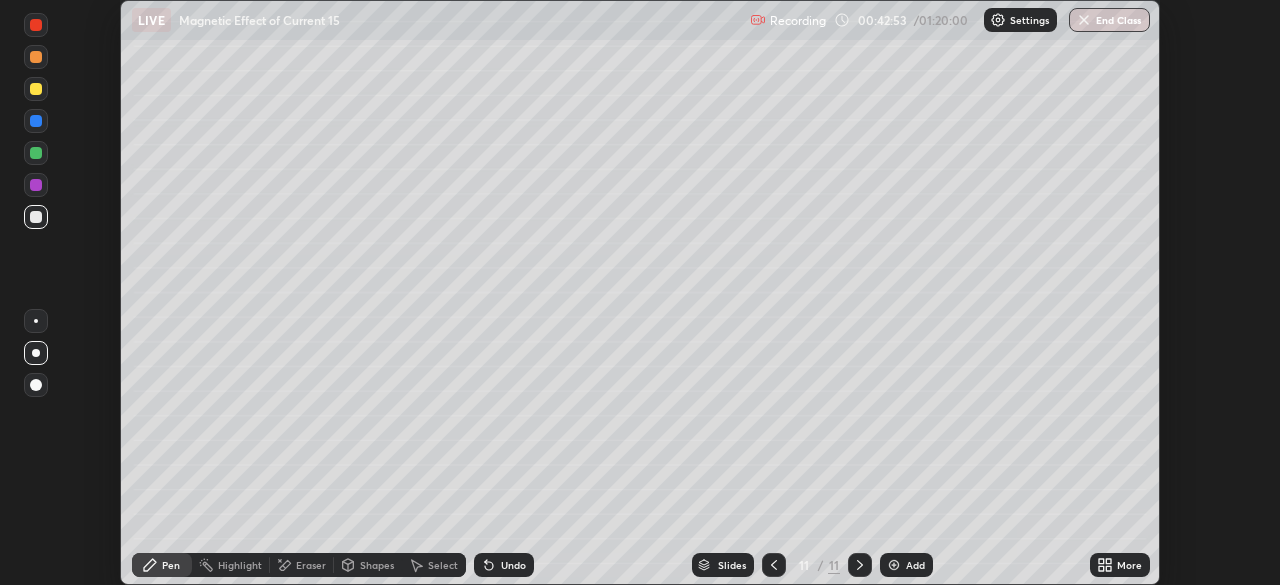 click at bounding box center [36, 153] 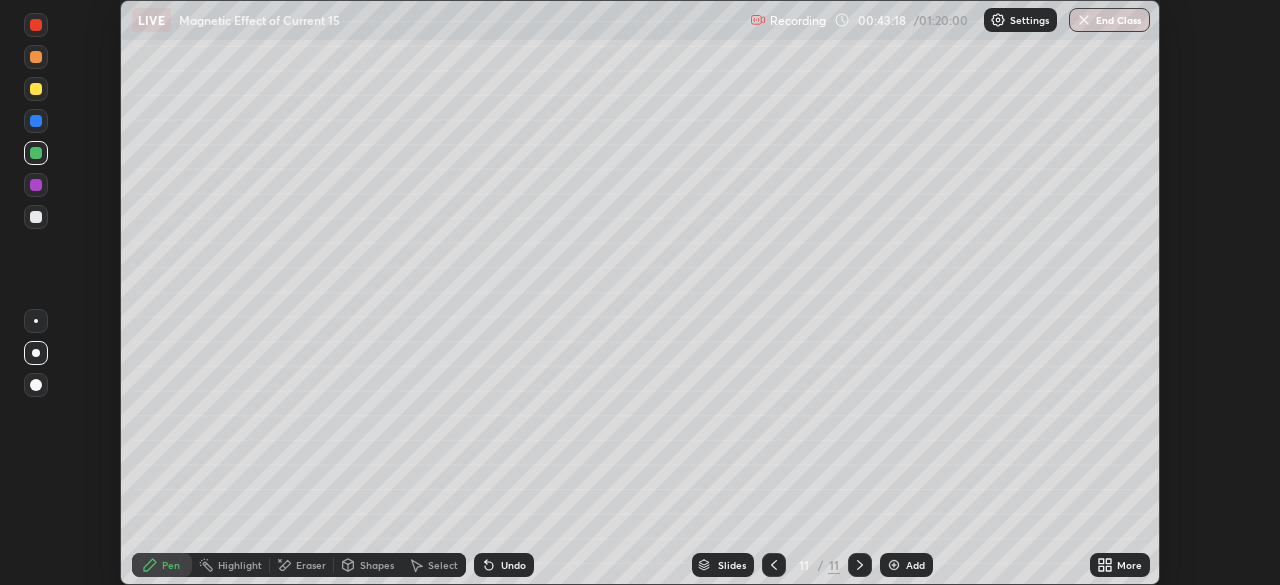 click at bounding box center (36, 121) 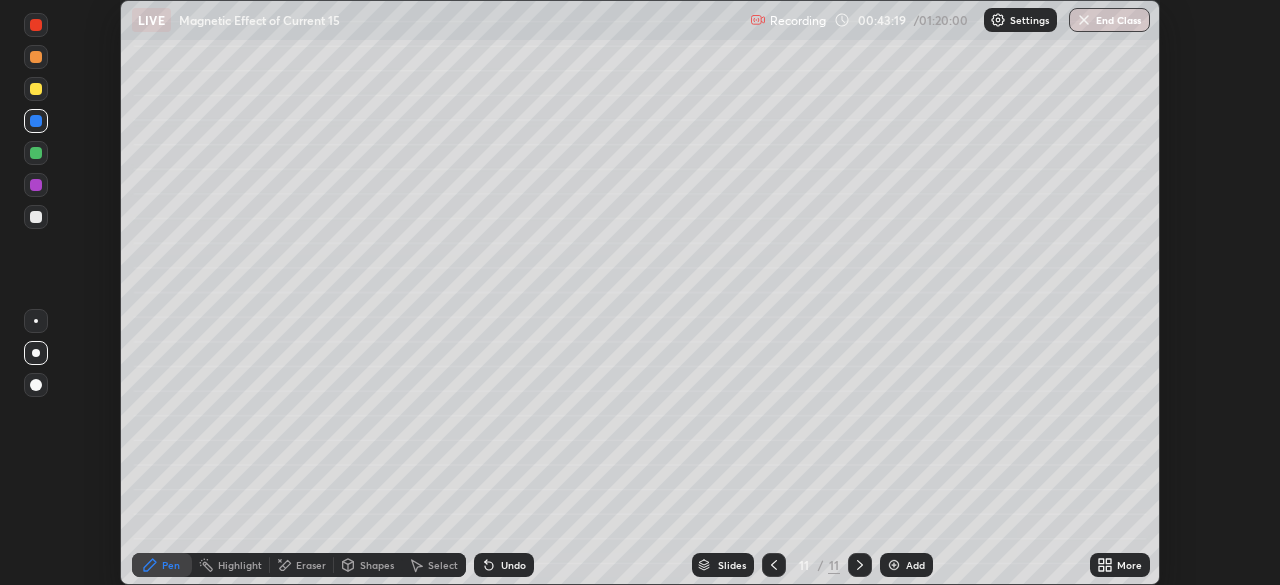 click on "Highlight" at bounding box center (240, 565) 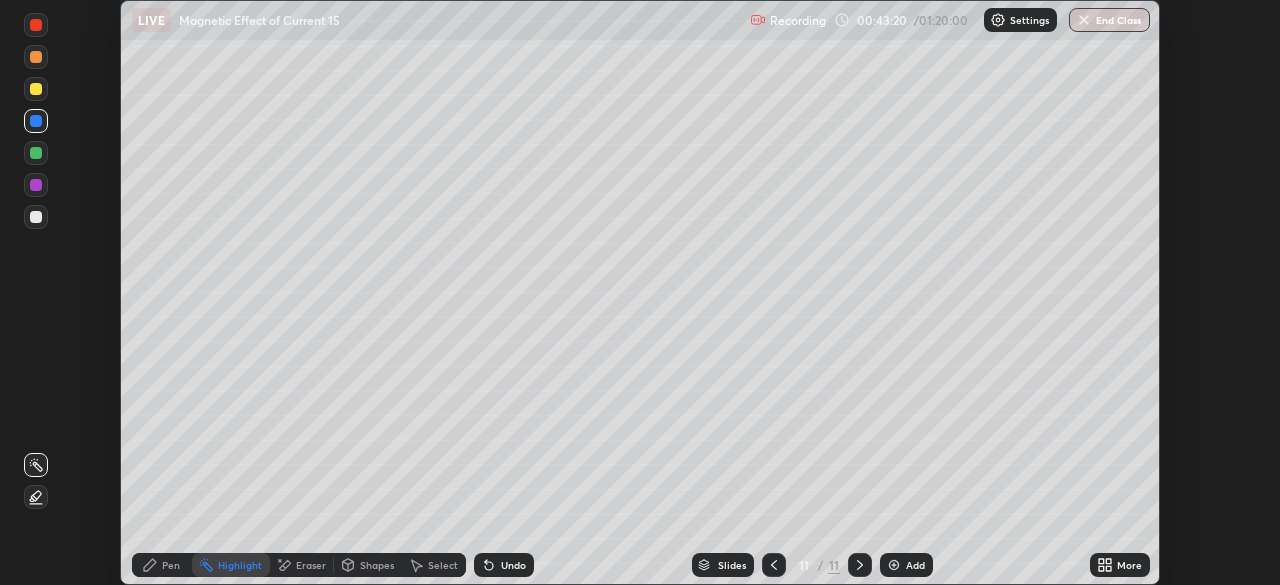 click 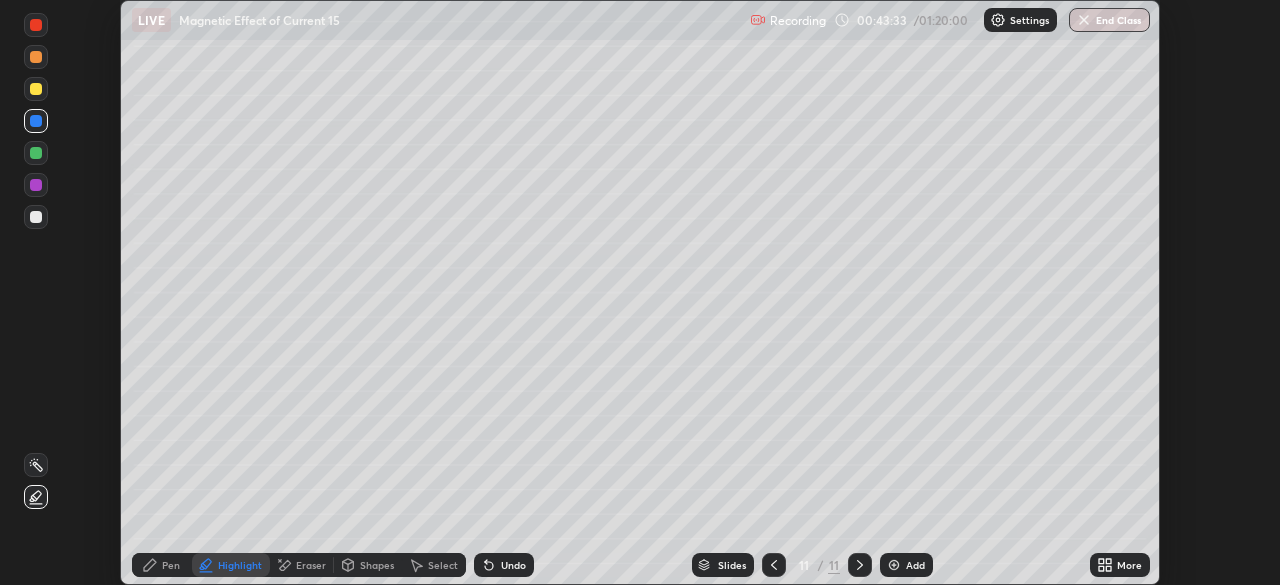 click on "Pen" at bounding box center (171, 565) 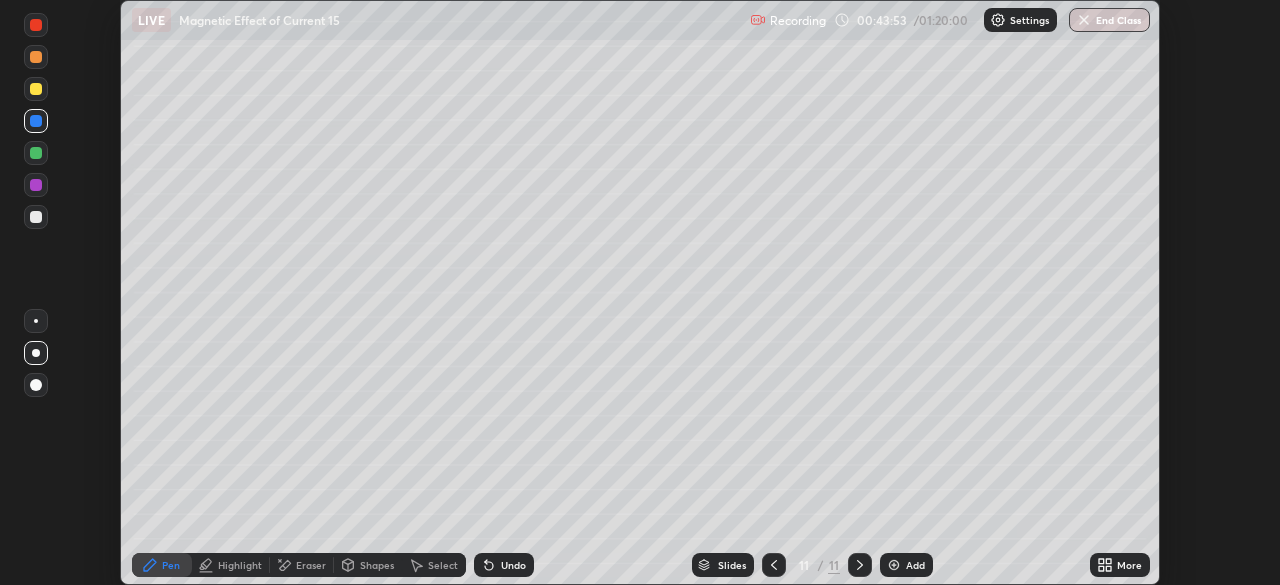 click at bounding box center (36, 217) 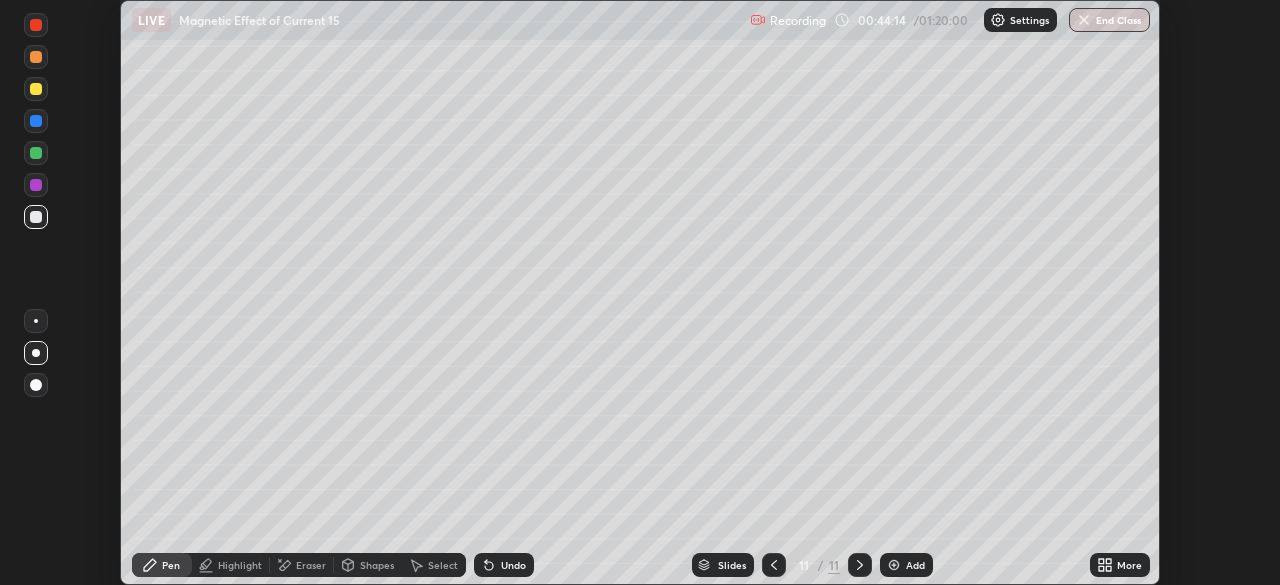 click at bounding box center (36, 121) 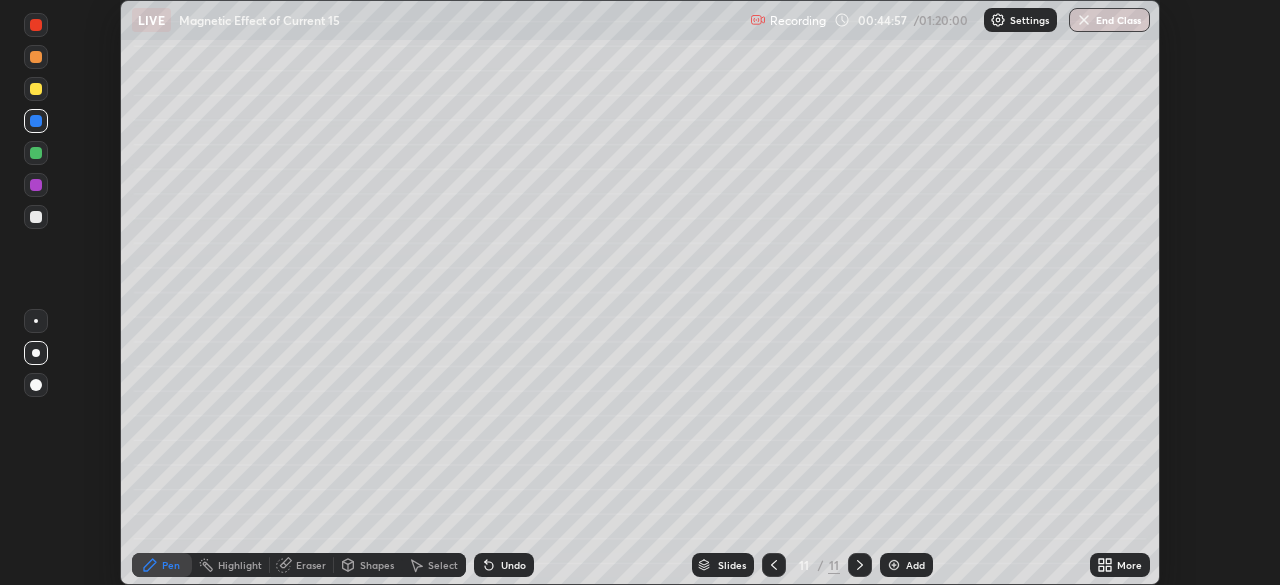 scroll, scrollTop: 0, scrollLeft: 0, axis: both 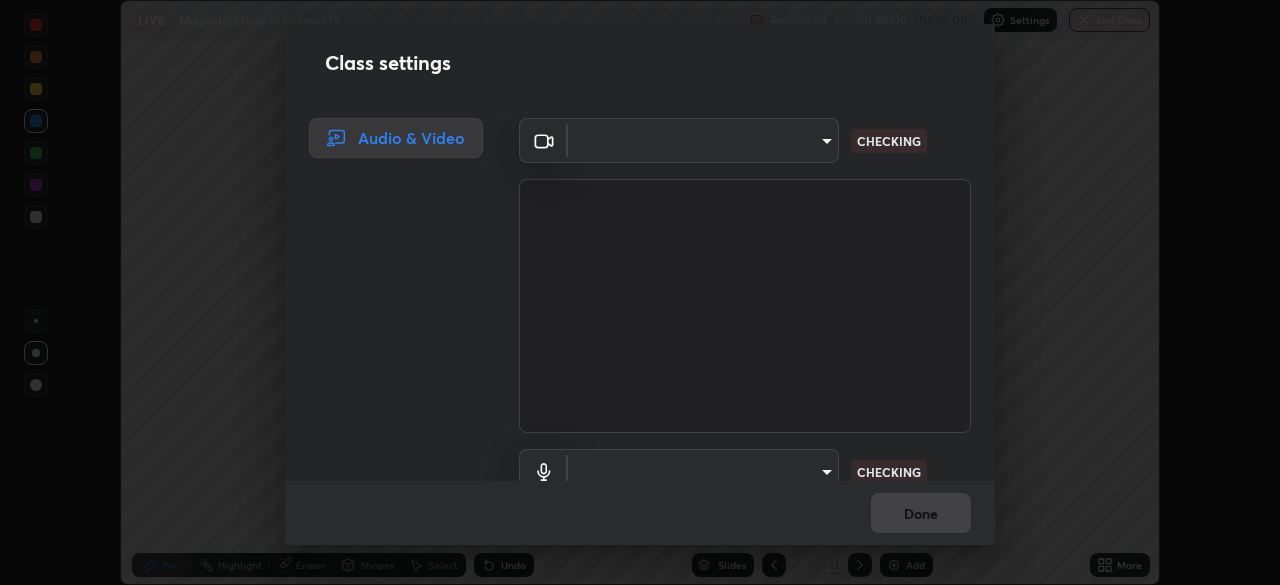type on "7db3104c3122a209b332b64619111aa91615a24fb0de166504fa5909fce8eb30" 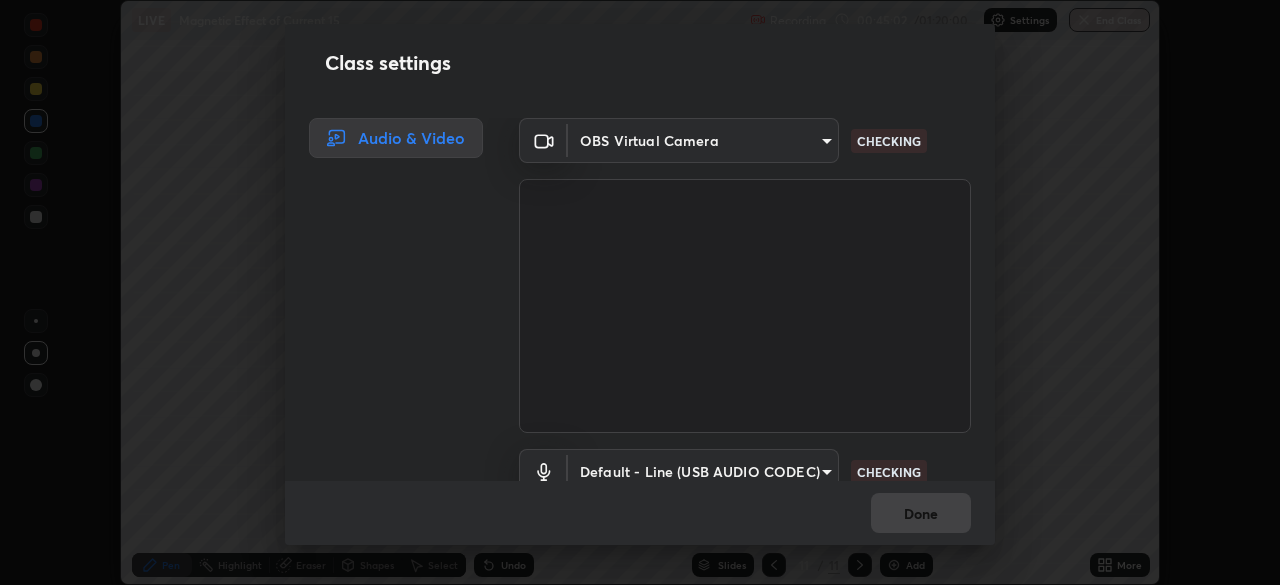 click on "Erase all LIVE Magnetic Effect of Current 15 Recording 00:45:02 /  01:20:00 Settings End Class Setting up your live class Magnetic Effect of Current 15 • L103 of Course On Physics for NEET Excel 1 2026 [PERSON] Pen Highlight Eraser Shapes Select Undo Slides 11 / 11 Add More No doubts shared Encourage your learners to ask a doubt for better clarity Report an issue Reason for reporting Buffering Chat not working Audio - Video sync issue Educator video quality low ​ Attach an image Report Class settings Audio & Video OBS Virtual Camera 7db3104c3122a209b332b64619111aa91615a24fb0de166504fa5909fce8eb30 CHECKING Default - Line (USB AUDIO  CODEC) default CHECKING Done" at bounding box center [640, 292] 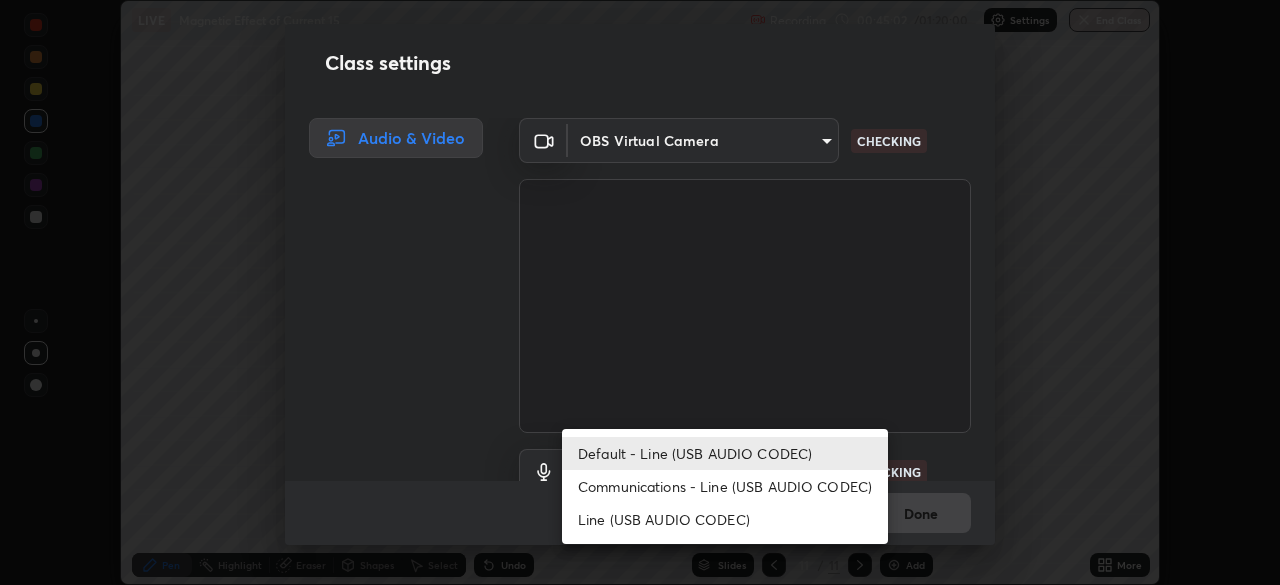 scroll, scrollTop: 18, scrollLeft: 0, axis: vertical 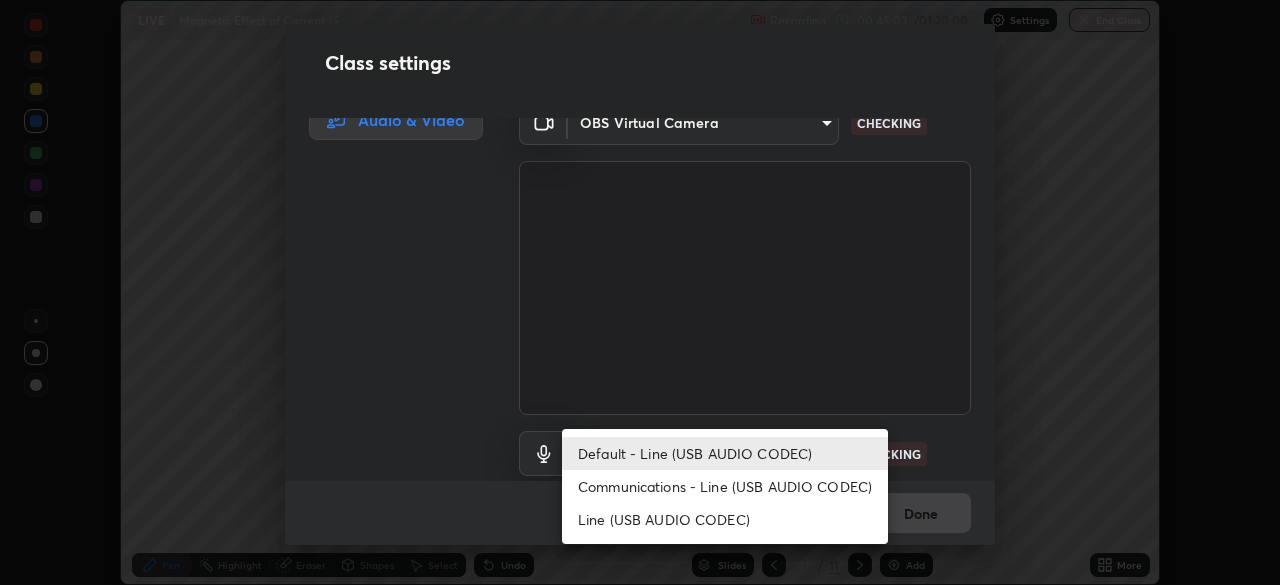 click on "Communications - Line (USB AUDIO  CODEC)" at bounding box center [725, 486] 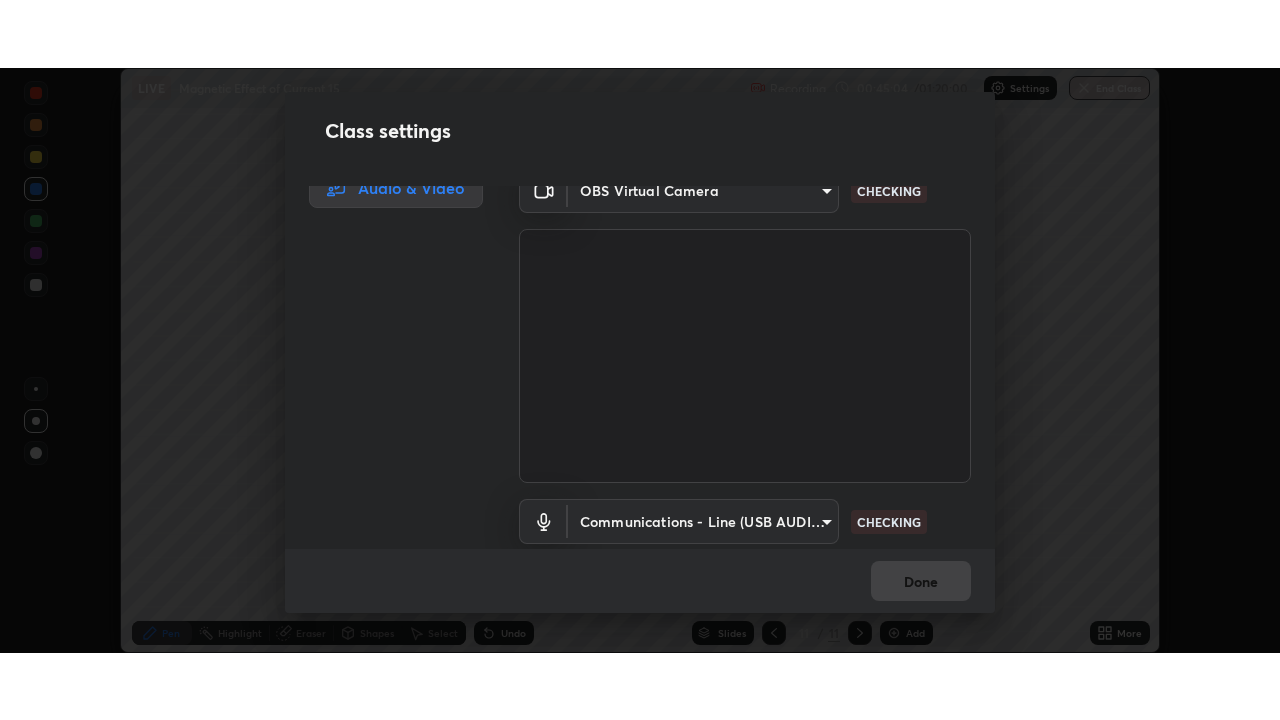 scroll, scrollTop: 91, scrollLeft: 0, axis: vertical 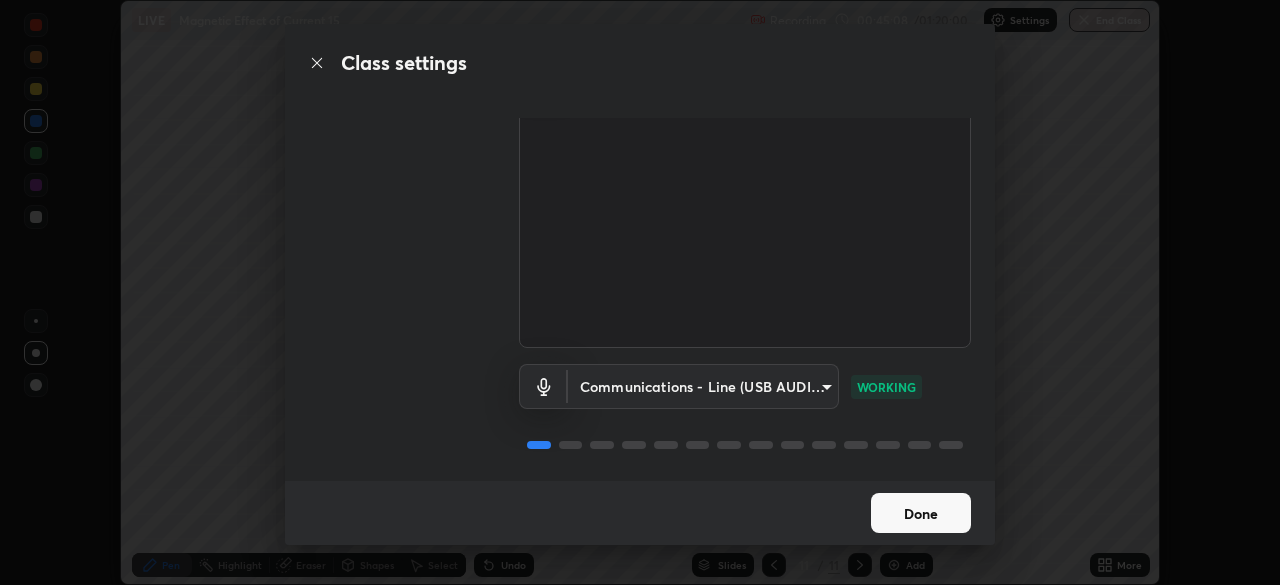 click on "Done" at bounding box center (921, 513) 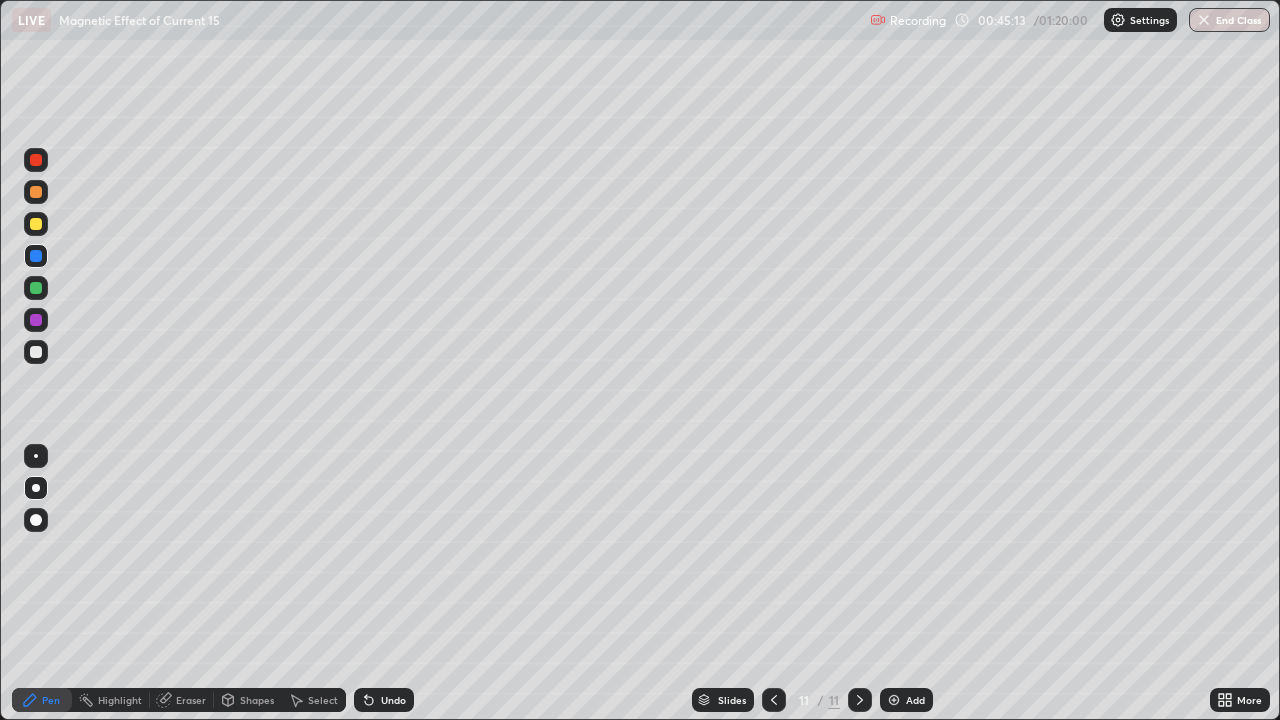 scroll, scrollTop: 99280, scrollLeft: 98720, axis: both 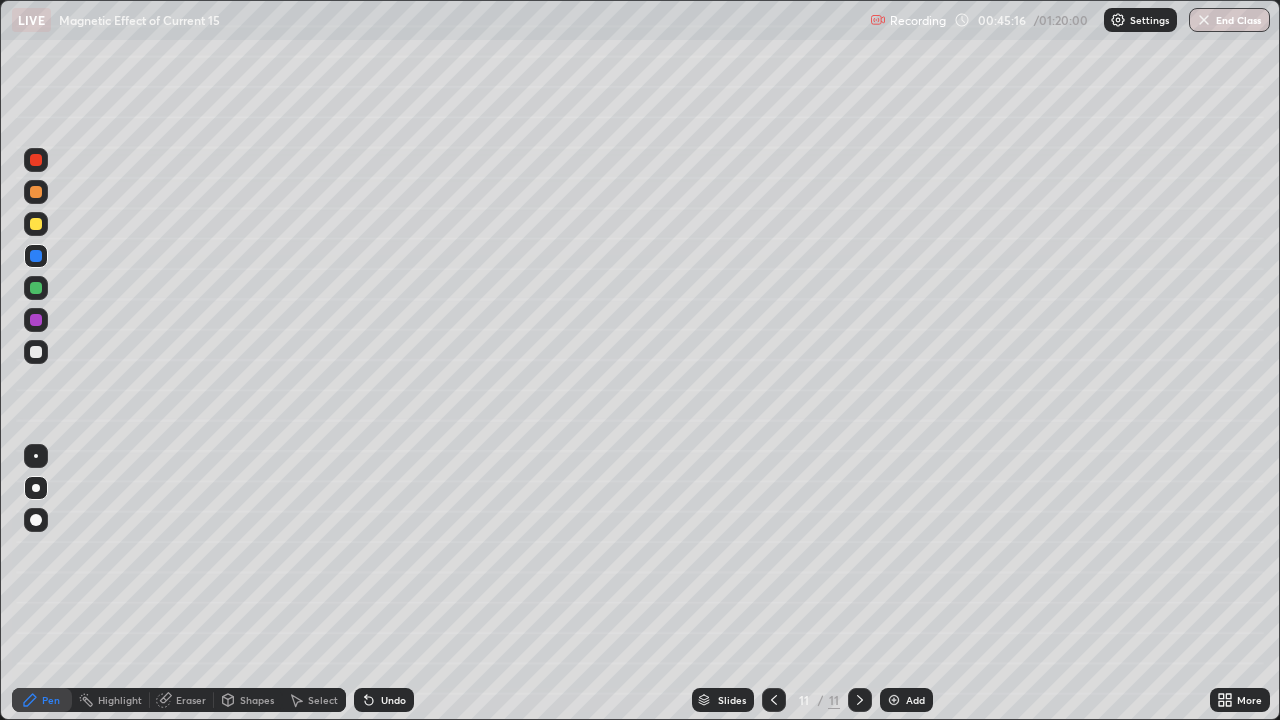 click on "Highlight" at bounding box center [120, 700] 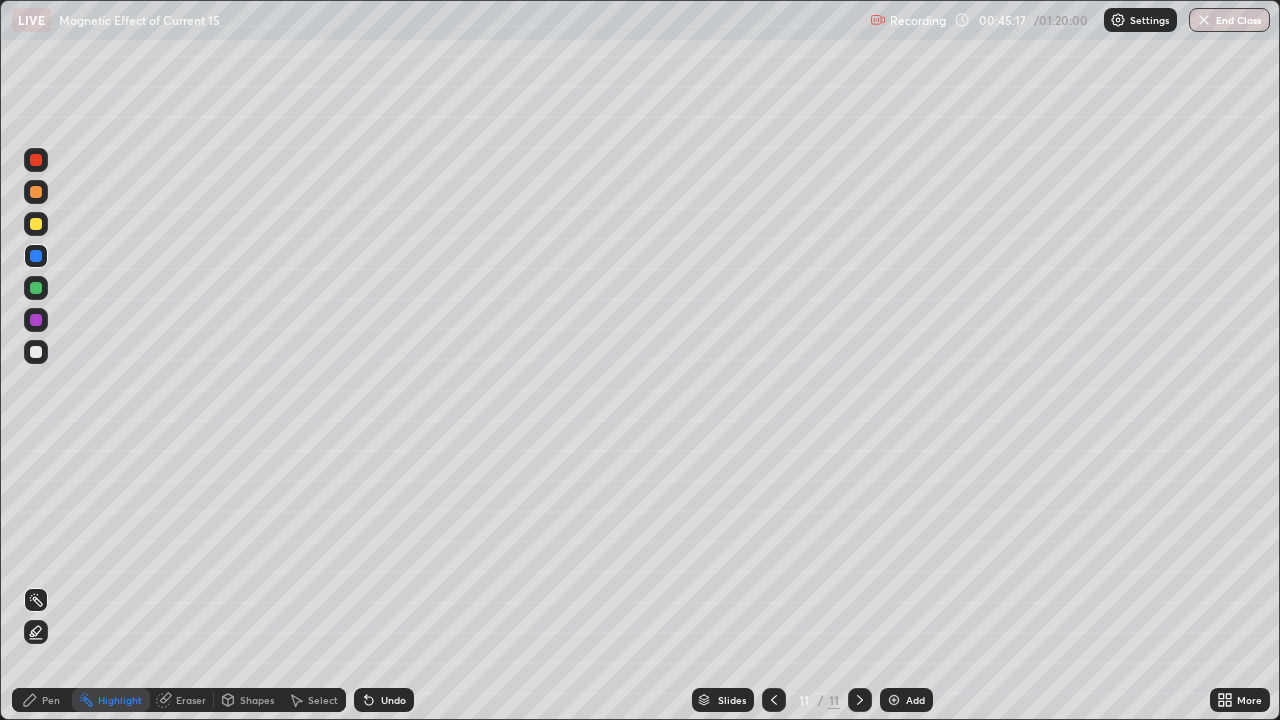 click 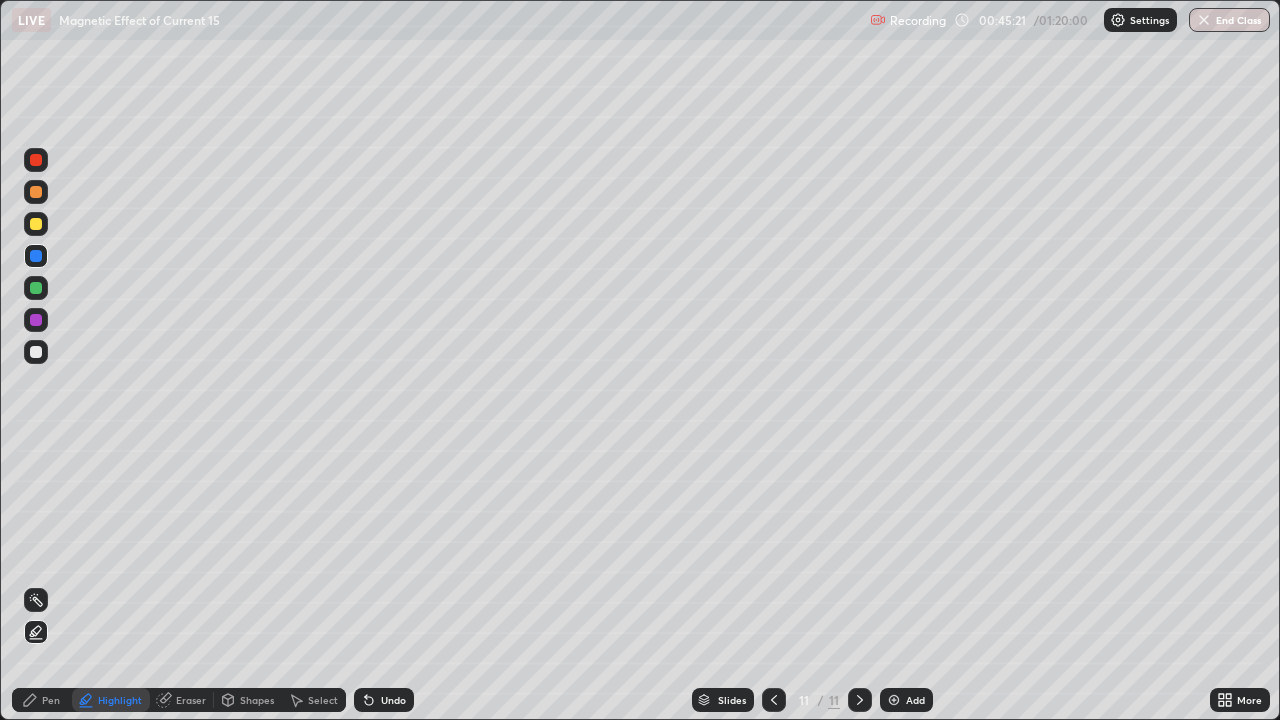 click at bounding box center [36, 224] 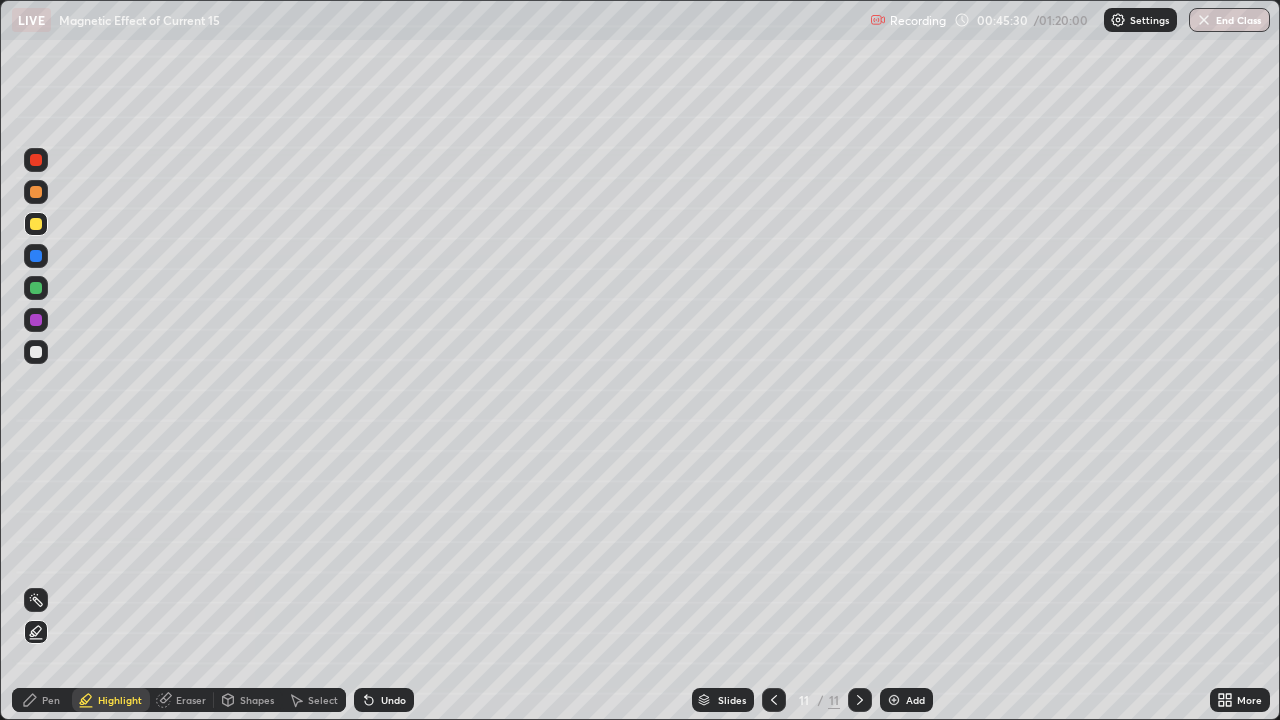 click 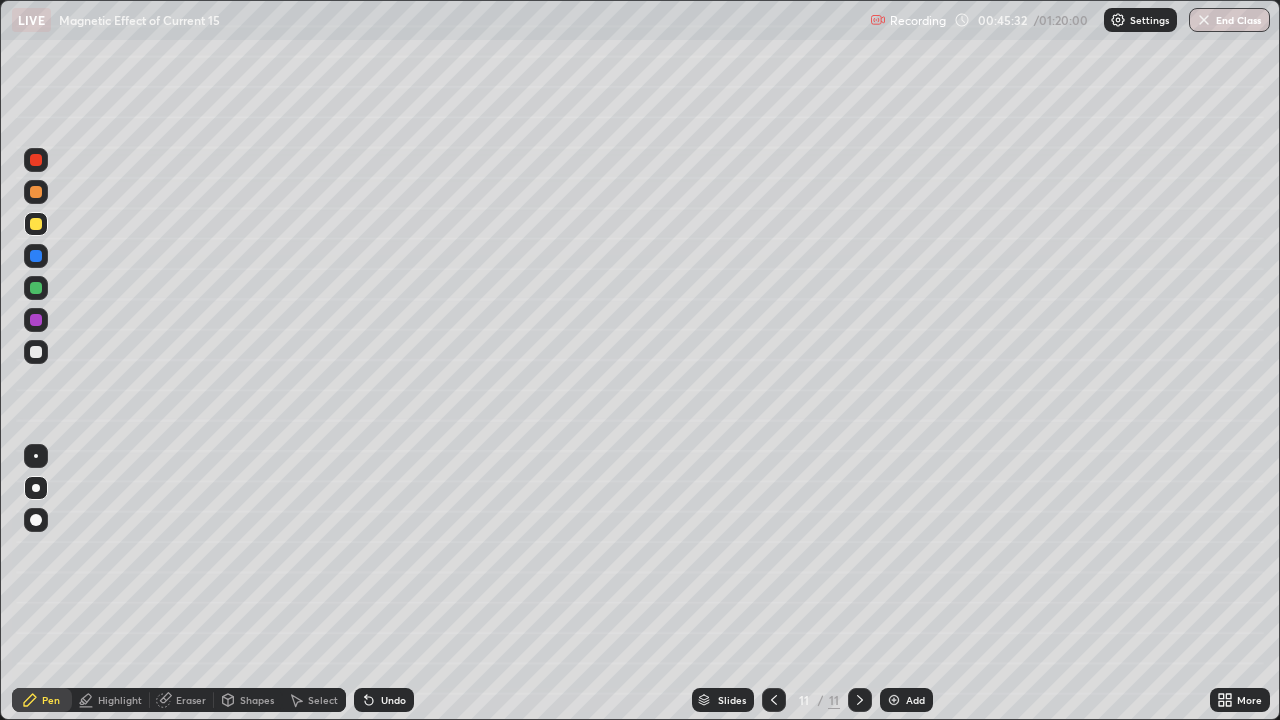 click at bounding box center (36, 352) 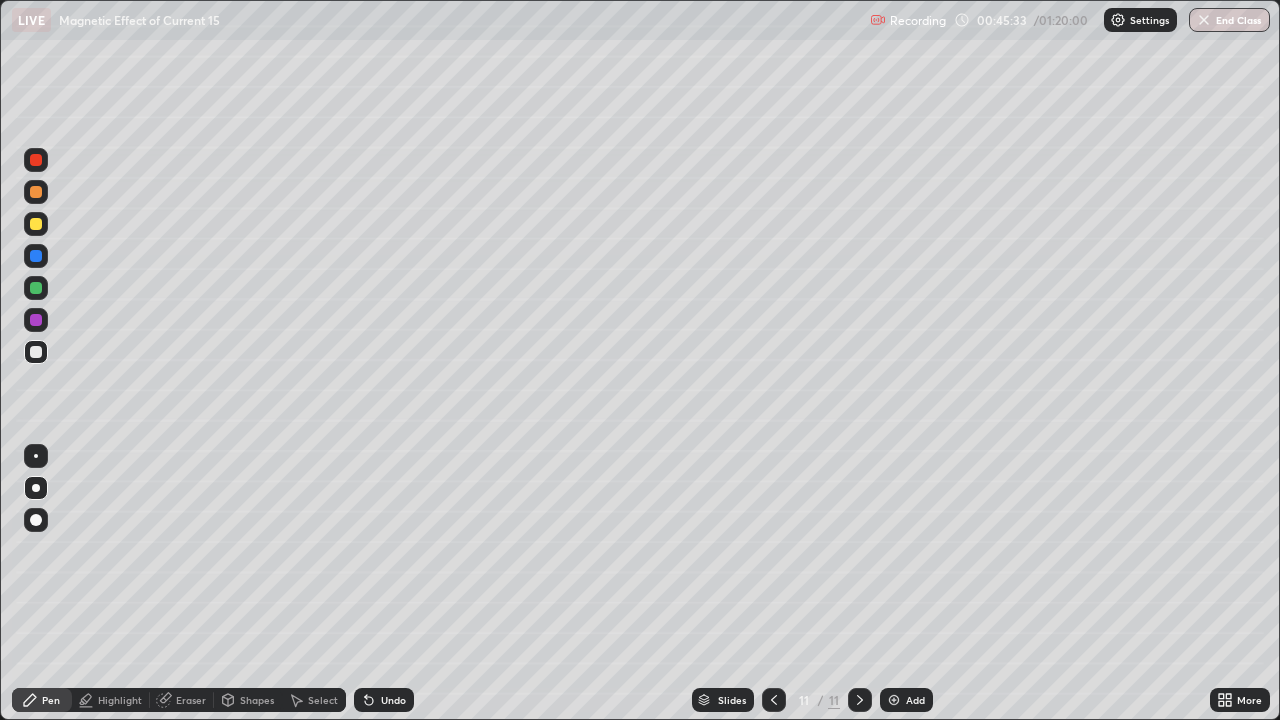 click at bounding box center [36, 456] 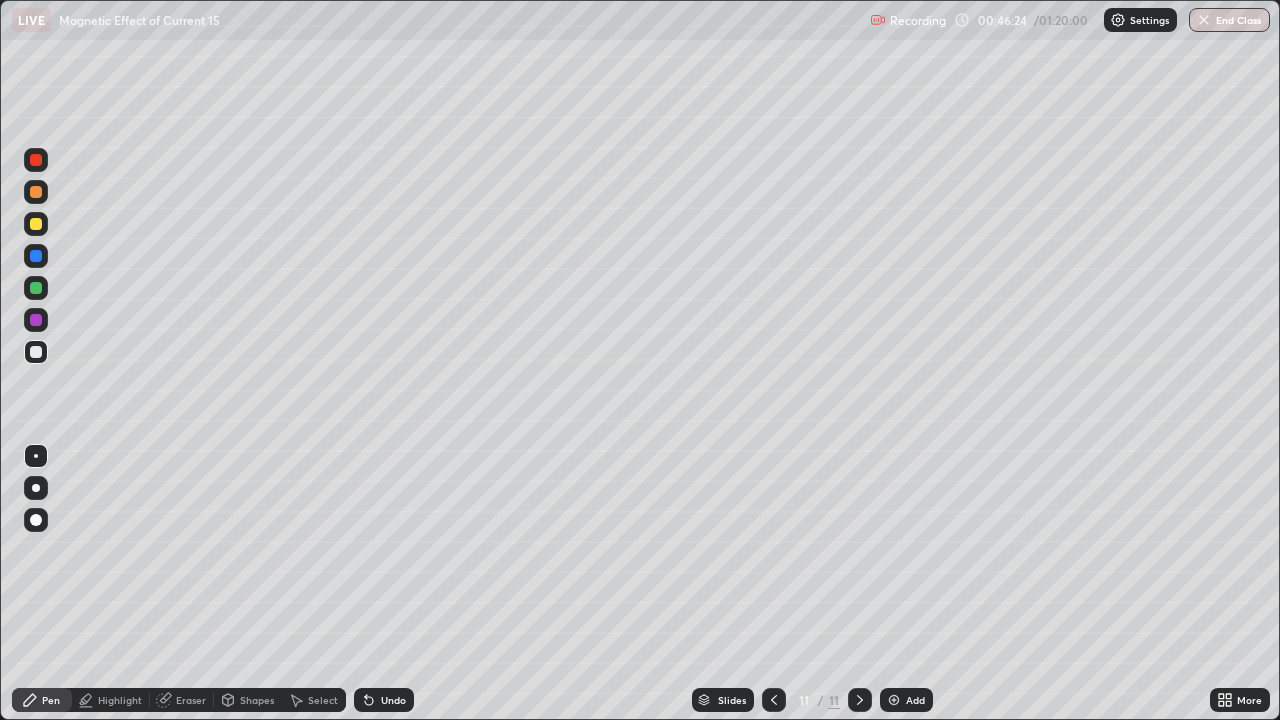 click on "Add" at bounding box center (906, 700) 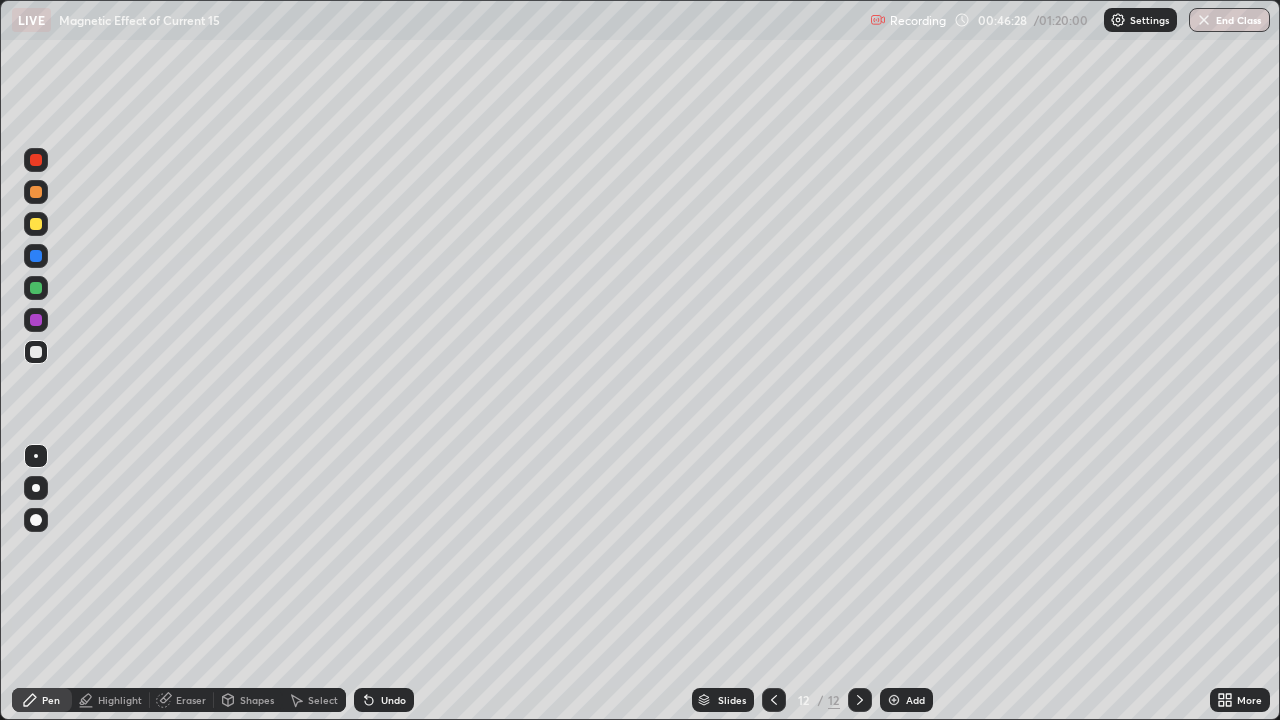 click on "Shapes" at bounding box center [248, 700] 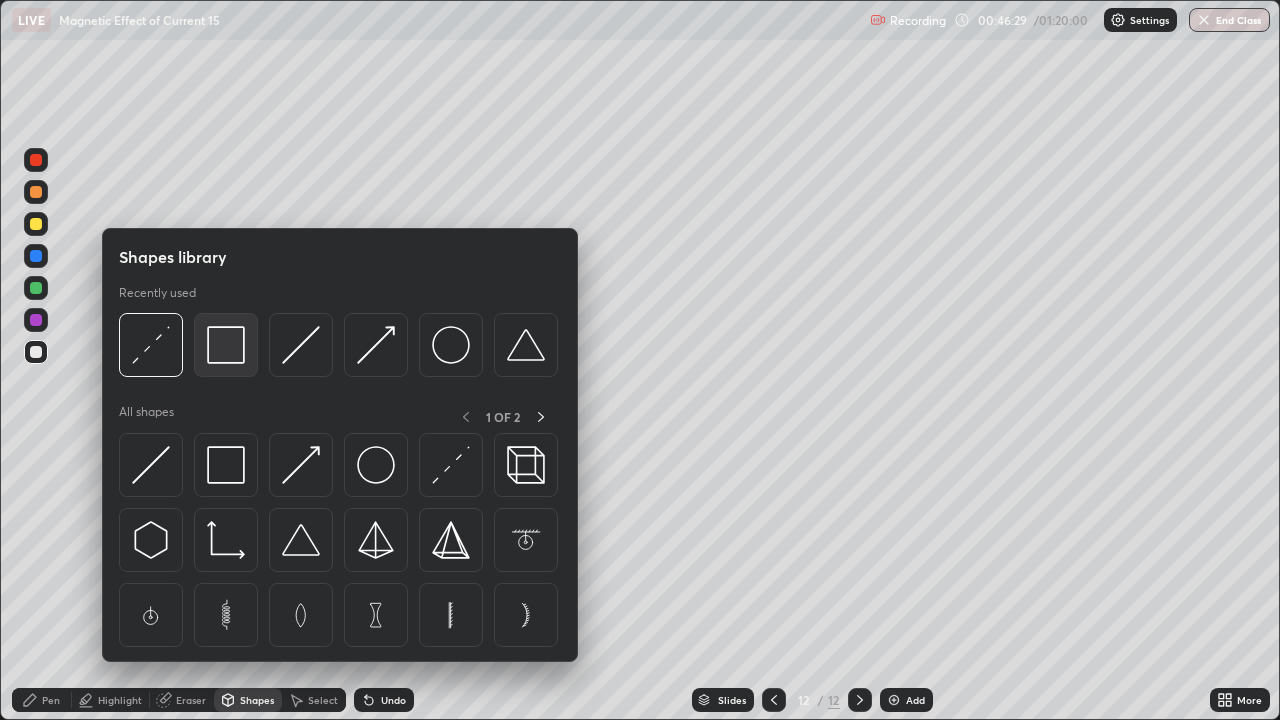 click at bounding box center [226, 345] 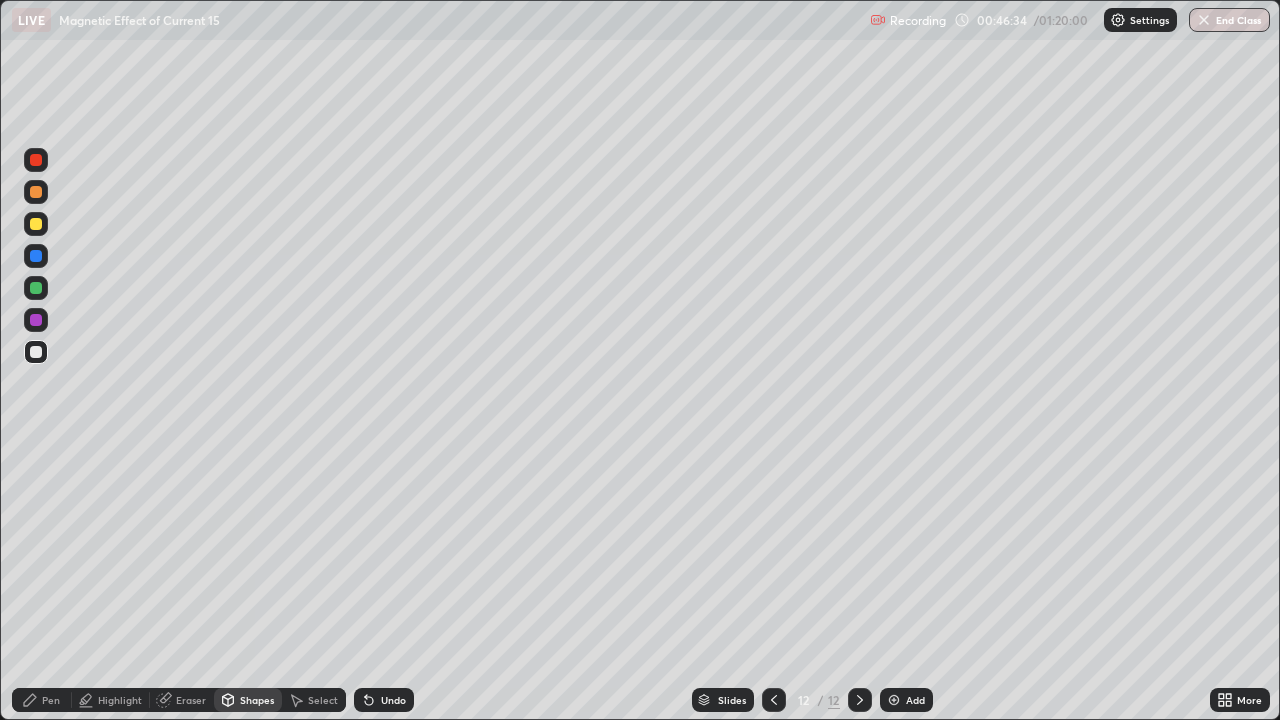 click on "Pen" at bounding box center (51, 700) 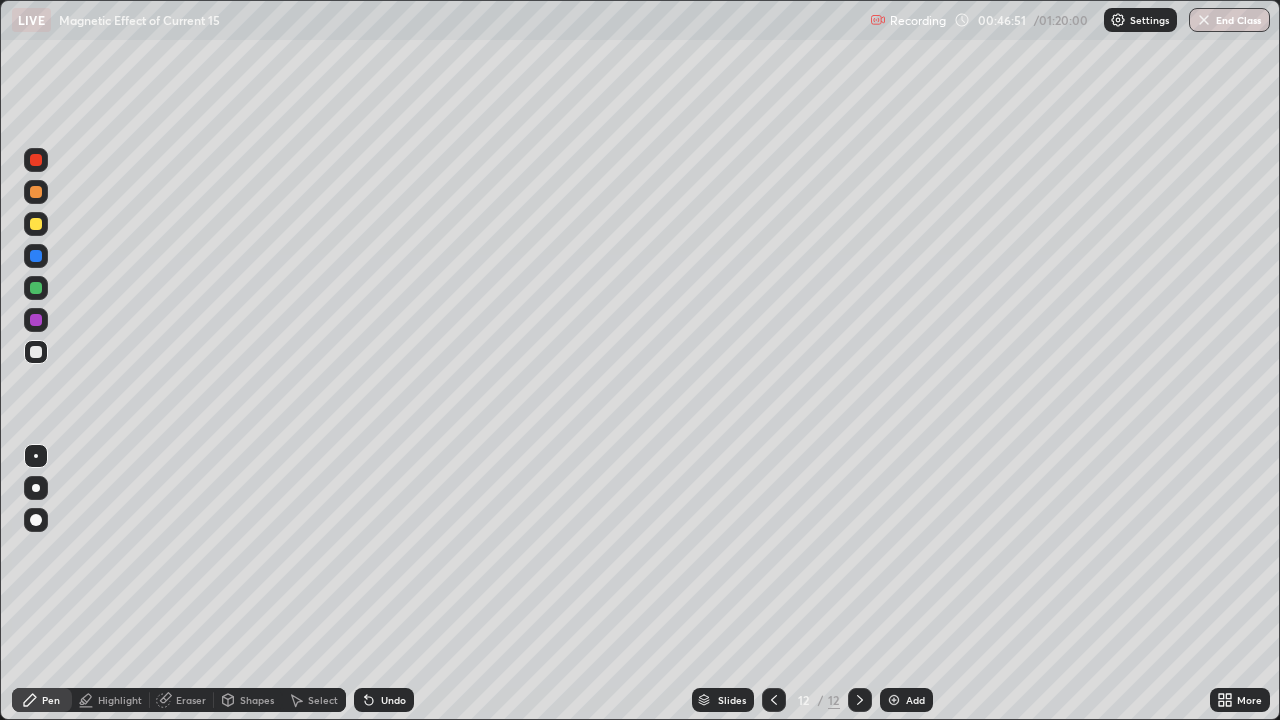 click at bounding box center [36, 224] 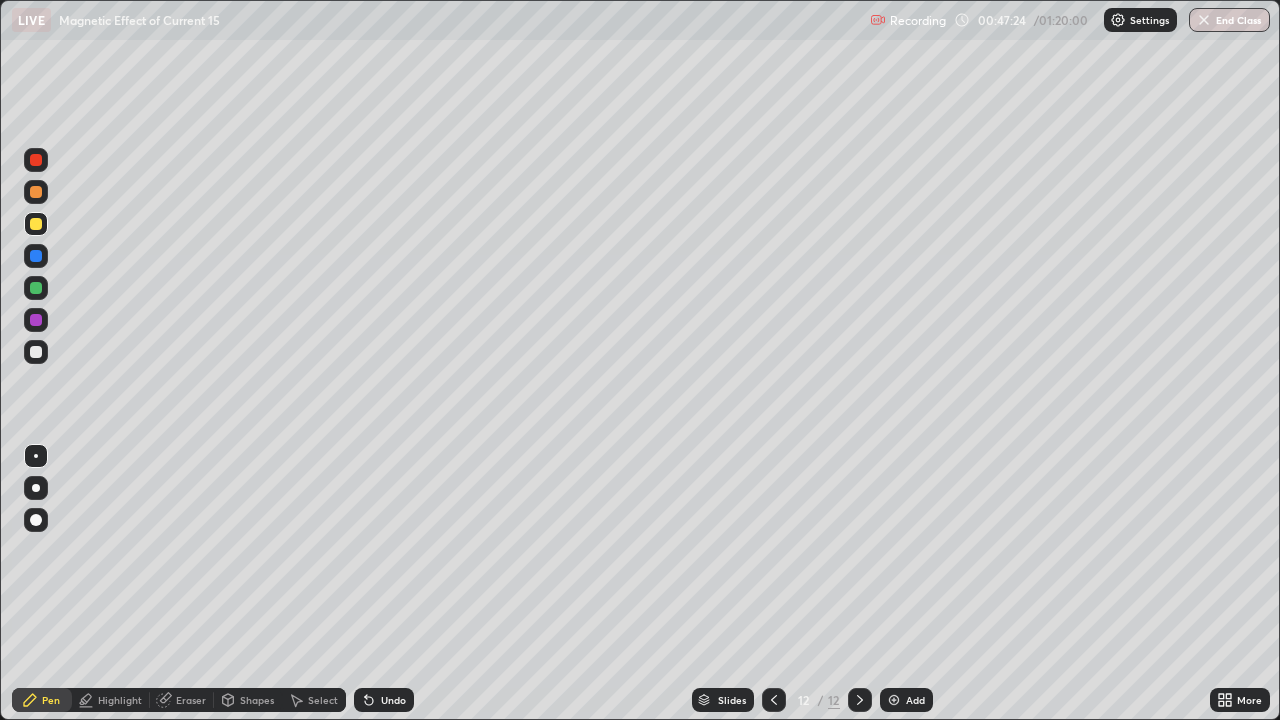 click 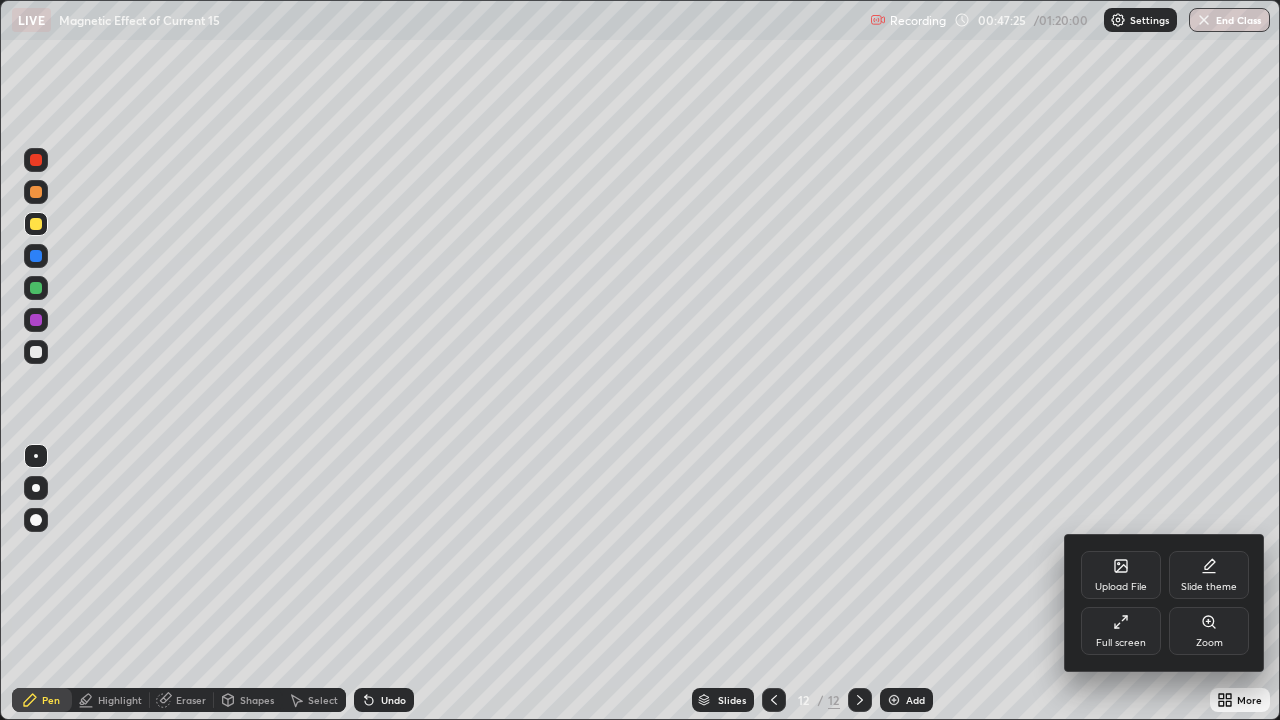 click on "Slide theme" at bounding box center (1209, 575) 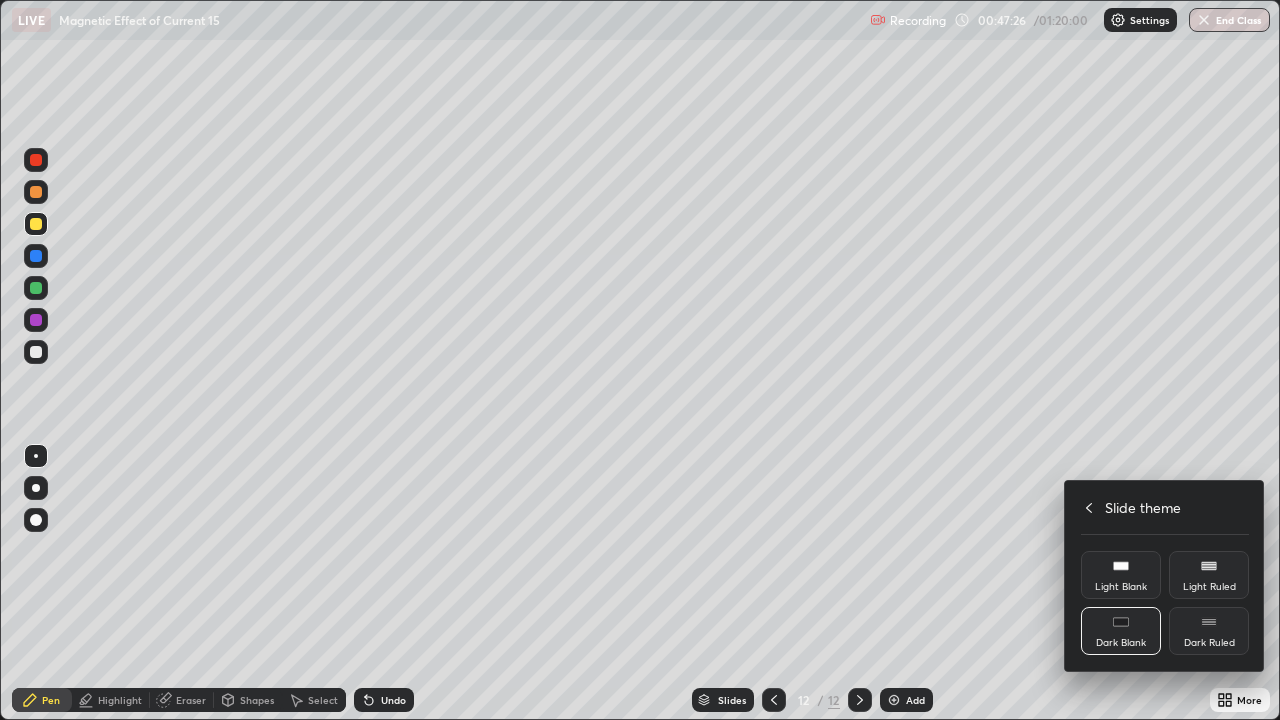 click on "Dark Ruled" at bounding box center [1209, 631] 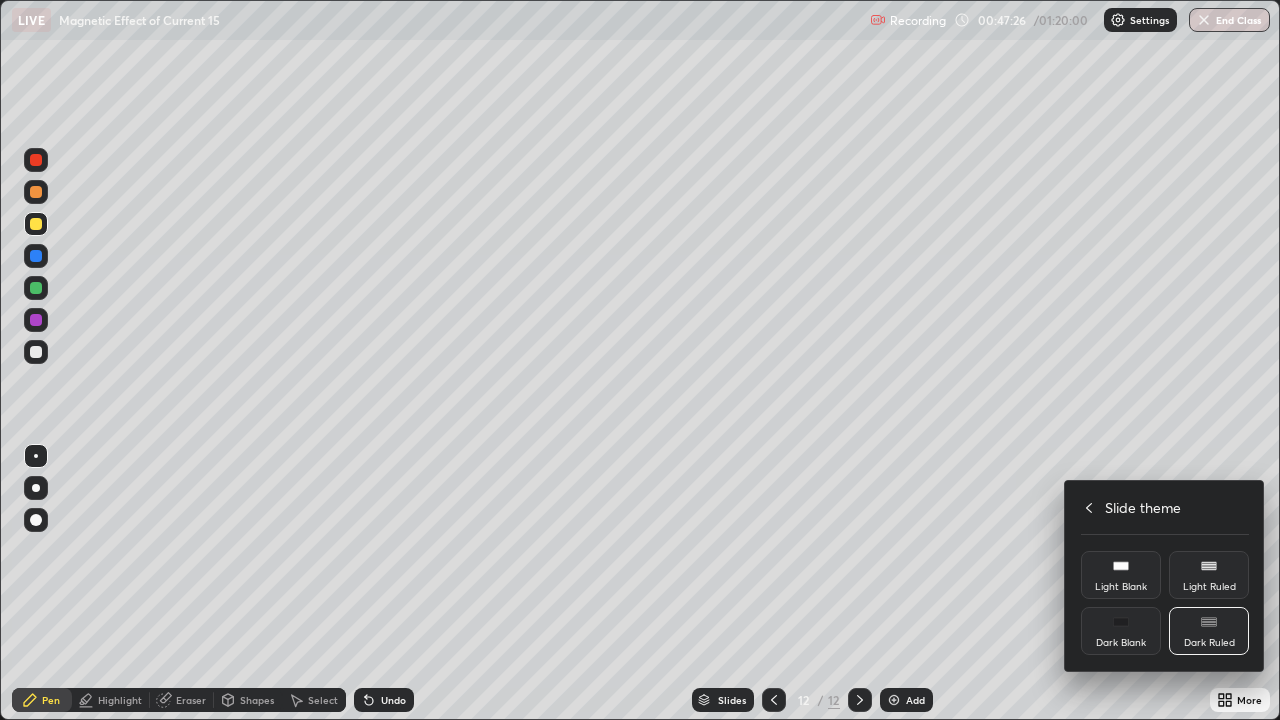 click 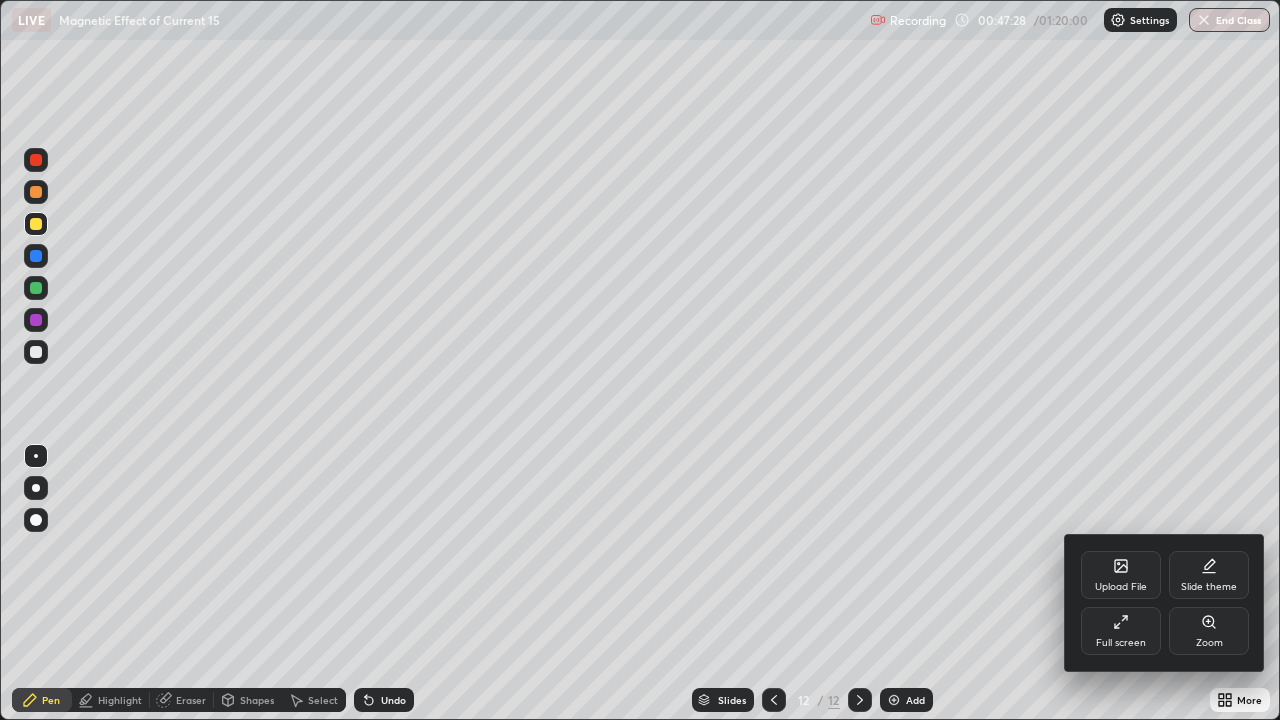 click on "Full screen" at bounding box center (1121, 631) 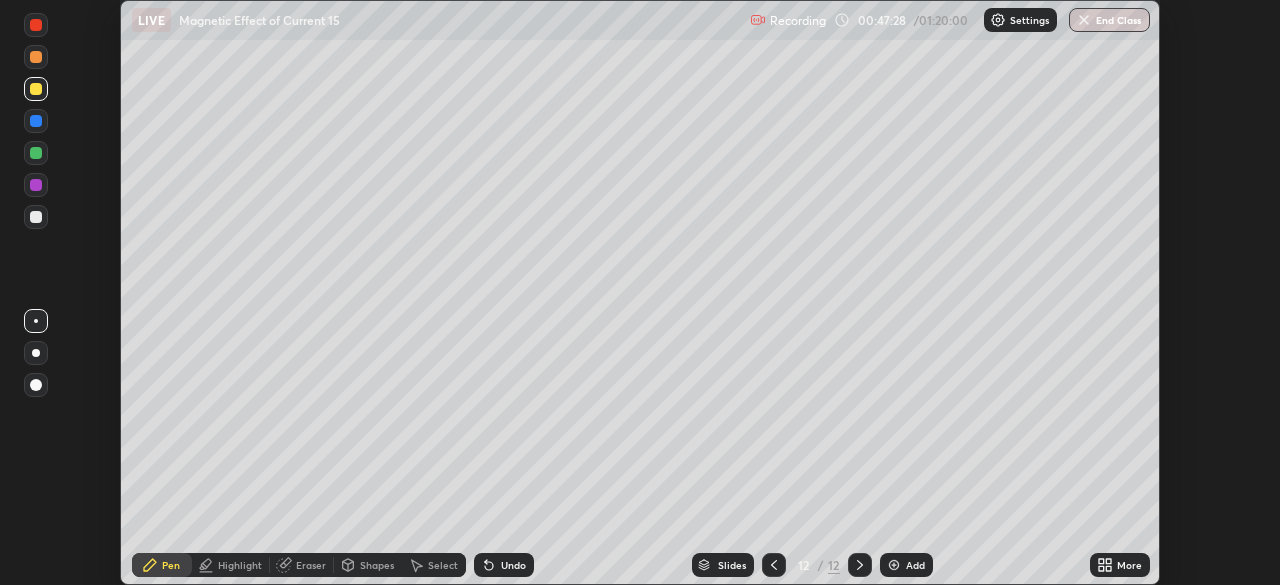scroll, scrollTop: 585, scrollLeft: 1280, axis: both 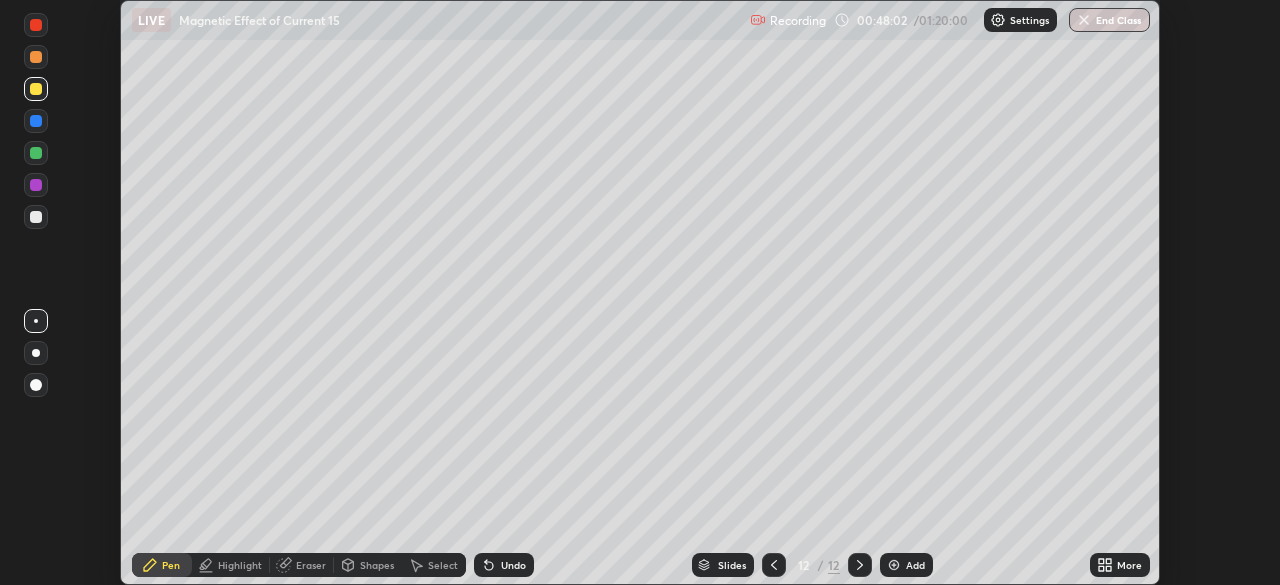 click at bounding box center [36, 217] 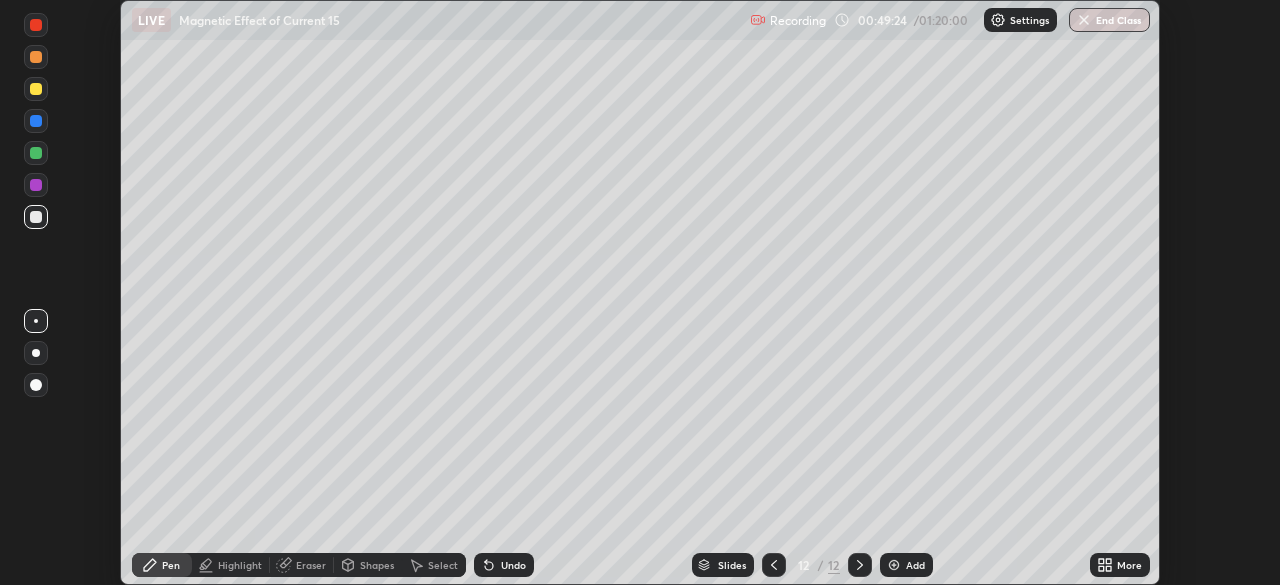 click on "Setting up your live class" at bounding box center (640, 292) 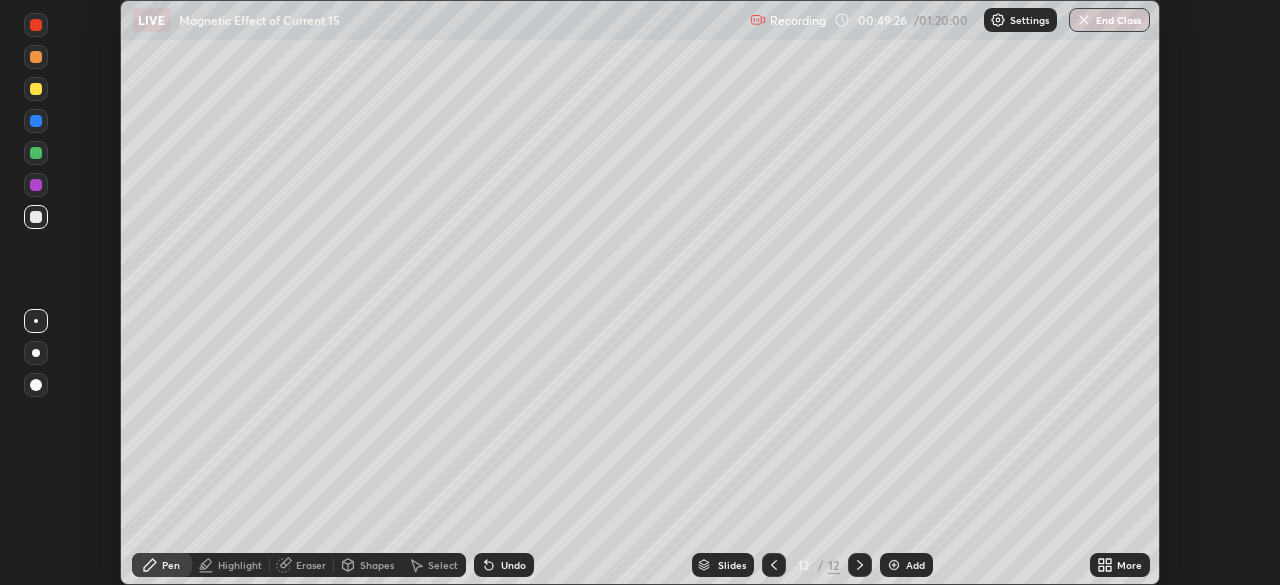 click on "Setting up your live class" at bounding box center (640, 292) 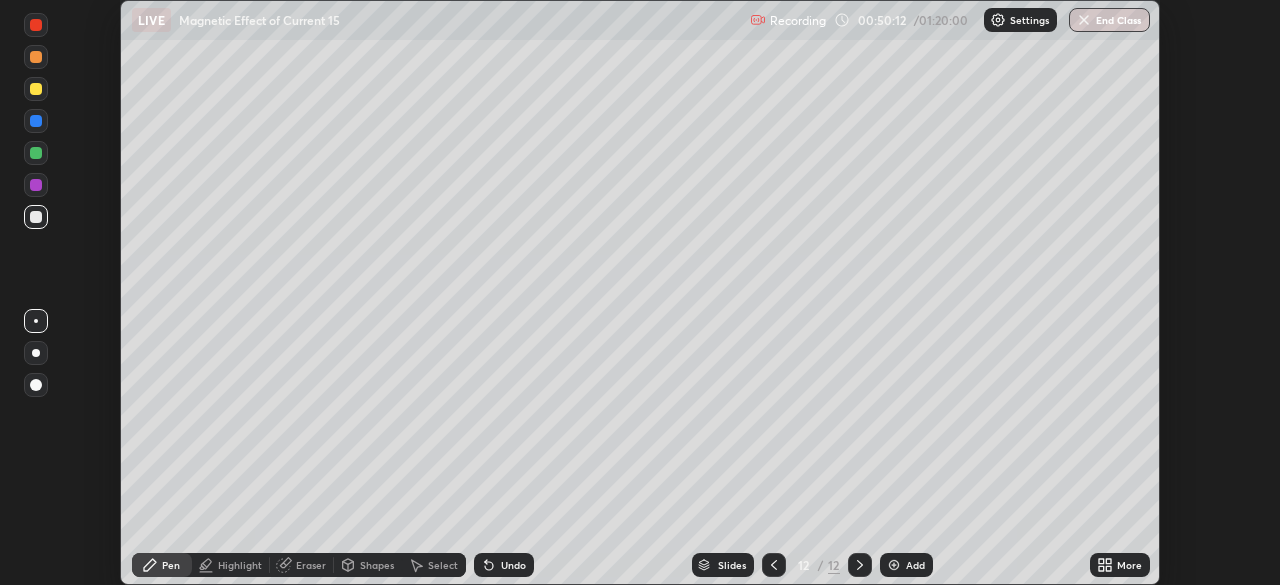 click at bounding box center (894, 565) 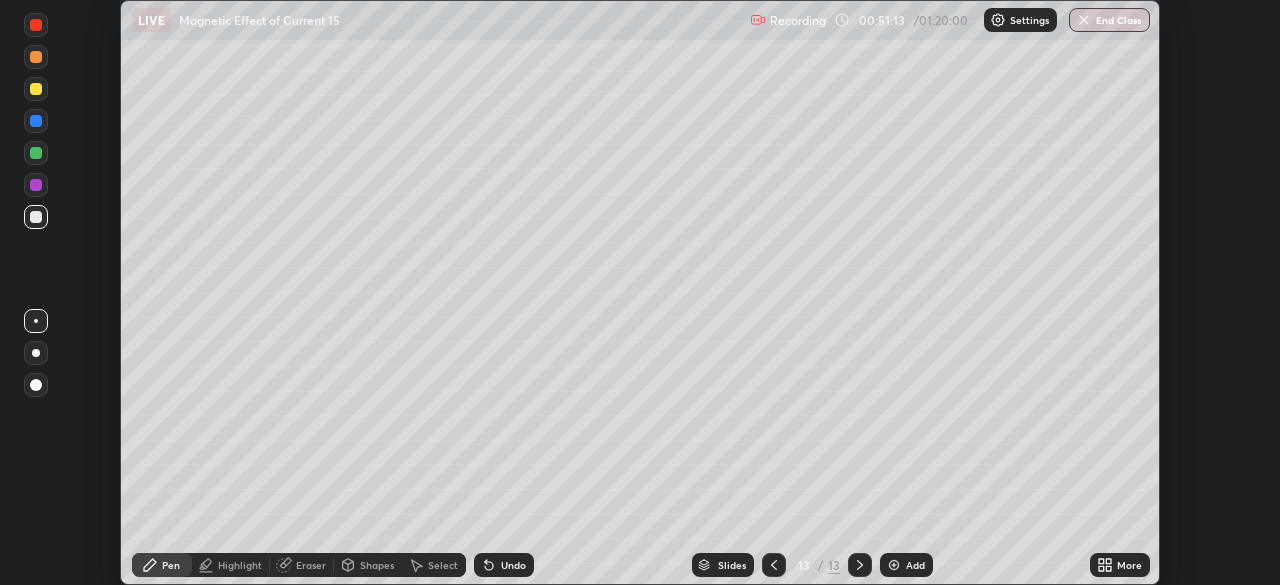 click on "Eraser" at bounding box center (311, 565) 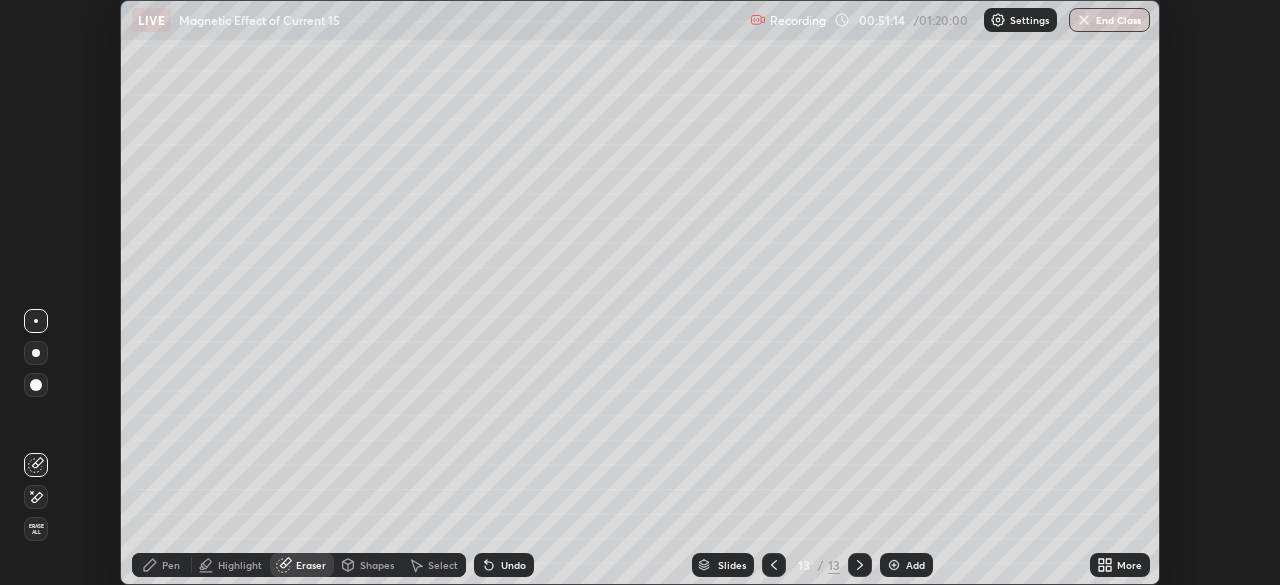 click 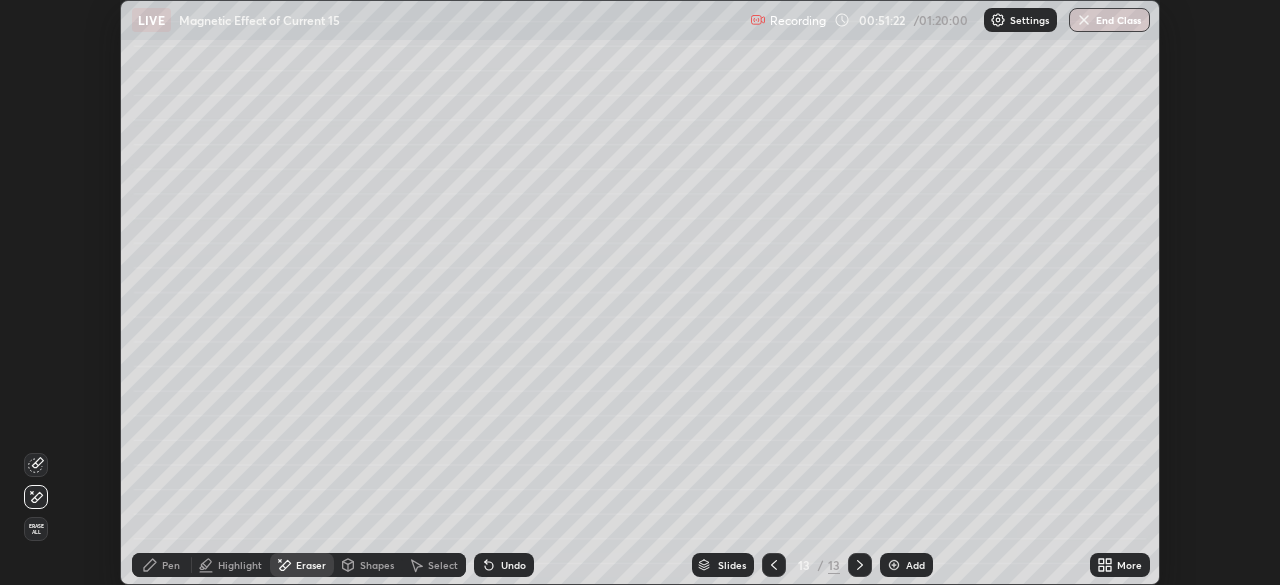 click 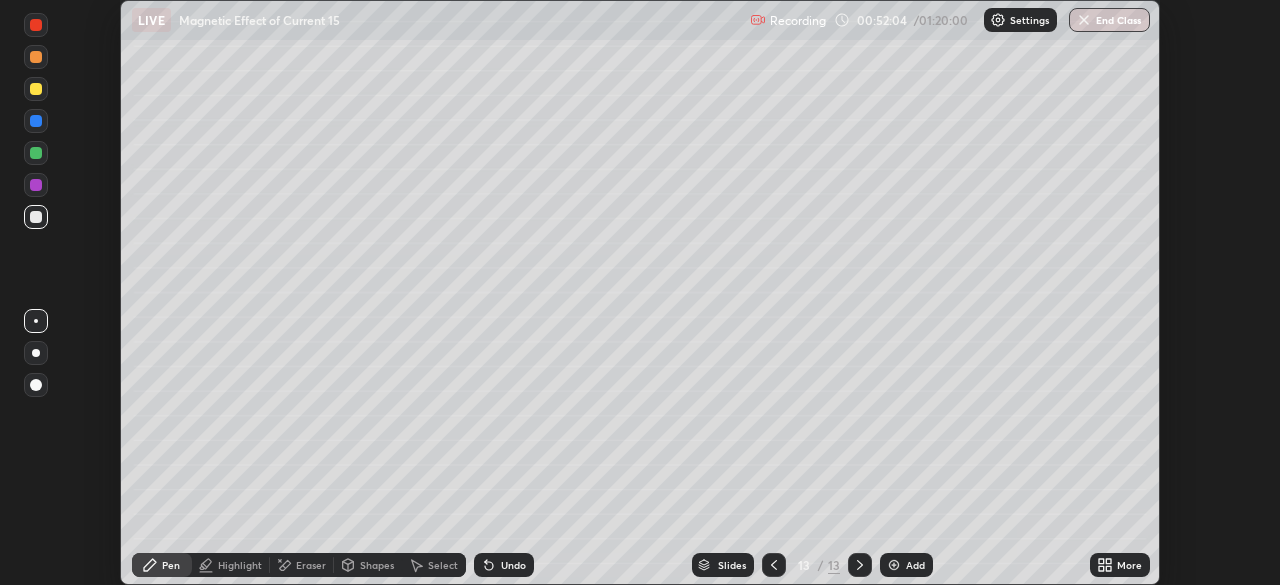 click at bounding box center (36, 153) 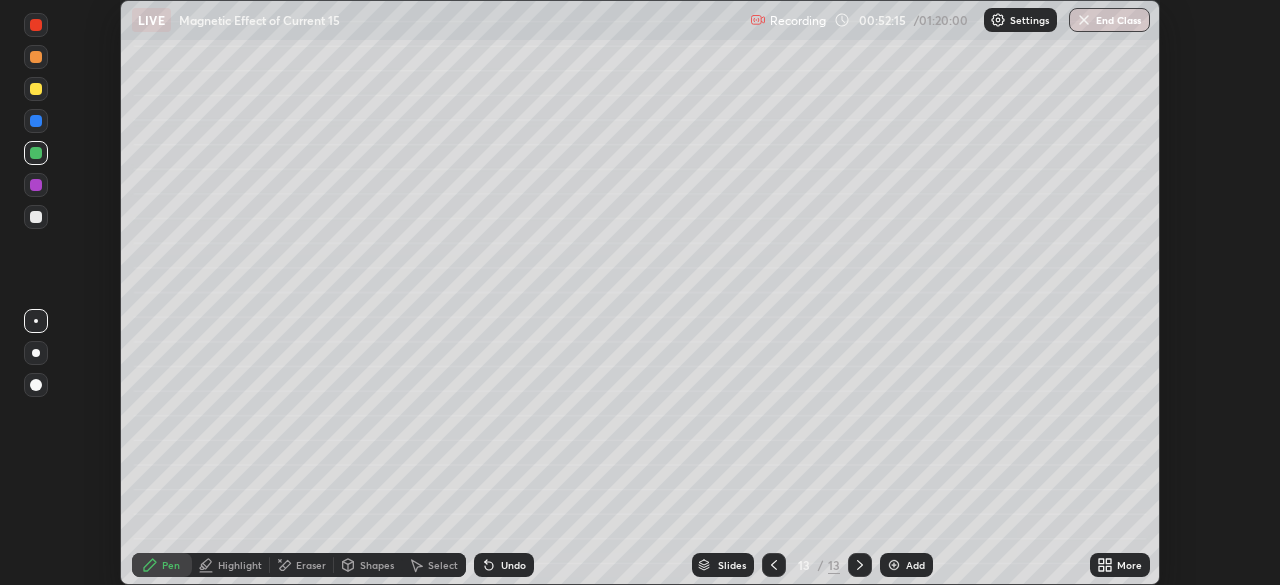 click on "Undo" at bounding box center [504, 565] 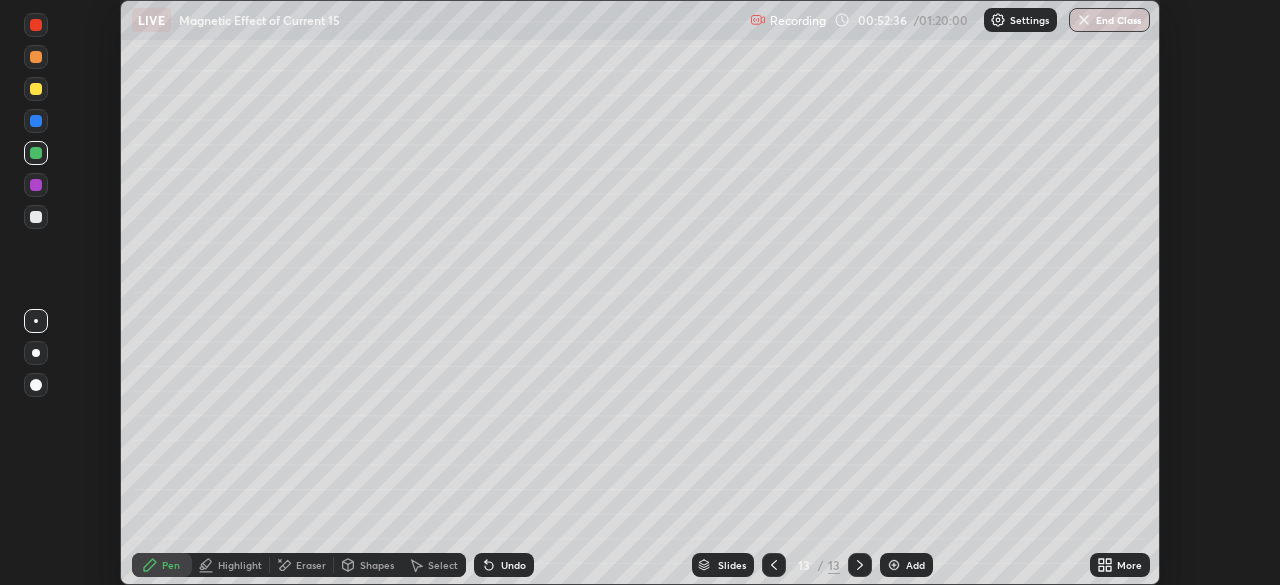 click at bounding box center (36, 121) 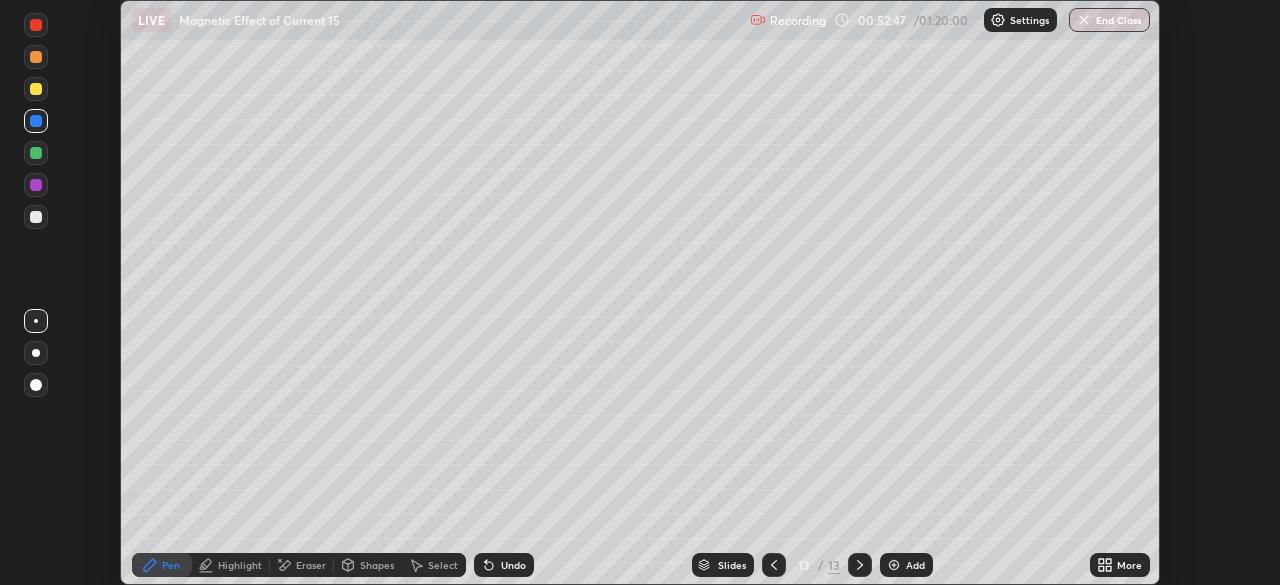 click on "Highlight" at bounding box center (231, 565) 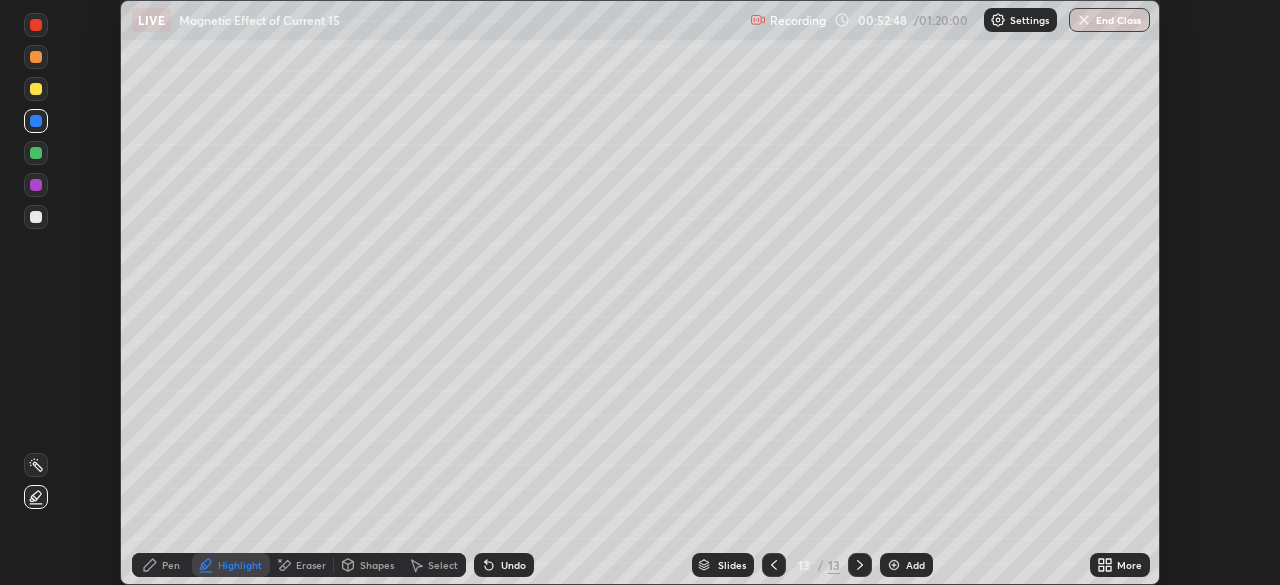 click at bounding box center [36, 217] 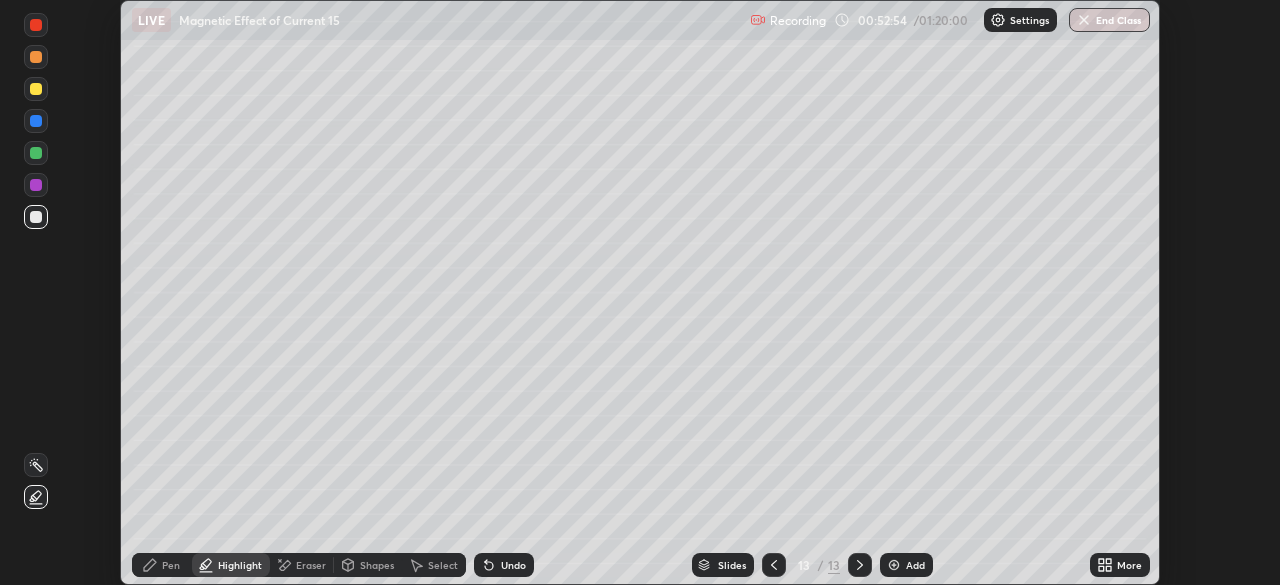 click at bounding box center [36, 121] 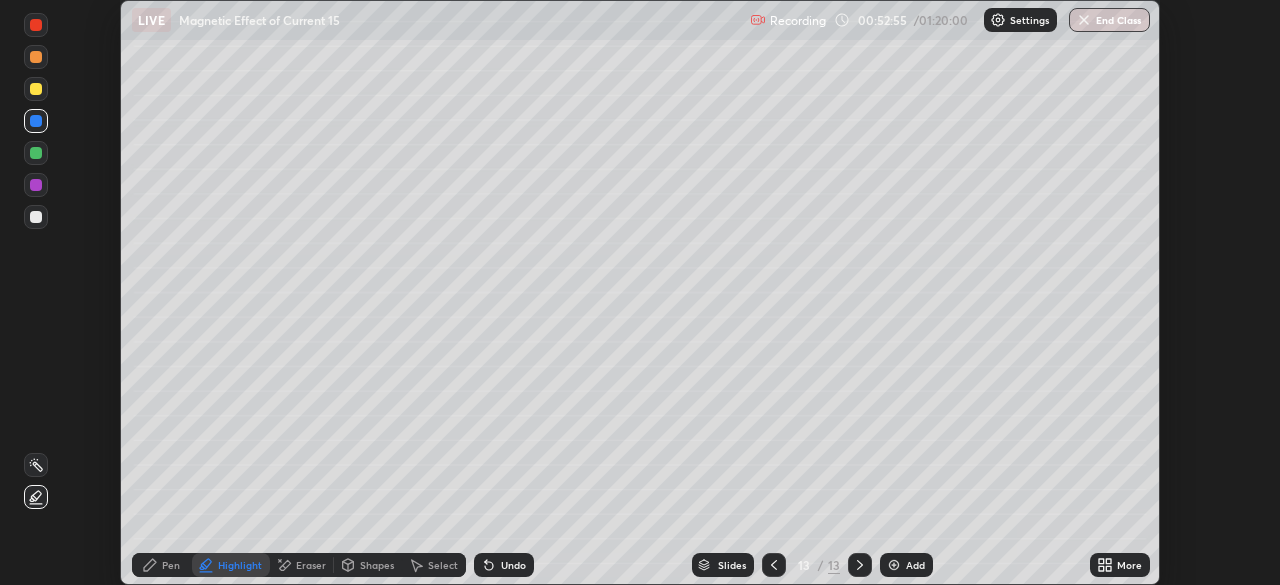 click 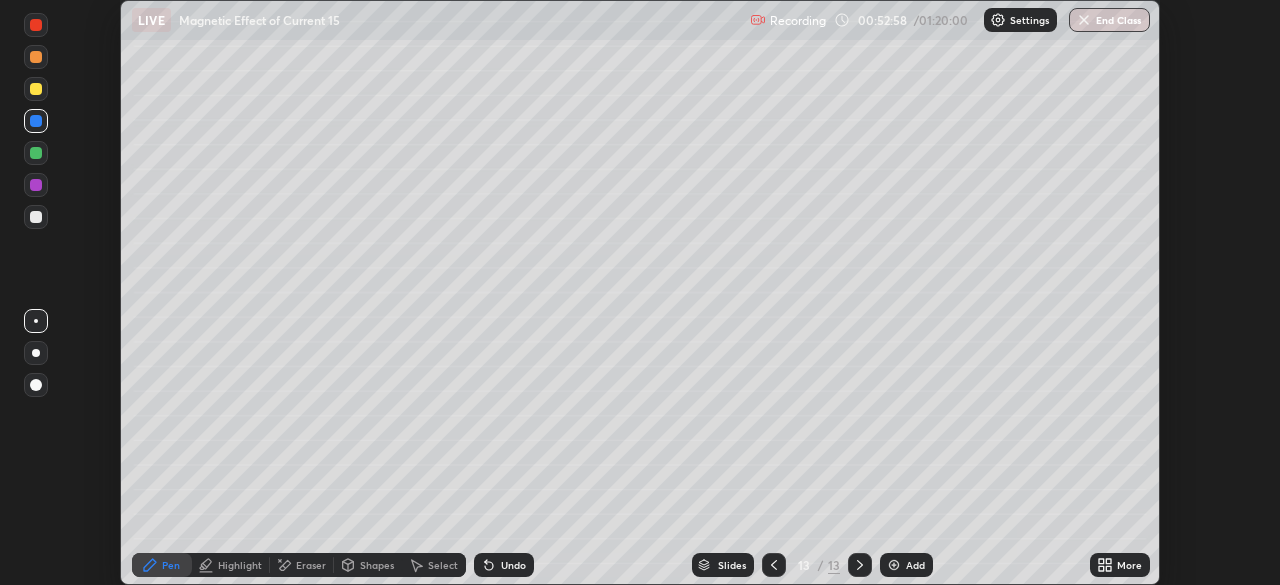 click at bounding box center (36, 185) 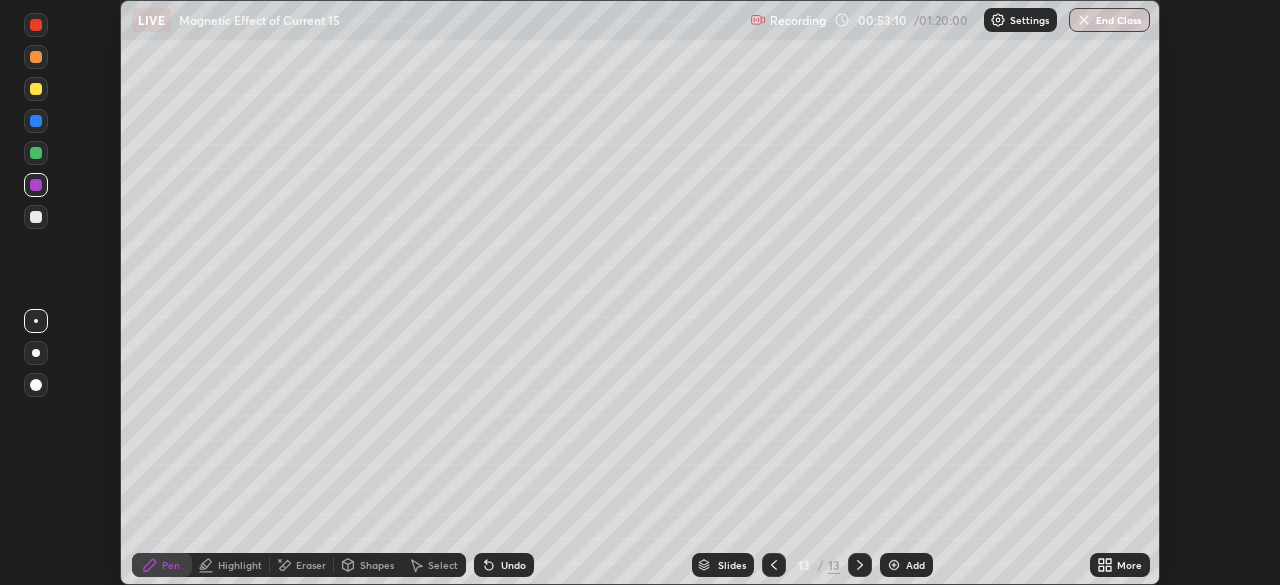 click at bounding box center [36, 153] 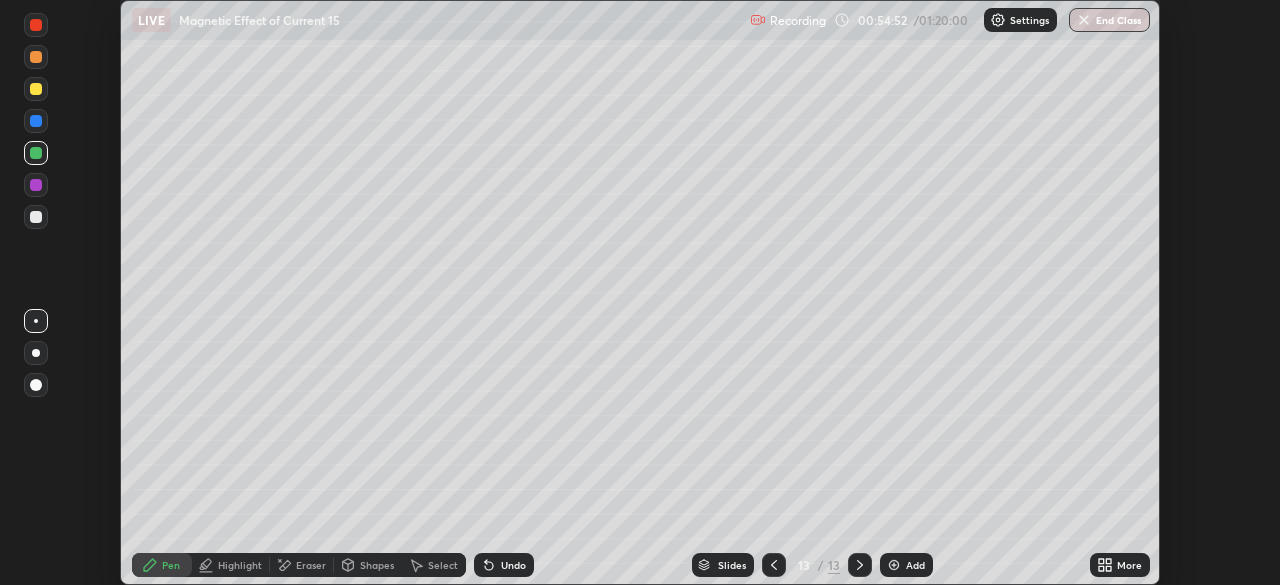 click on "Undo" at bounding box center [513, 565] 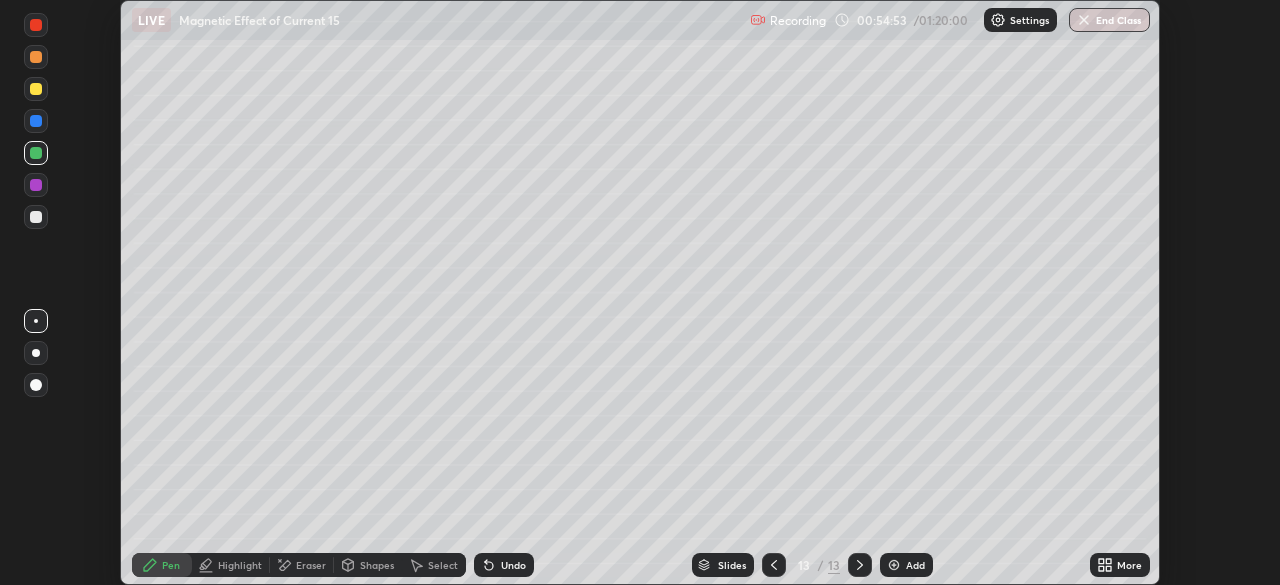 click on "Undo" at bounding box center (513, 565) 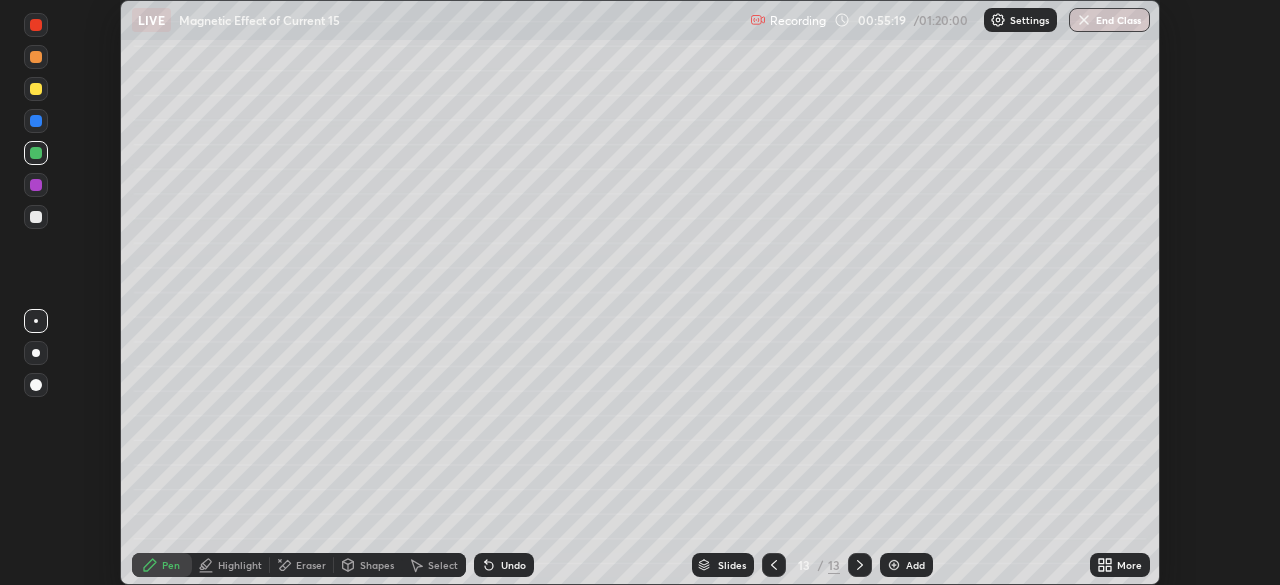 click at bounding box center (894, 565) 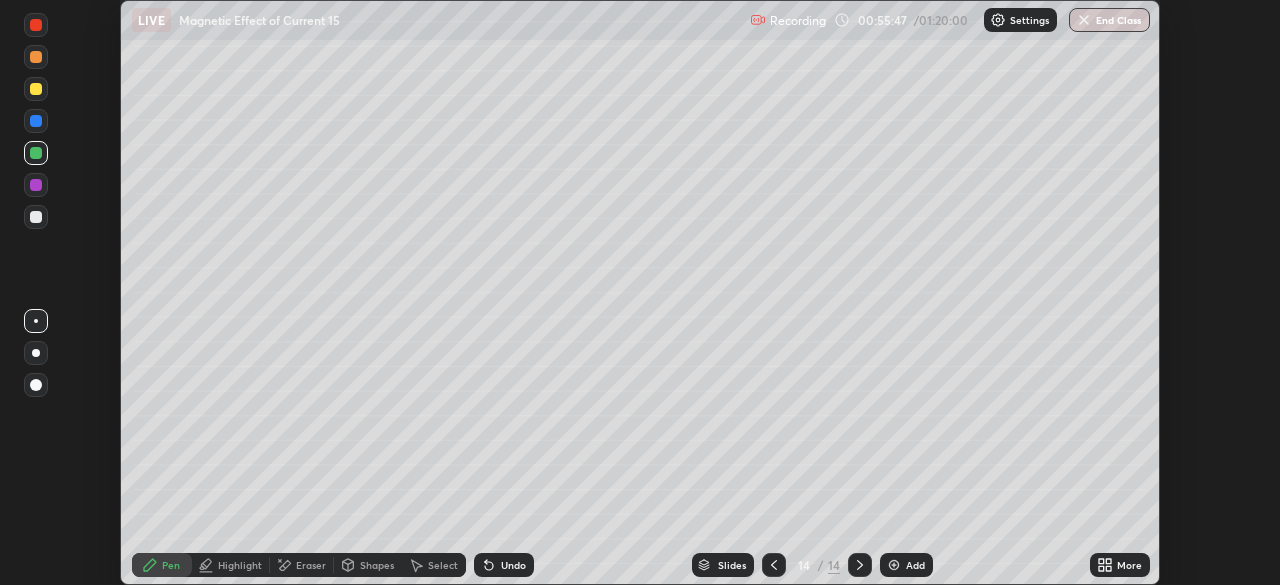 click at bounding box center [36, 121] 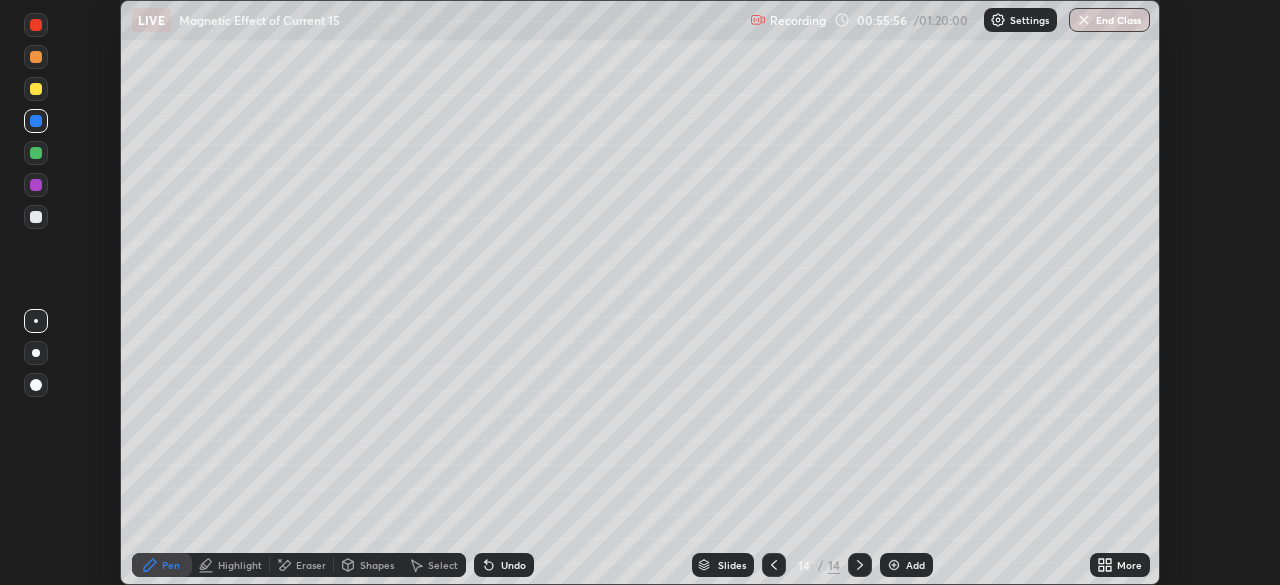 click on "Highlight" at bounding box center [240, 565] 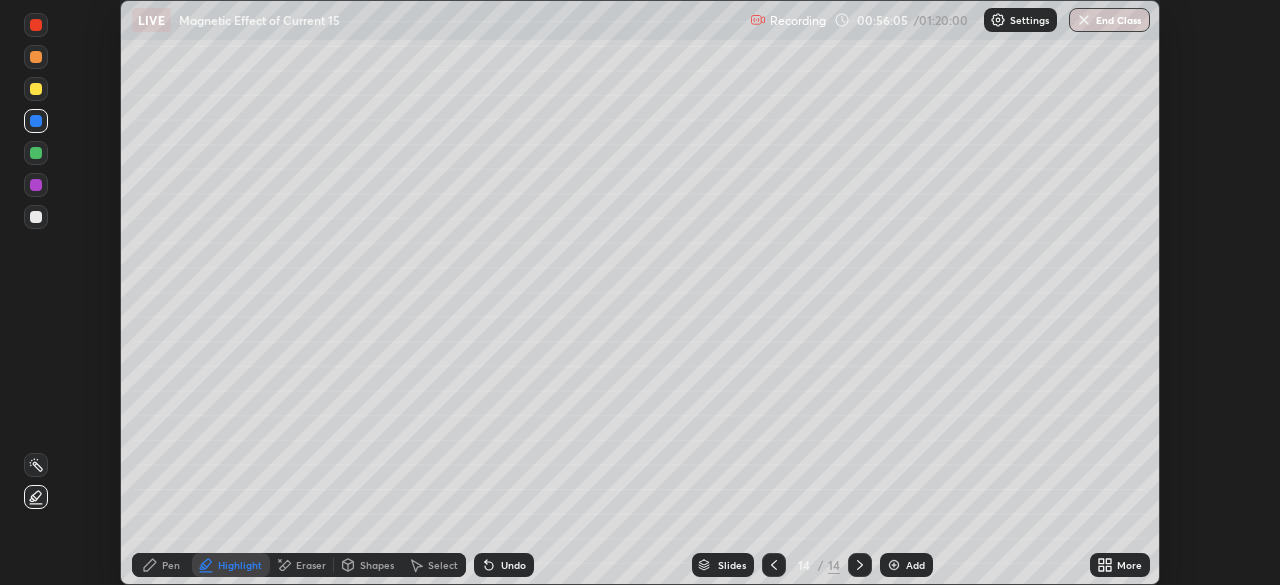 click on "Pen" at bounding box center [171, 565] 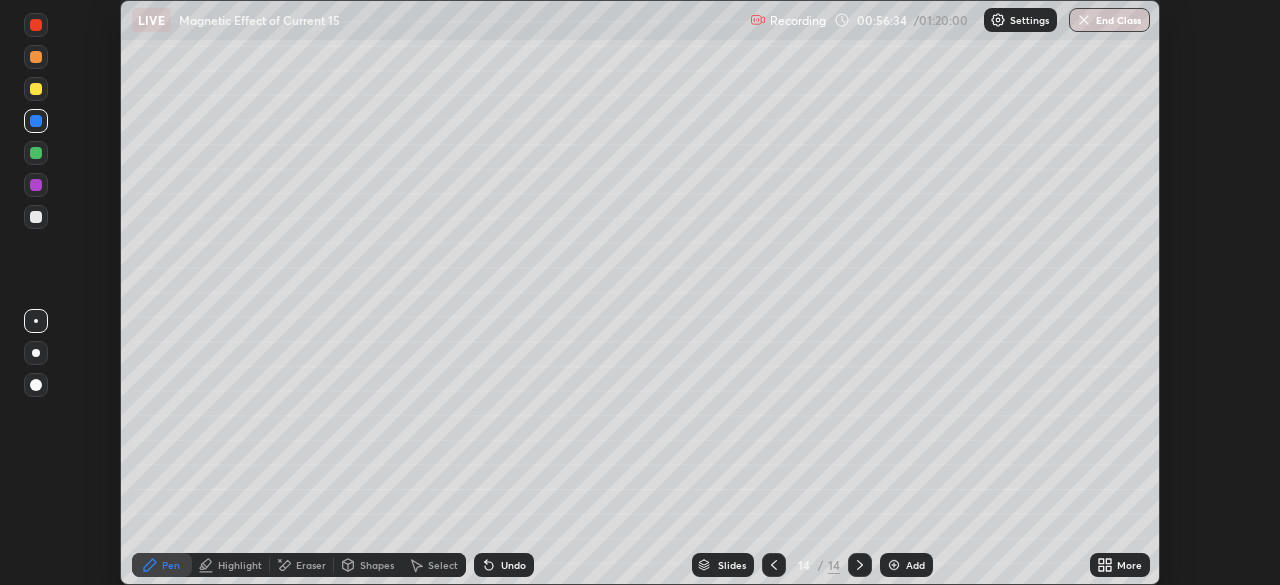 click 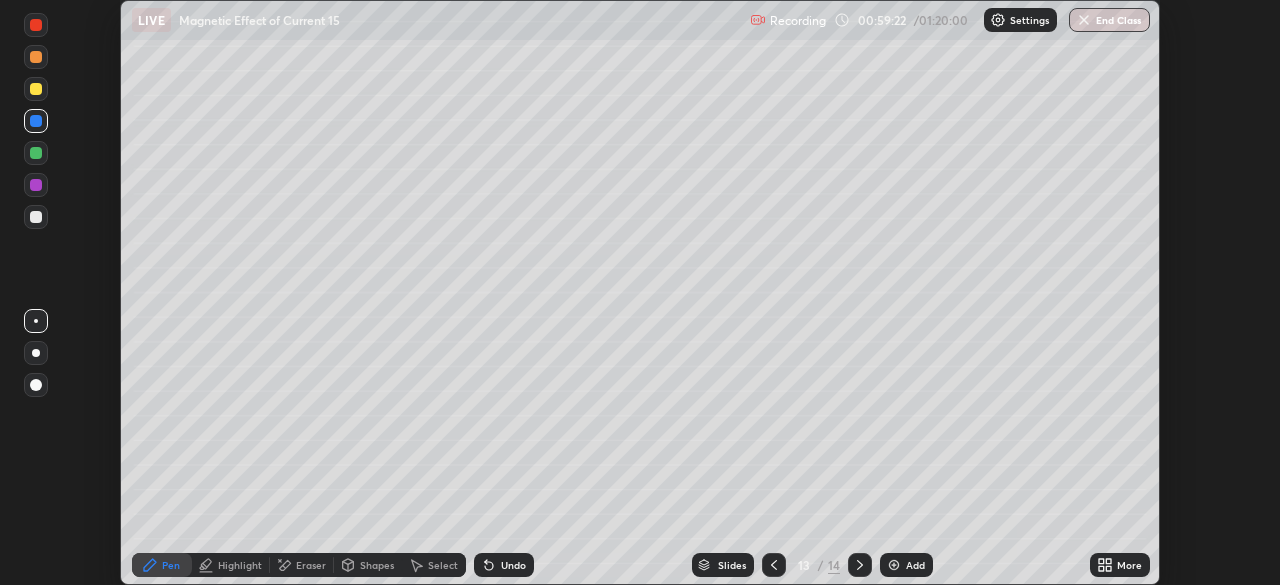 click 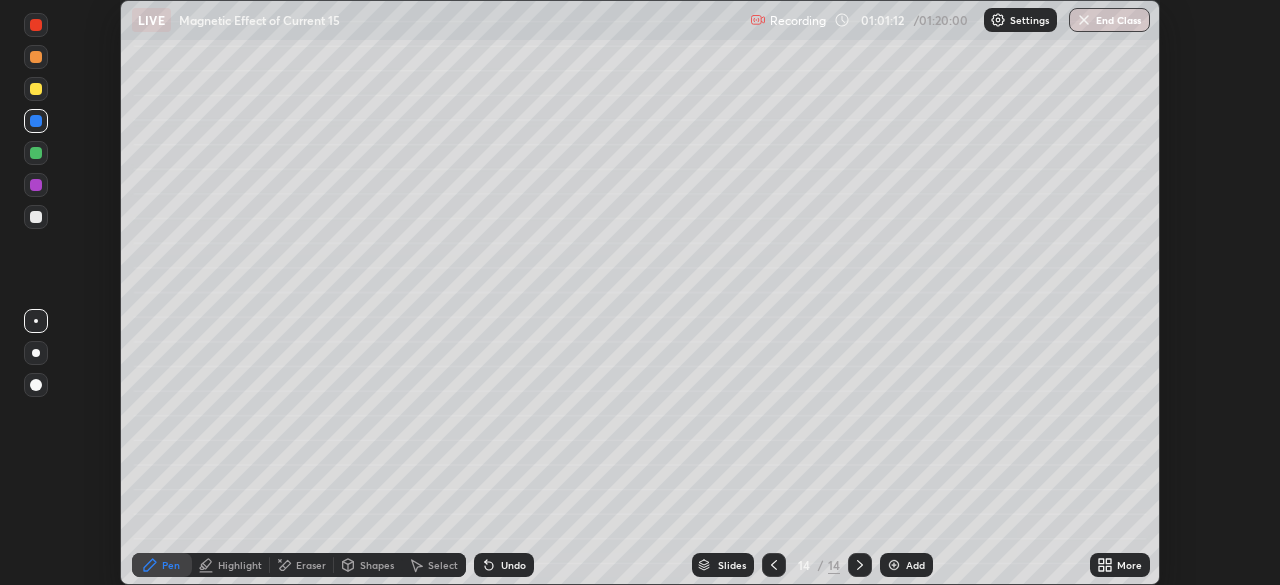 click on "Add" at bounding box center (915, 565) 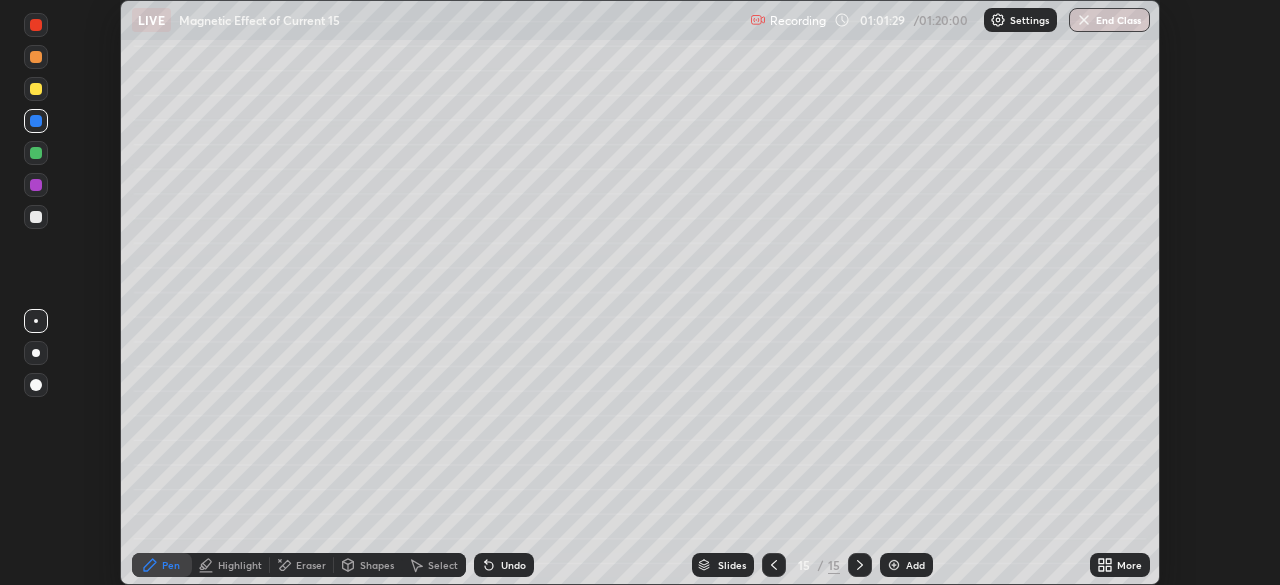 click at bounding box center (36, 217) 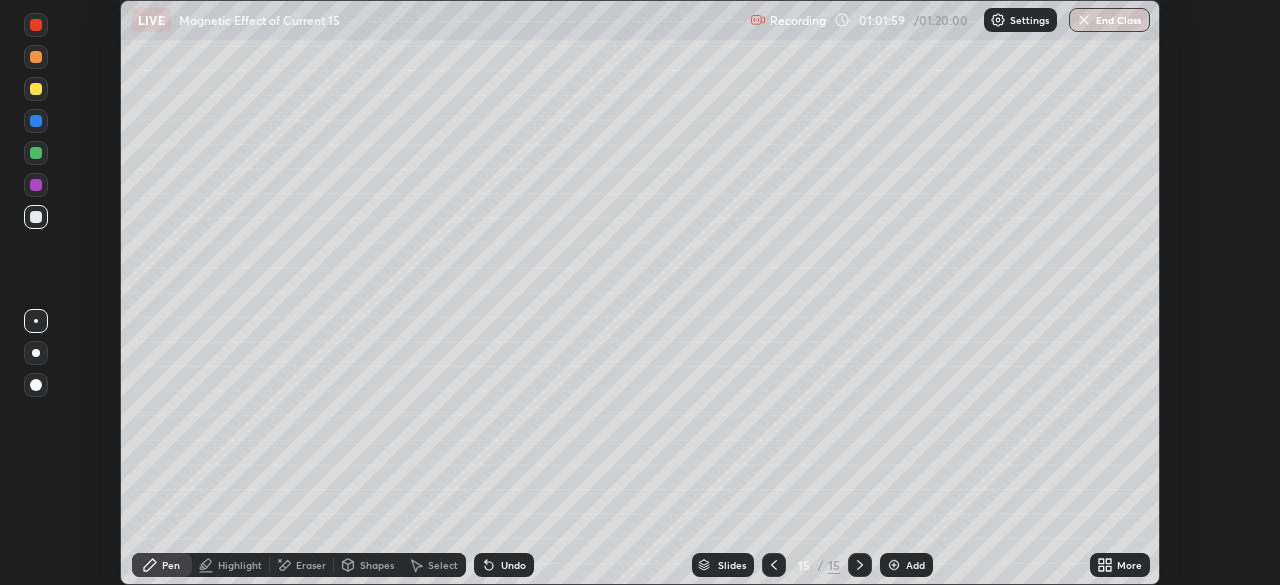 click at bounding box center [36, 153] 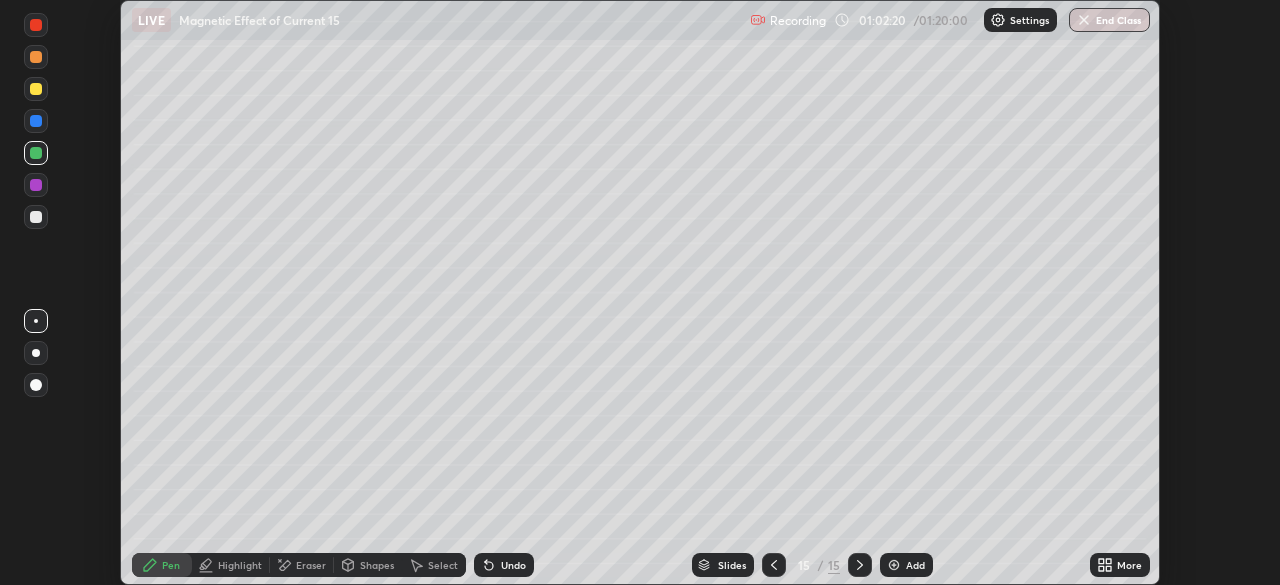 click at bounding box center (36, 121) 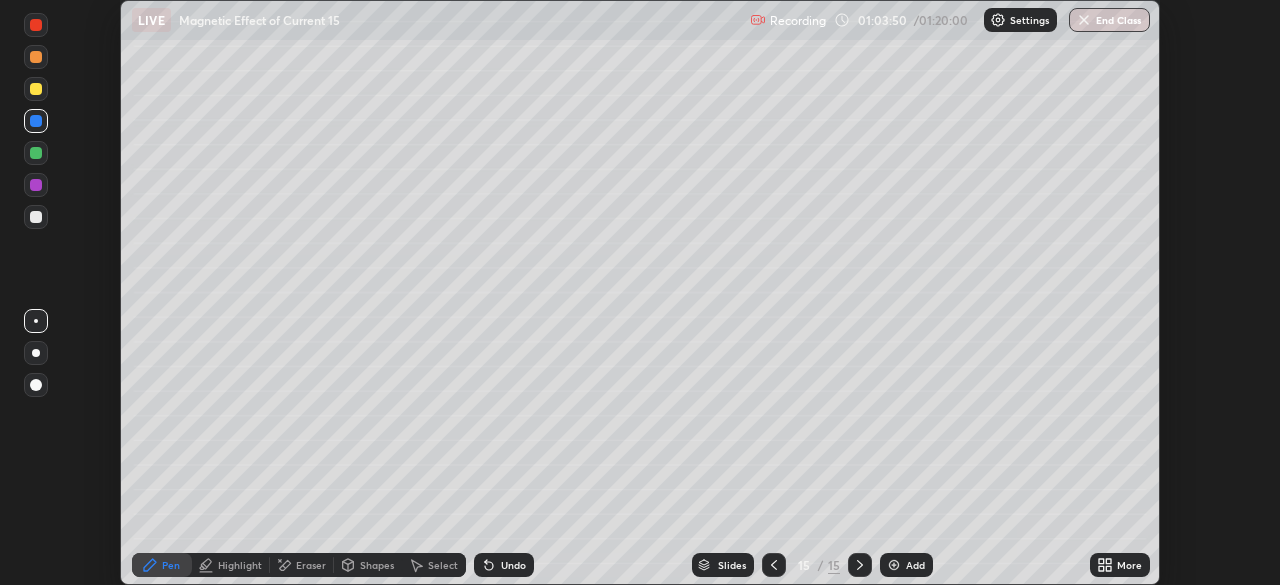 click at bounding box center [36, 153] 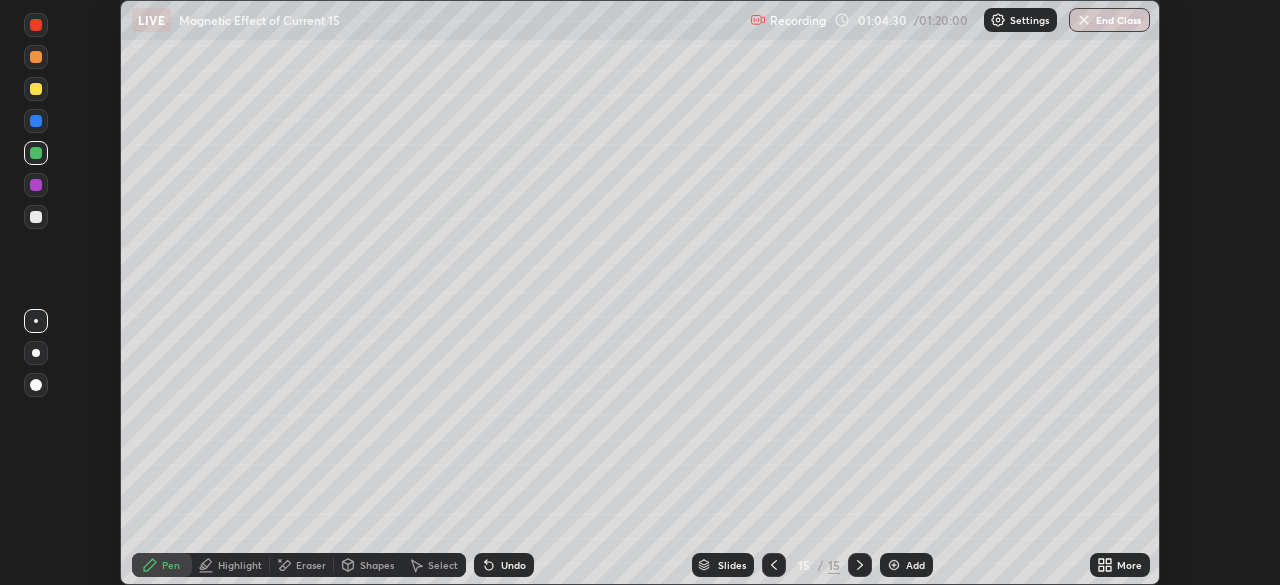 click at bounding box center [36, 185] 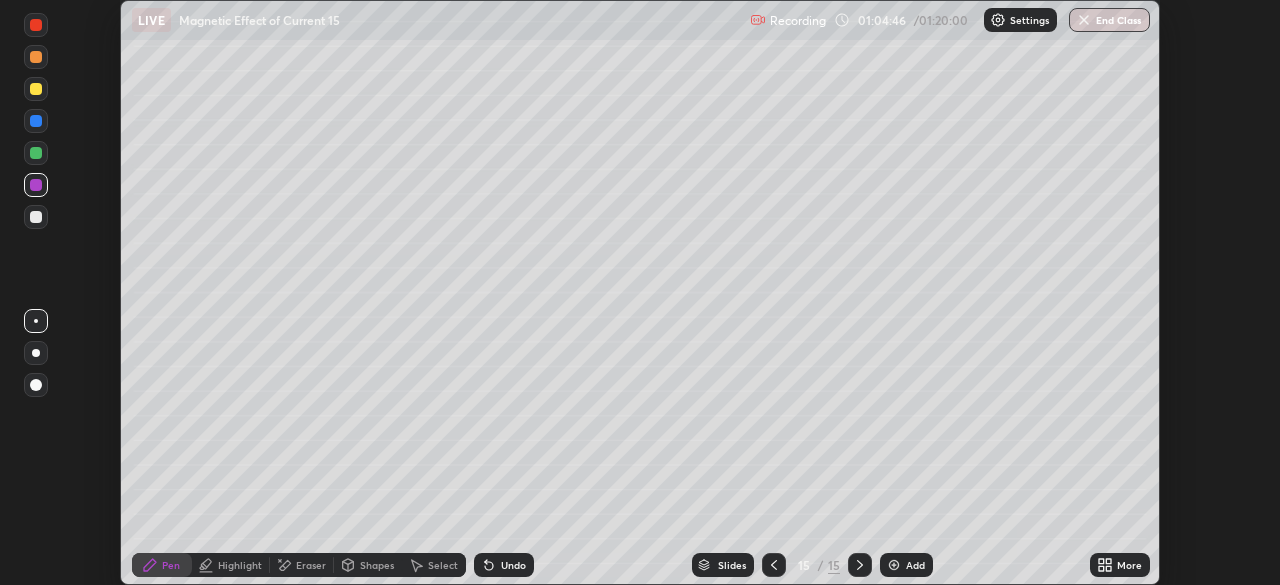 click on "Undo" at bounding box center [504, 565] 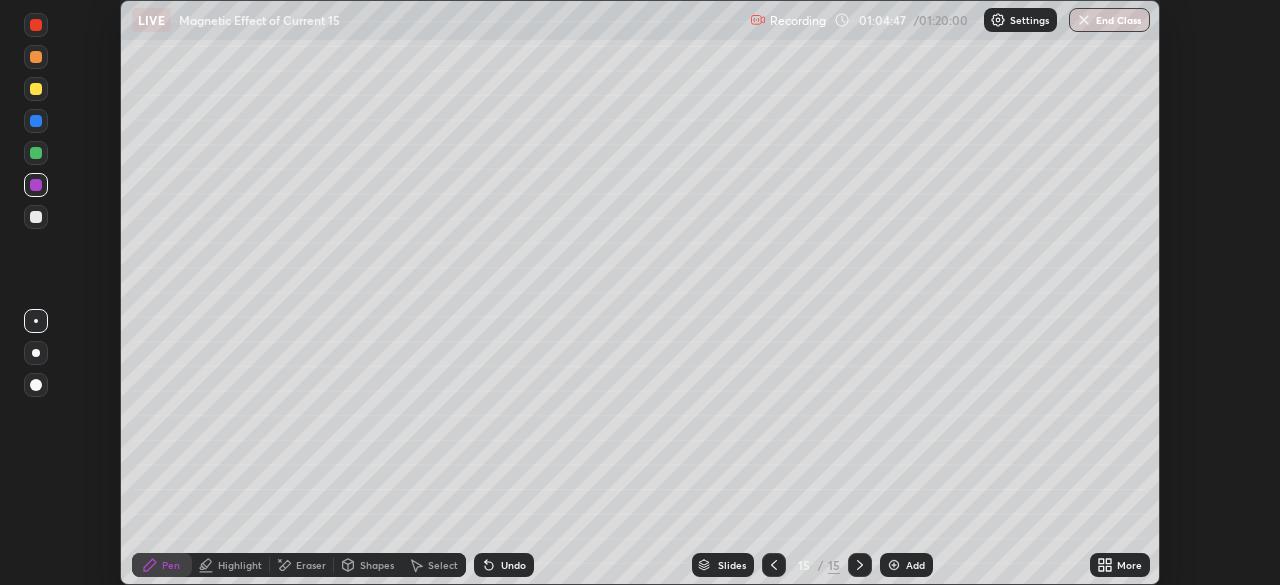 click 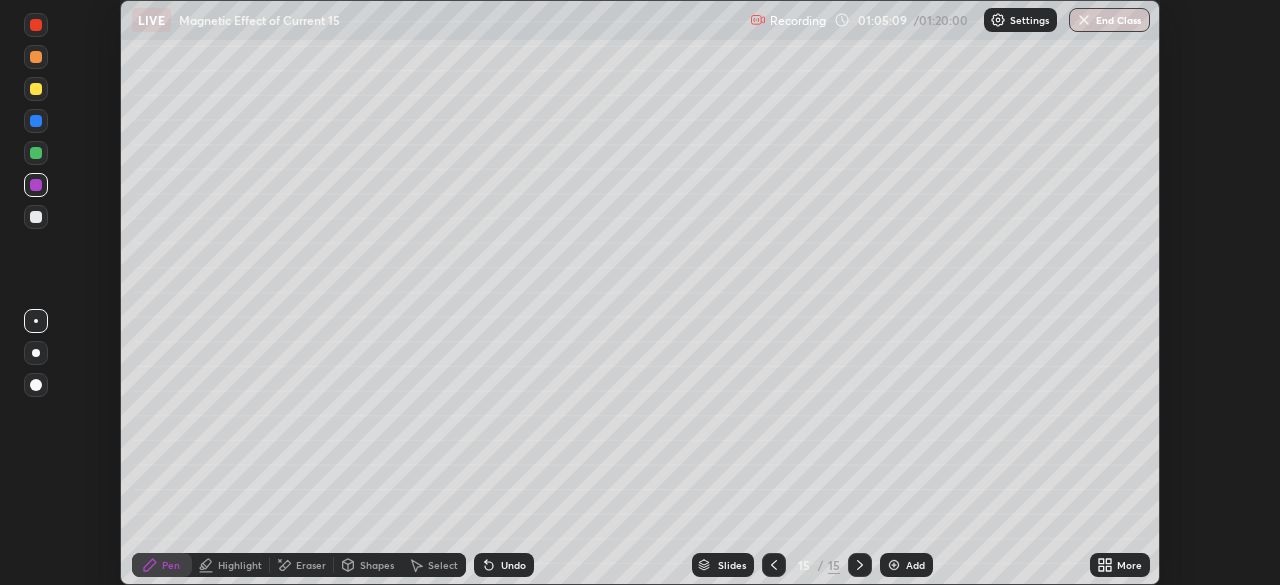 click at bounding box center (36, 153) 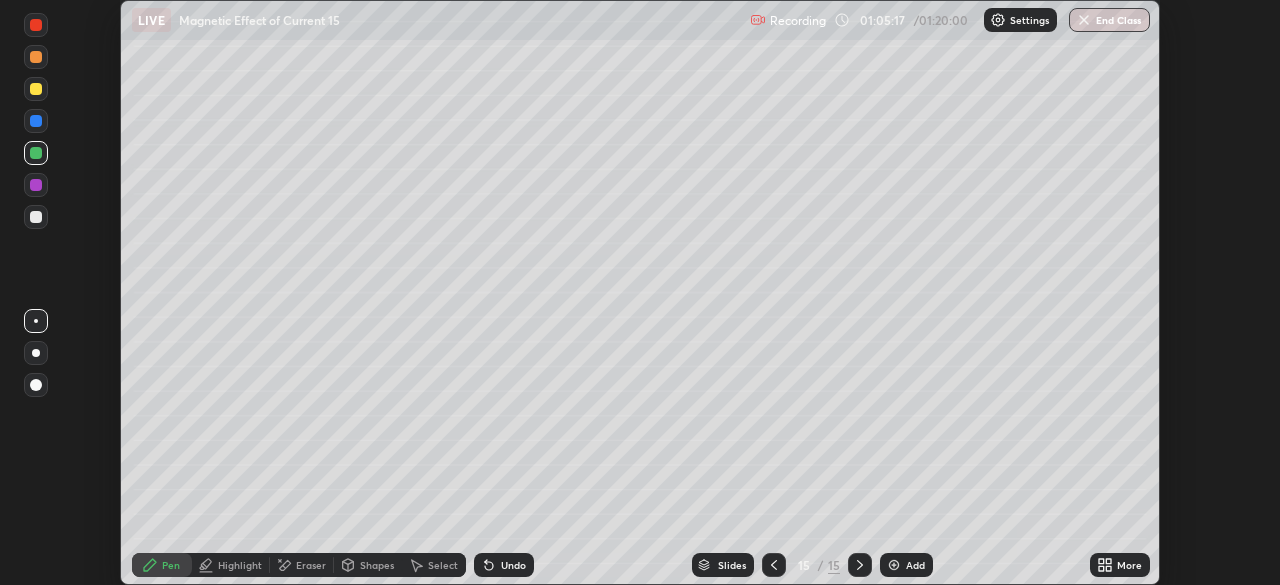 click at bounding box center (36, 217) 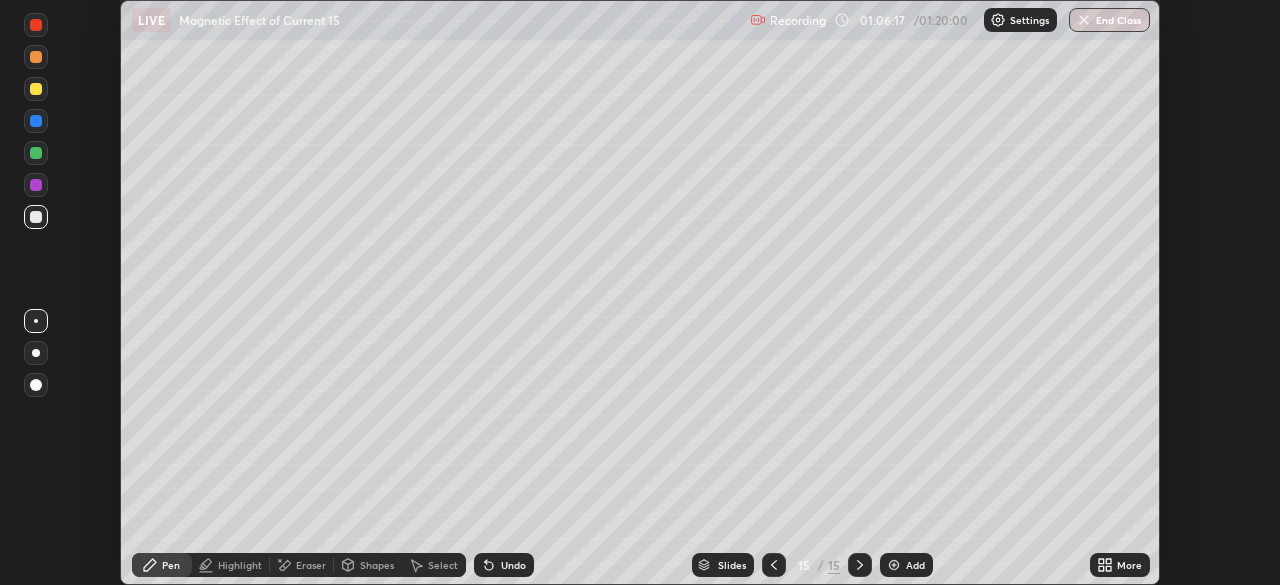 click at bounding box center (894, 565) 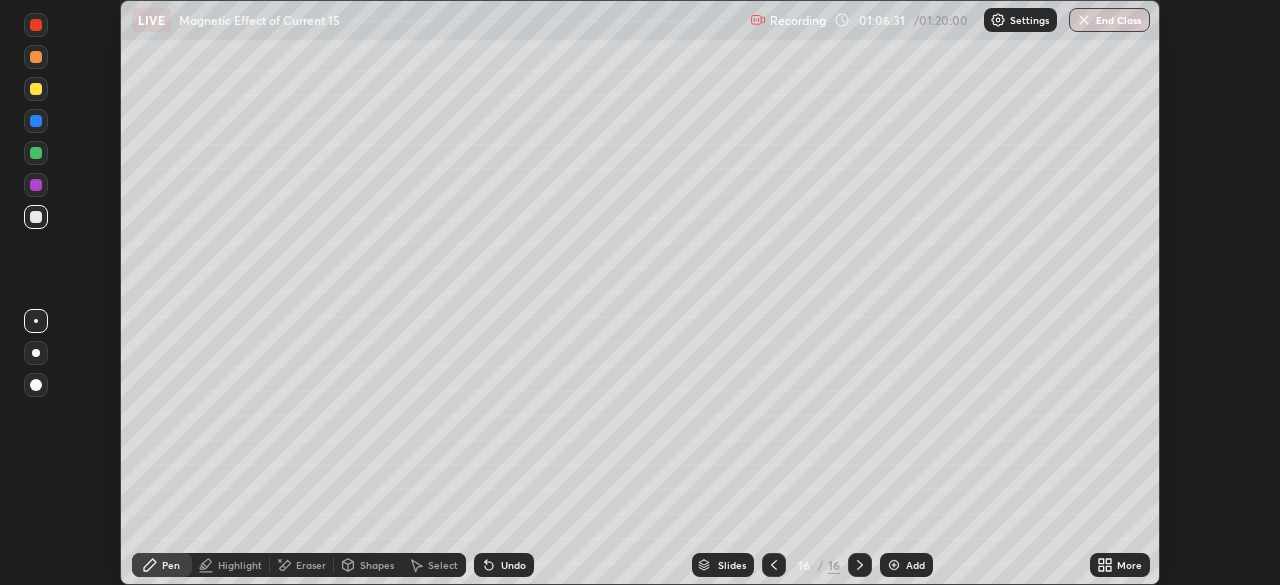 click on "Undo" at bounding box center [513, 565] 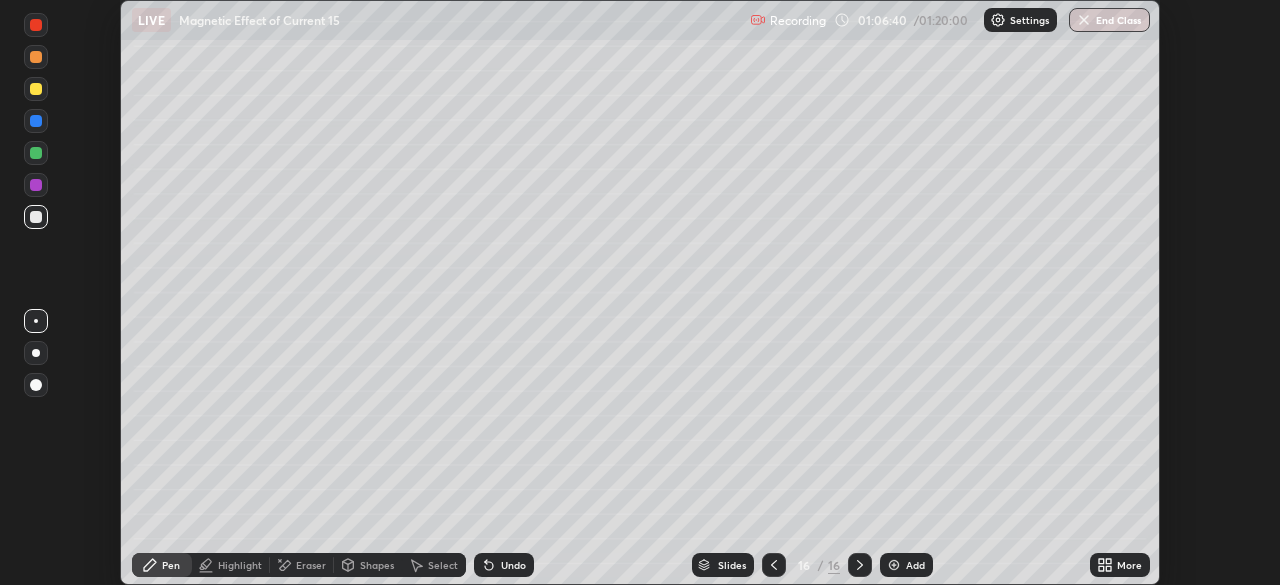 click 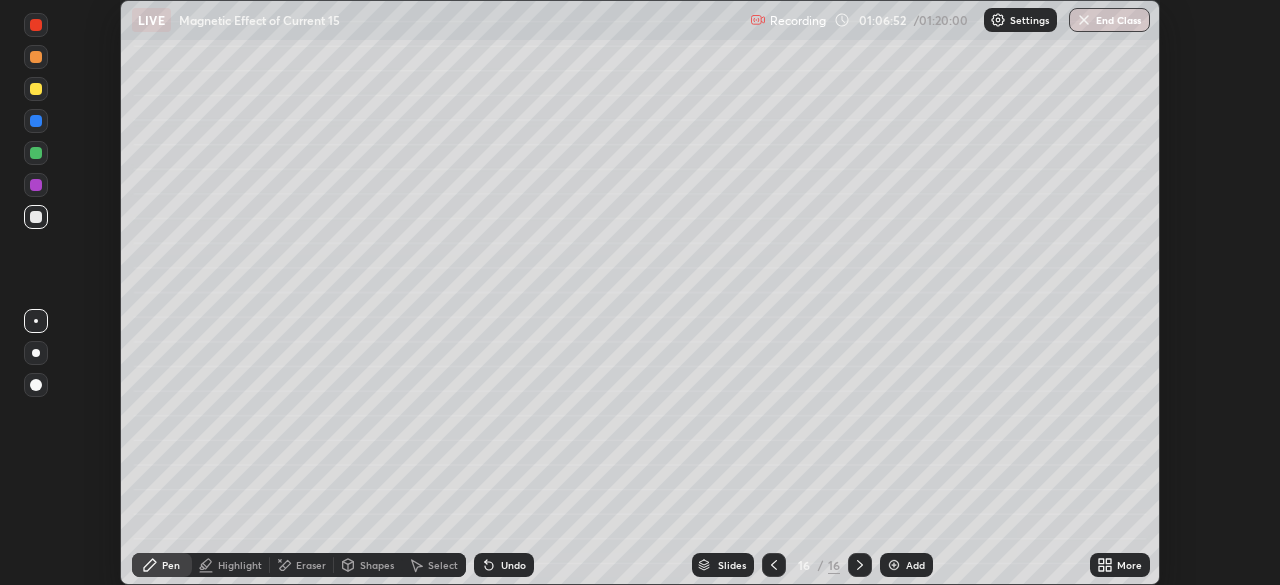 click on "Undo" at bounding box center [513, 565] 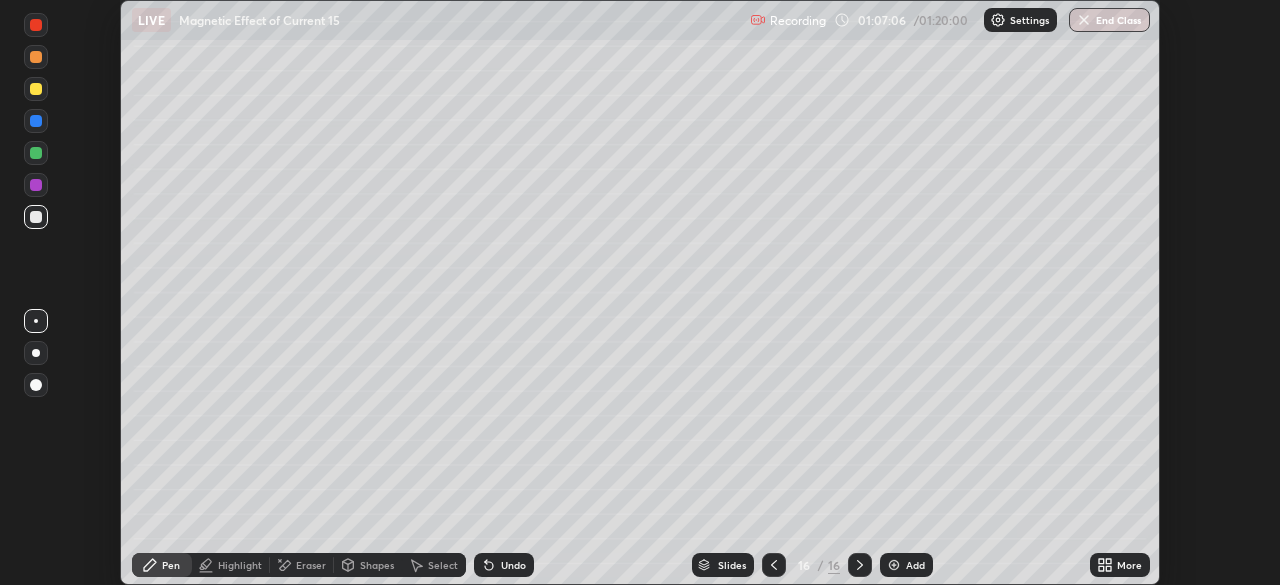 click 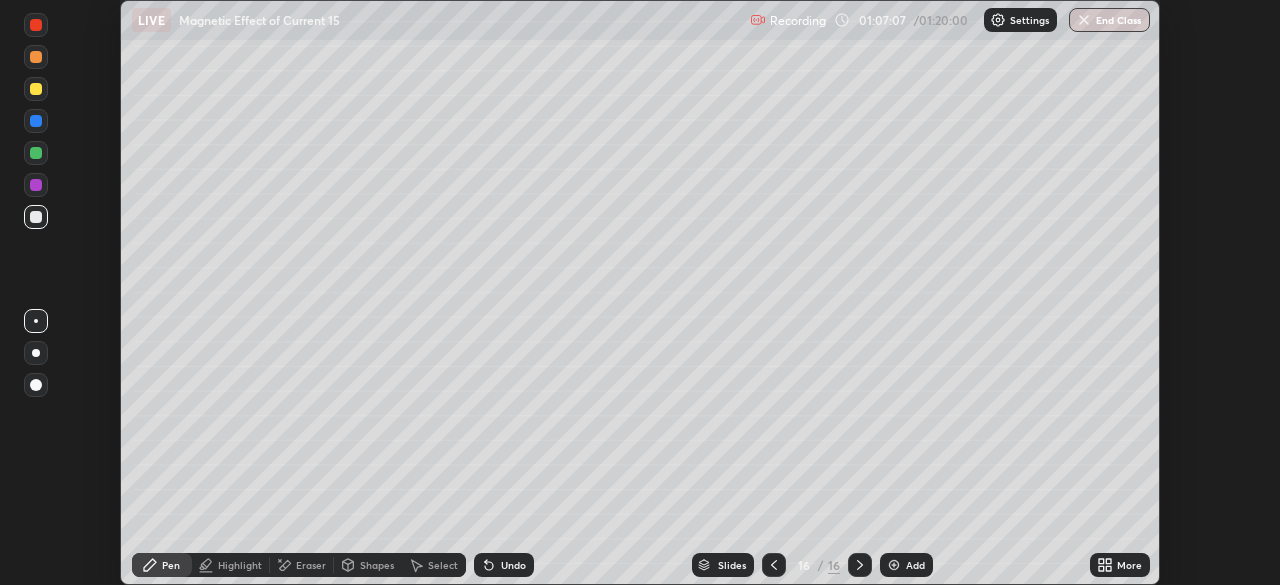 click on "Undo" at bounding box center [504, 565] 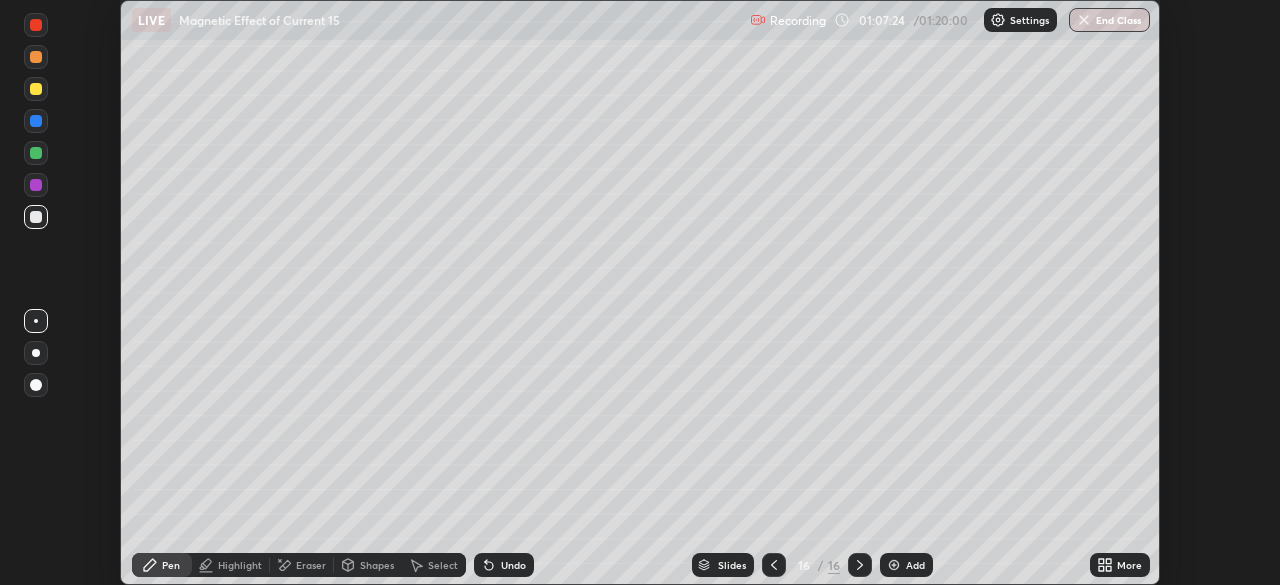 click at bounding box center (36, 153) 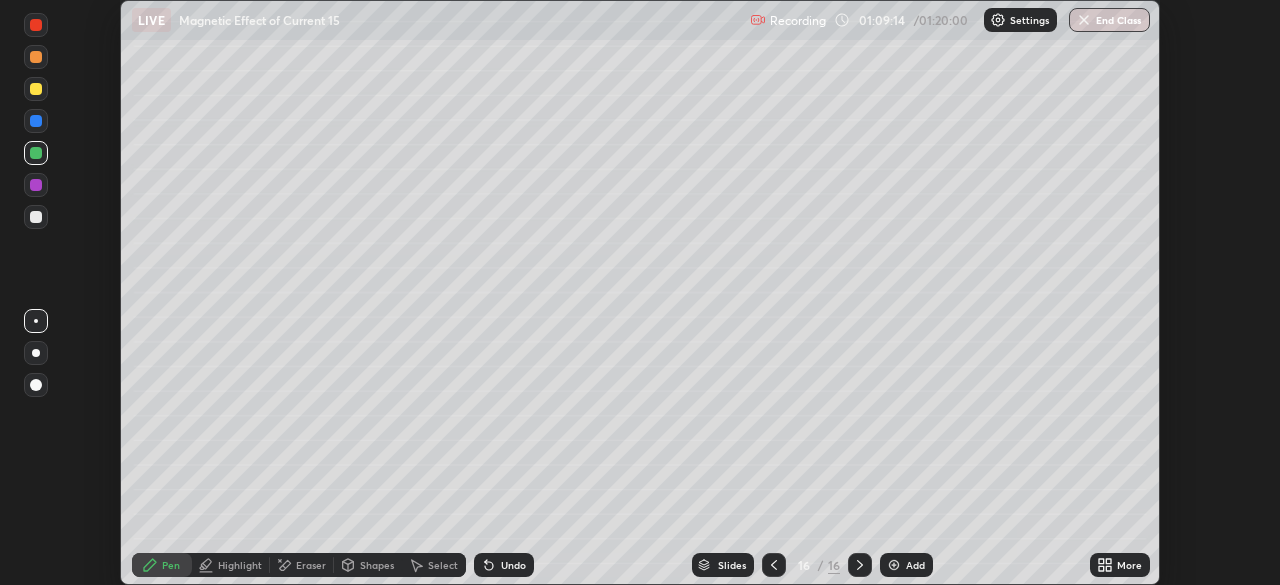 click 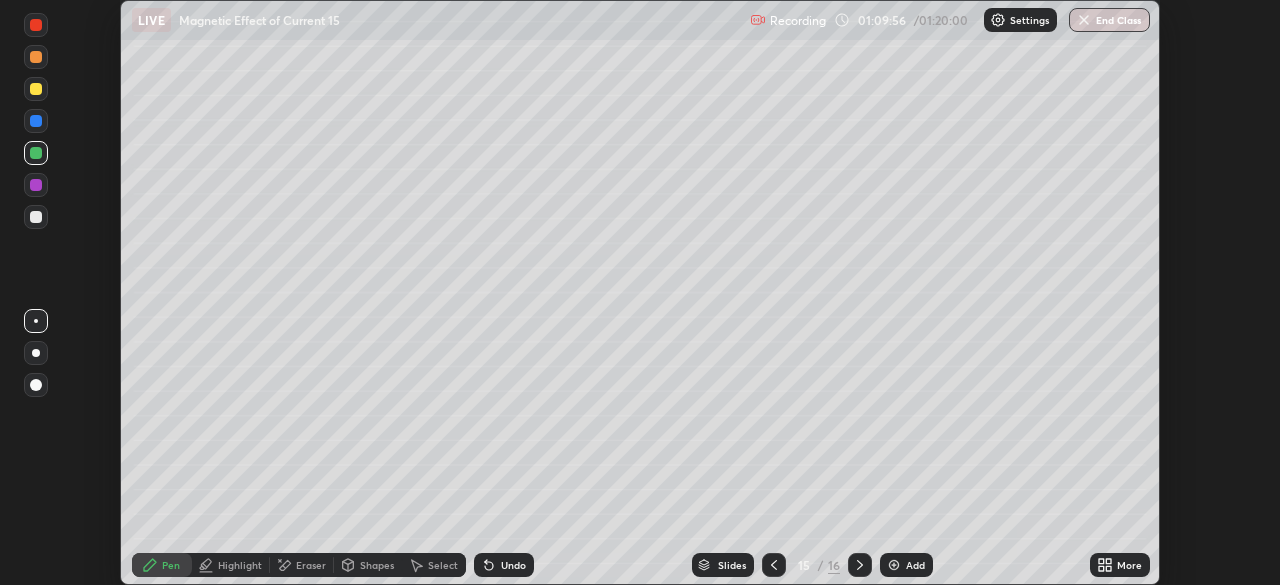 click 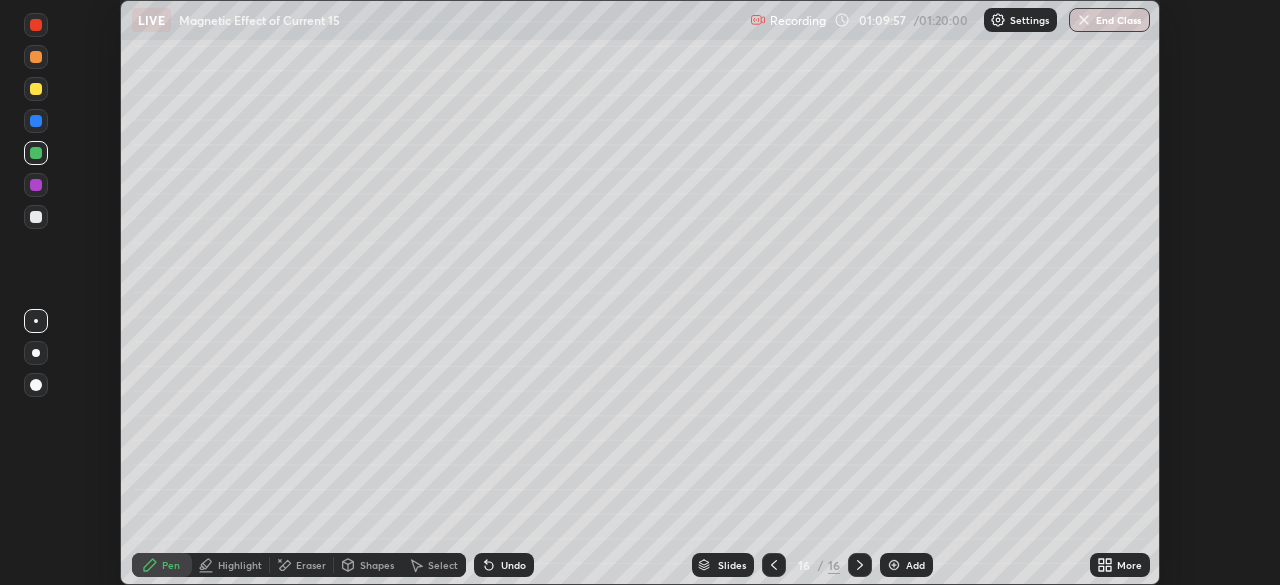 click at bounding box center [894, 565] 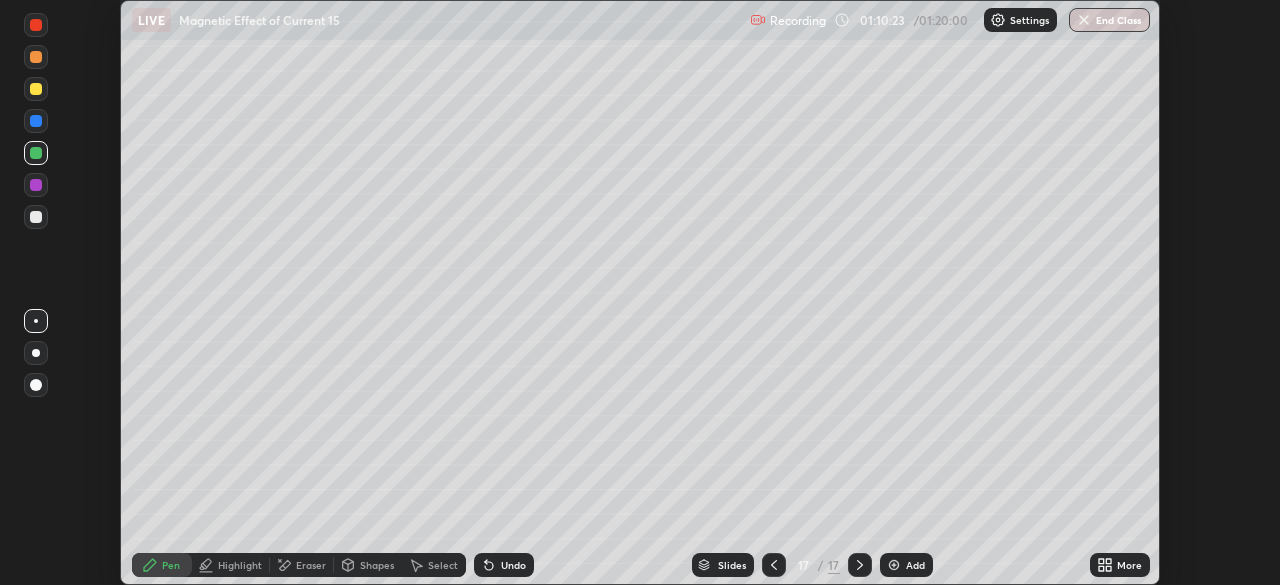 click on "Eraser" at bounding box center (311, 565) 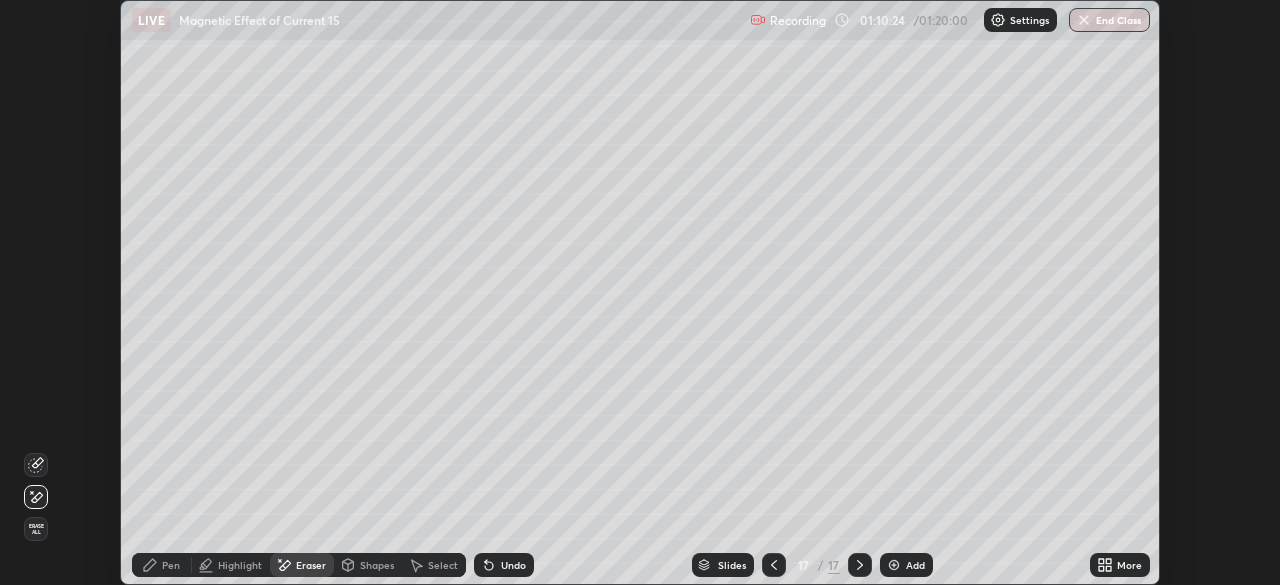 click on "Erase all" at bounding box center (36, 529) 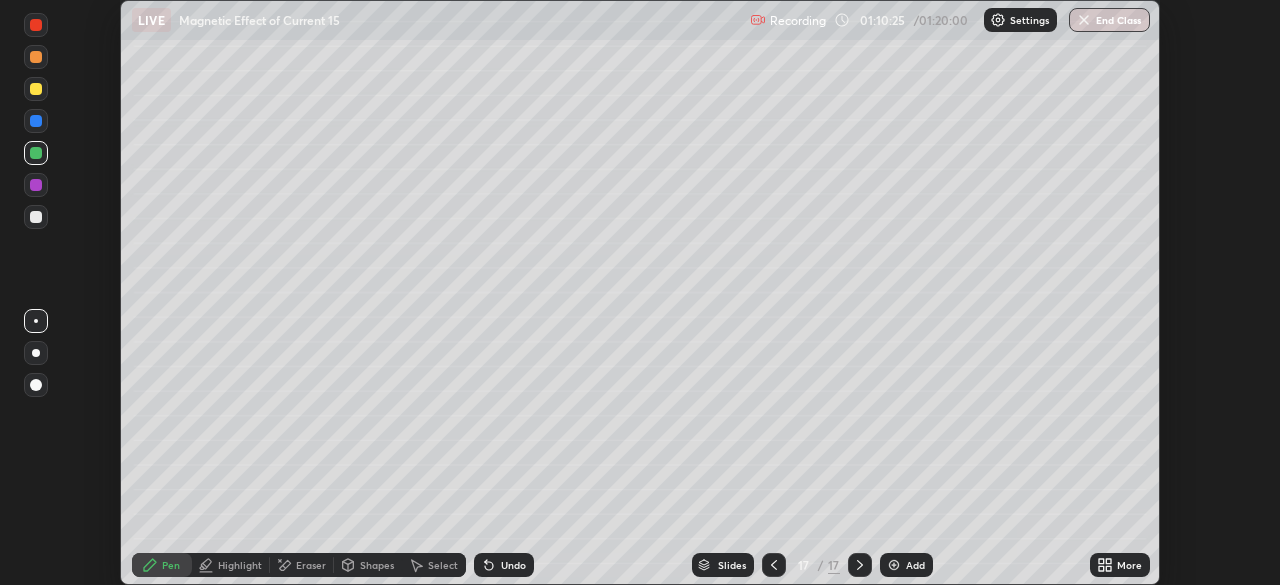 click 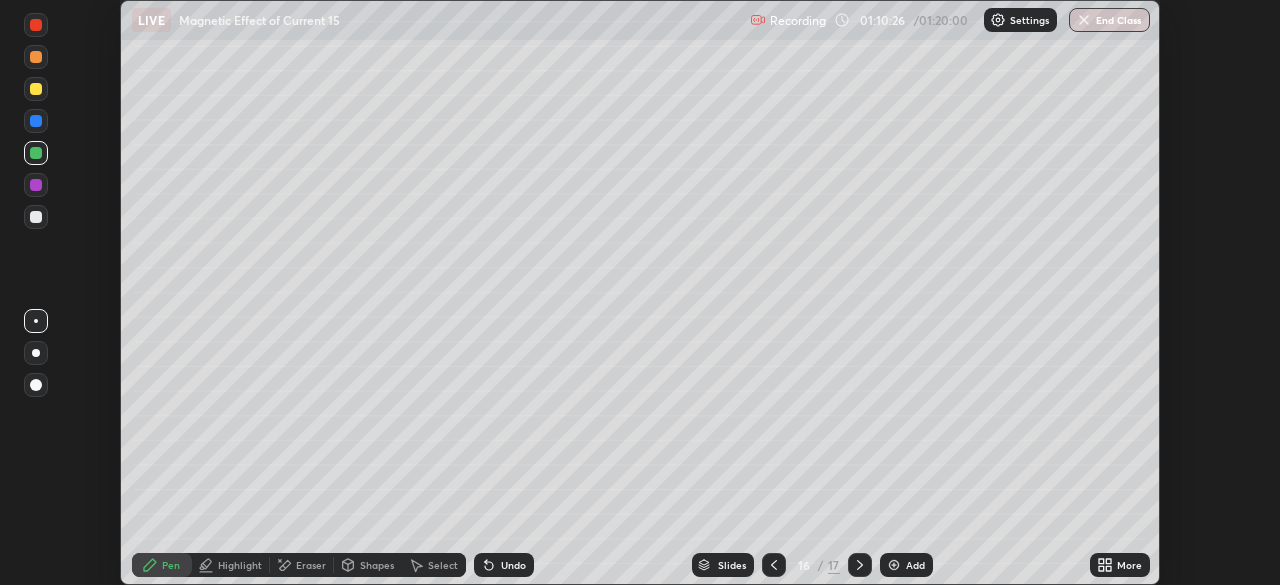 click 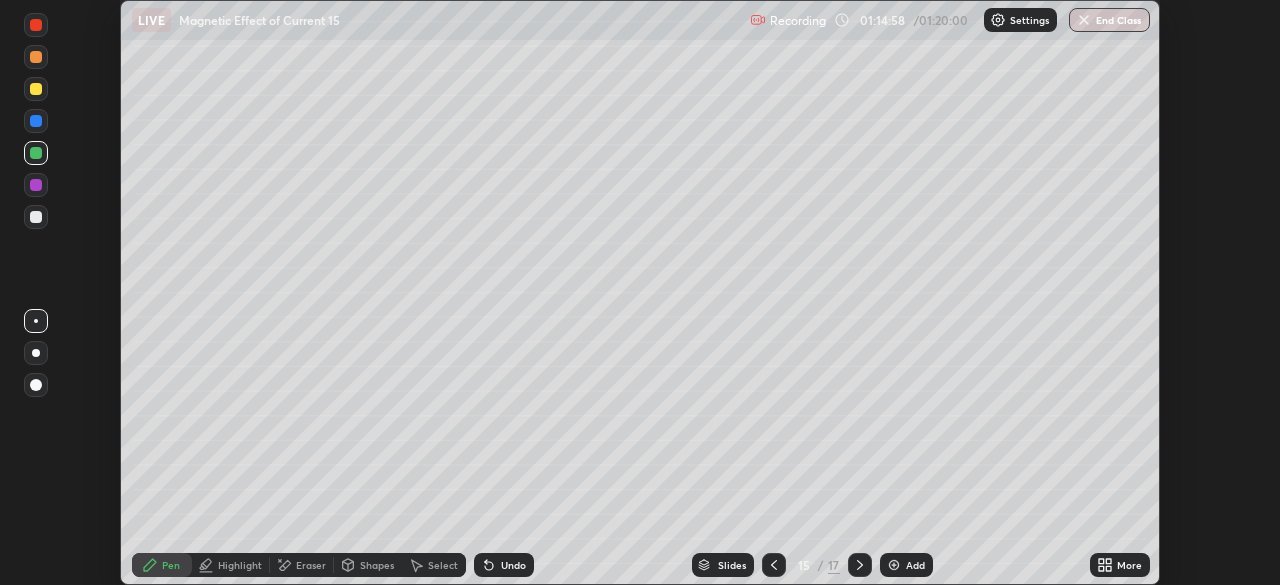 click 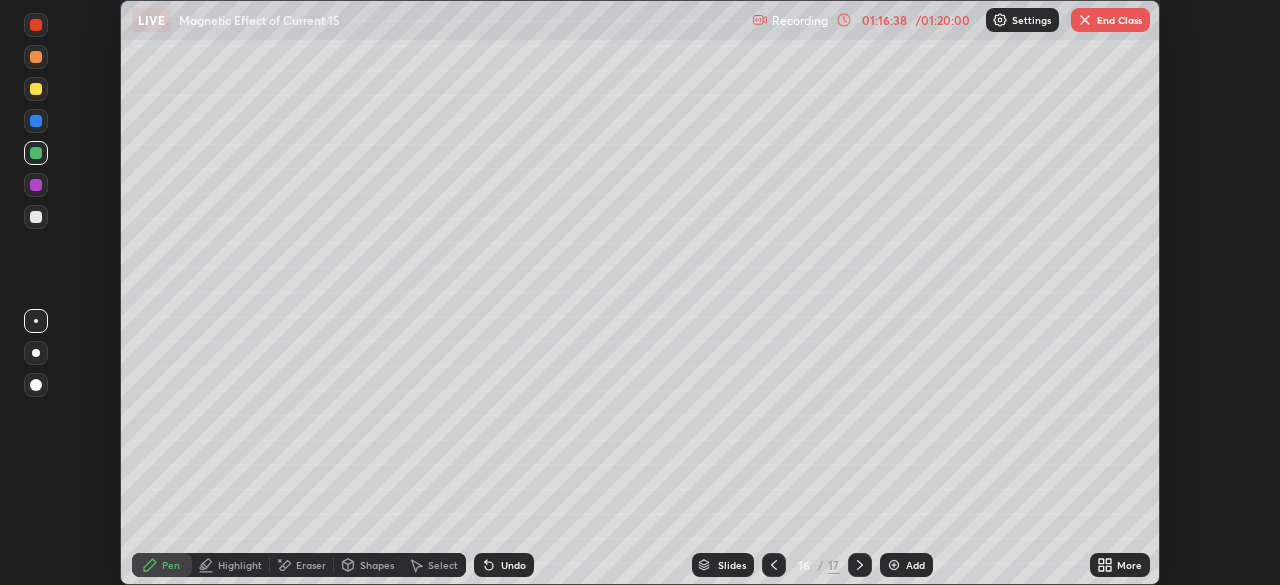 click at bounding box center (1085, 20) 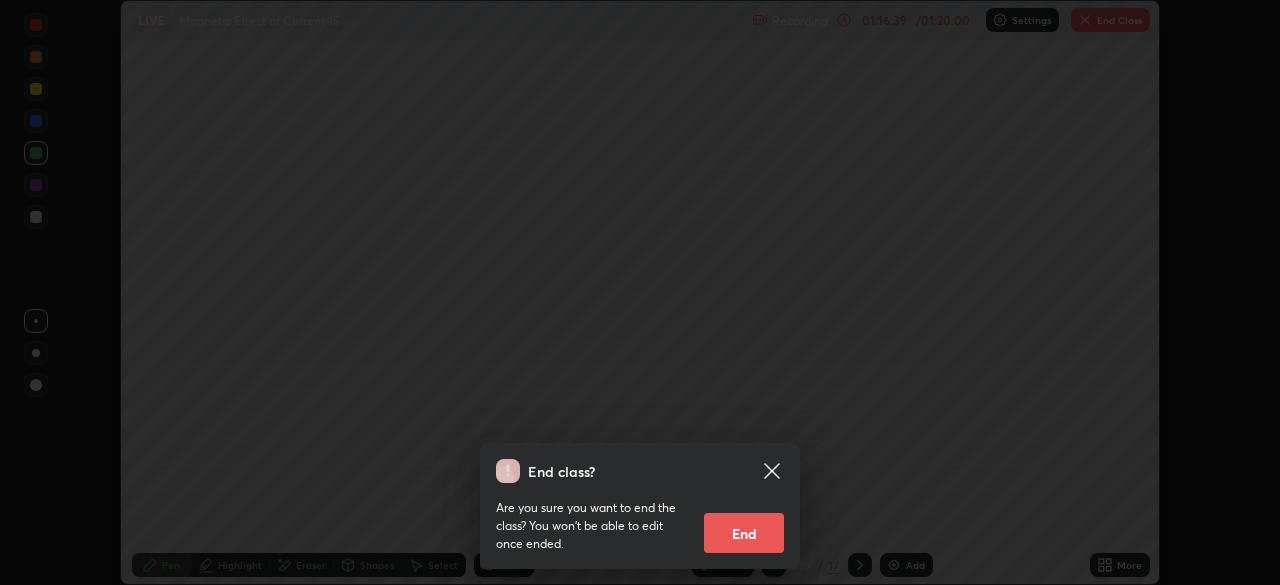 click on "End" at bounding box center (744, 533) 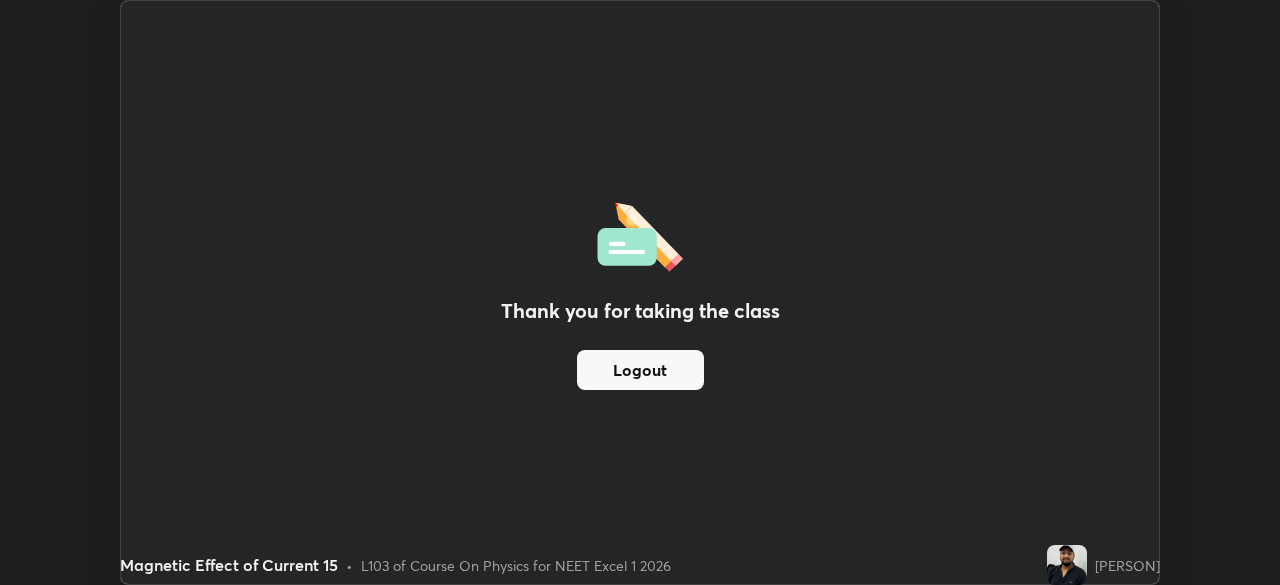 click on "Logout" at bounding box center [640, 370] 